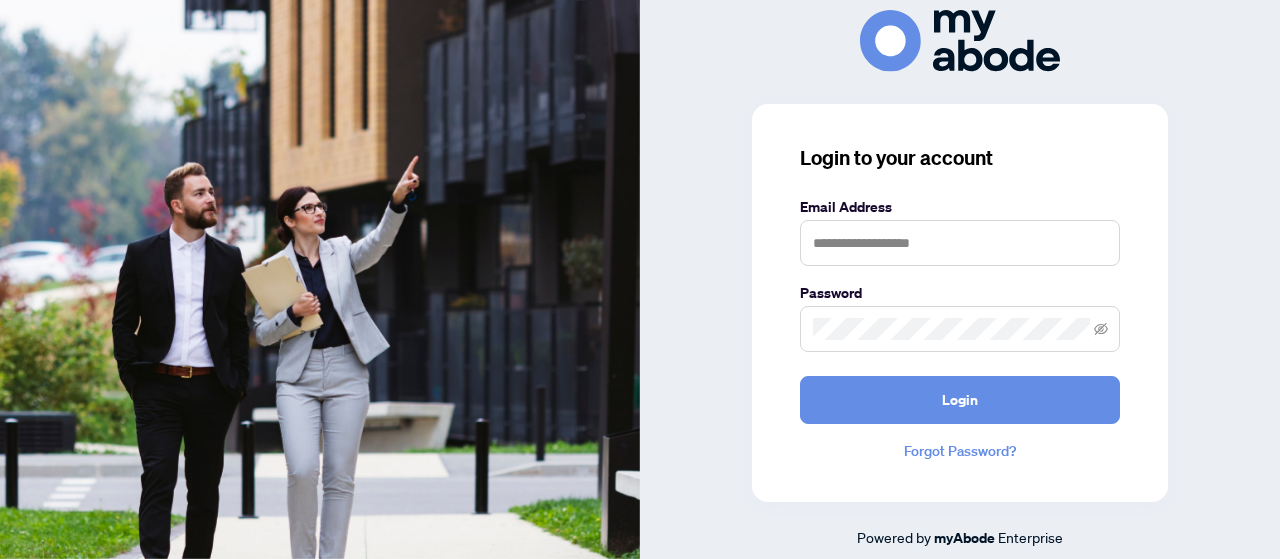 scroll, scrollTop: 0, scrollLeft: 0, axis: both 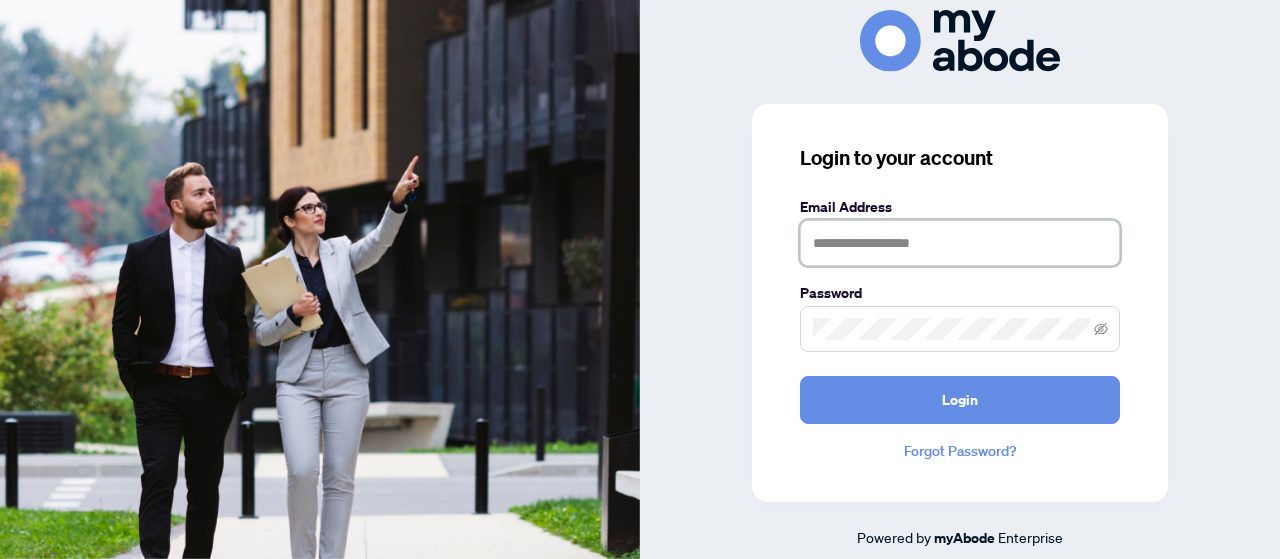 click at bounding box center (960, 243) 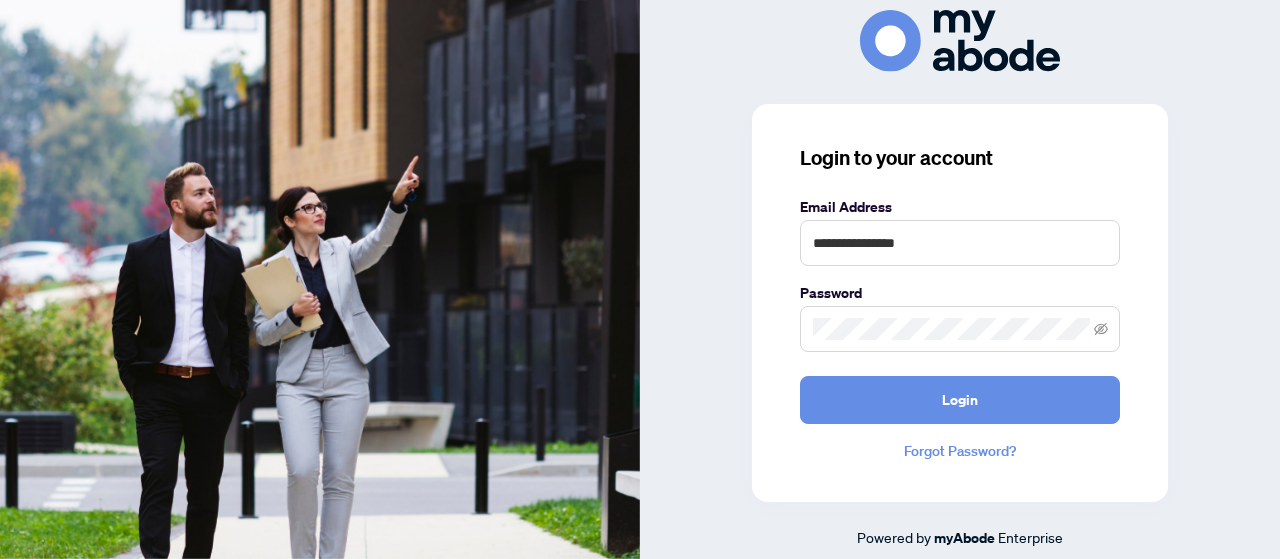 click on "Login" at bounding box center (960, 400) 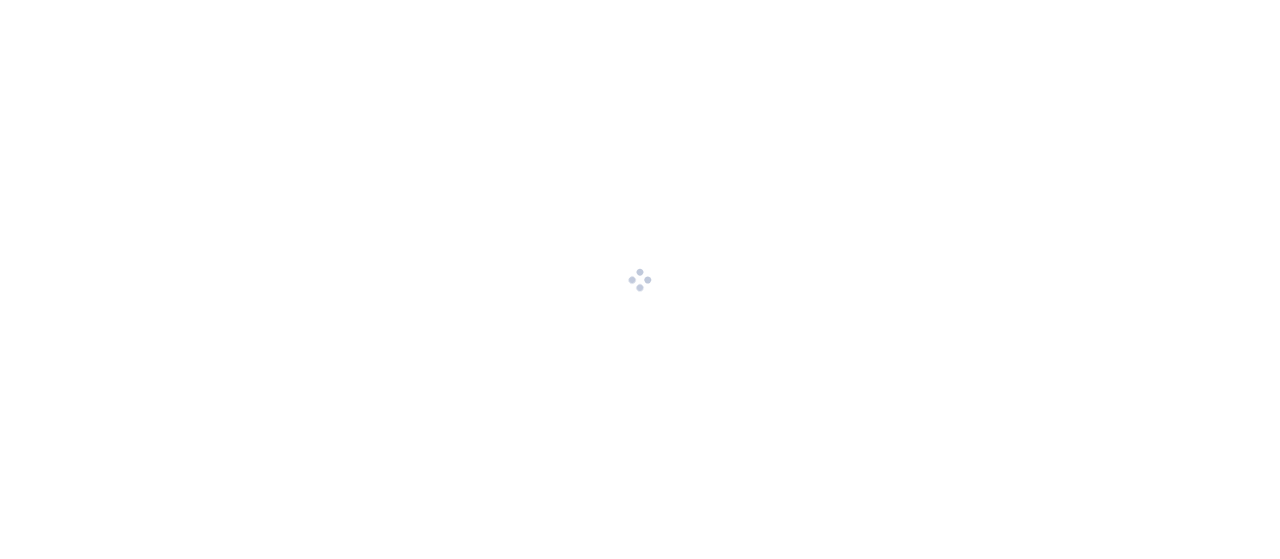 scroll, scrollTop: 0, scrollLeft: 0, axis: both 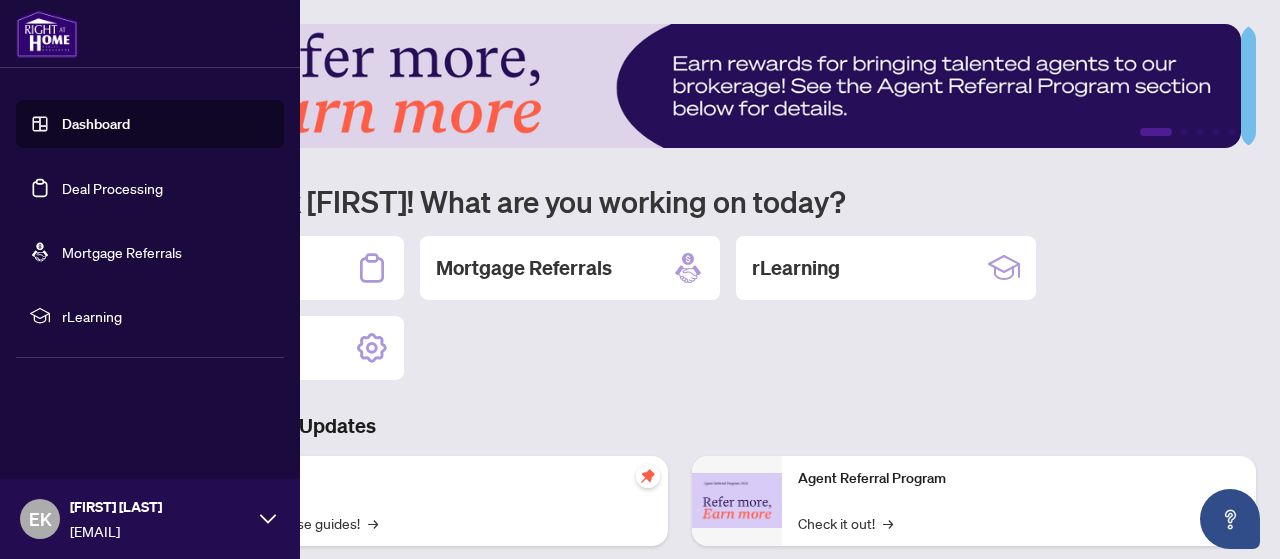 click on "Deal Processing" at bounding box center (112, 188) 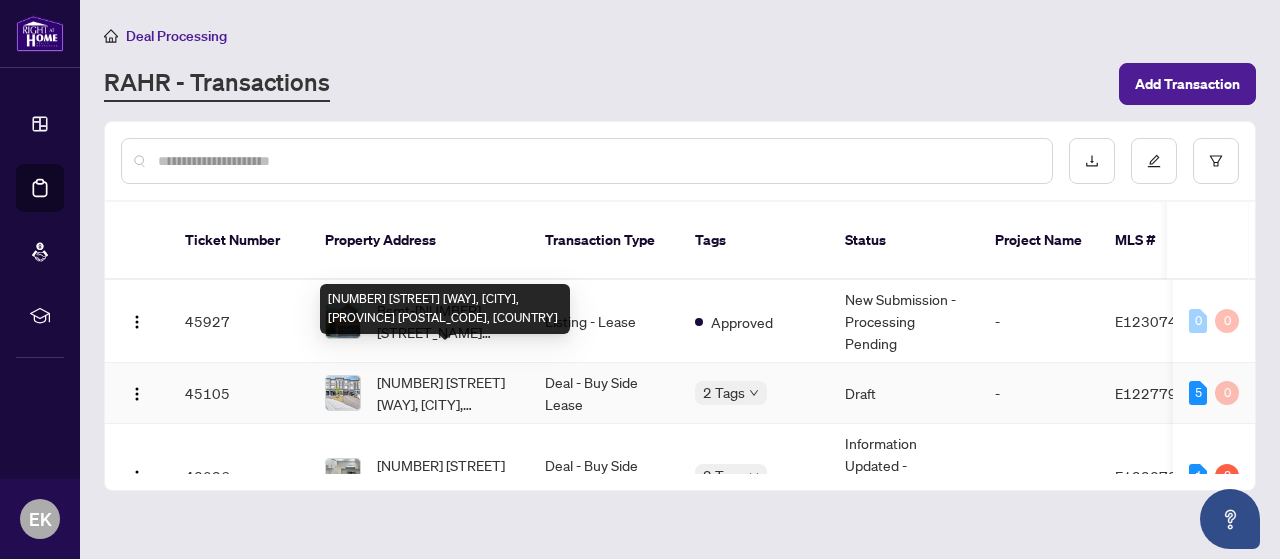 click on "[NUMBER] [STREET] [WAY], [CITY], [PROVINCE] [POSTAL_CODE], [COUNTRY]" at bounding box center (445, 393) 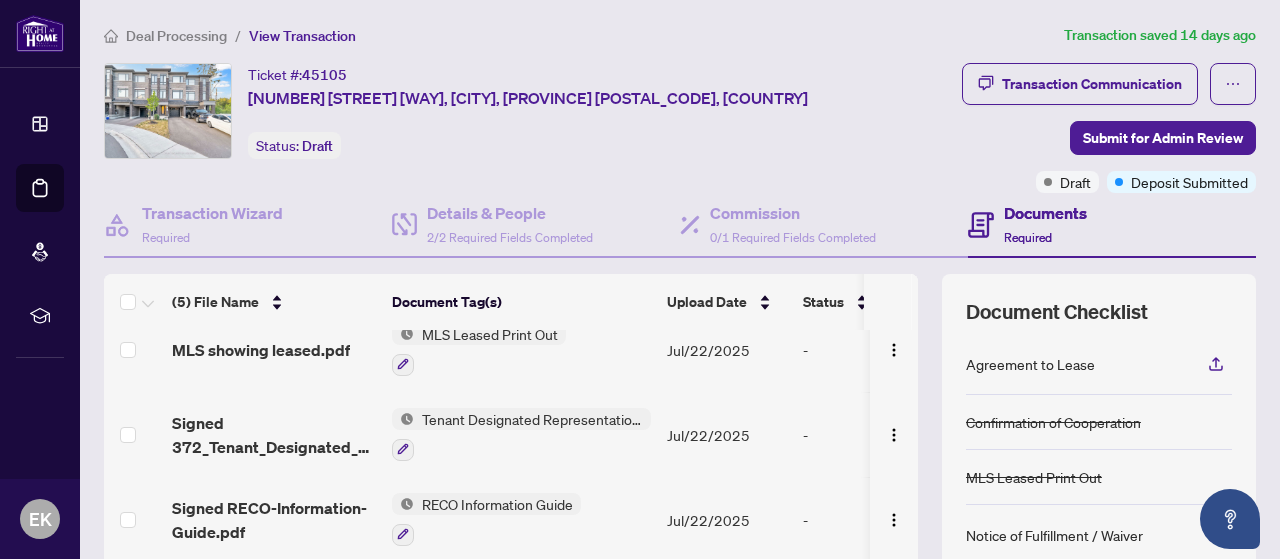 scroll, scrollTop: 130, scrollLeft: 0, axis: vertical 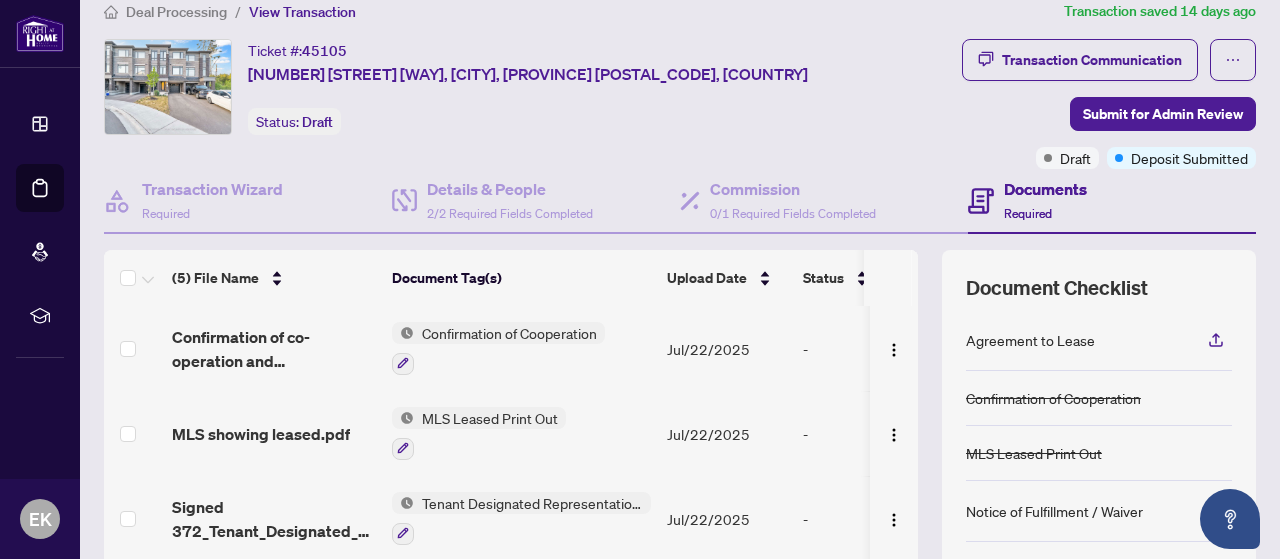 click on "Deal Processing / View Transaction" at bounding box center (580, 11) 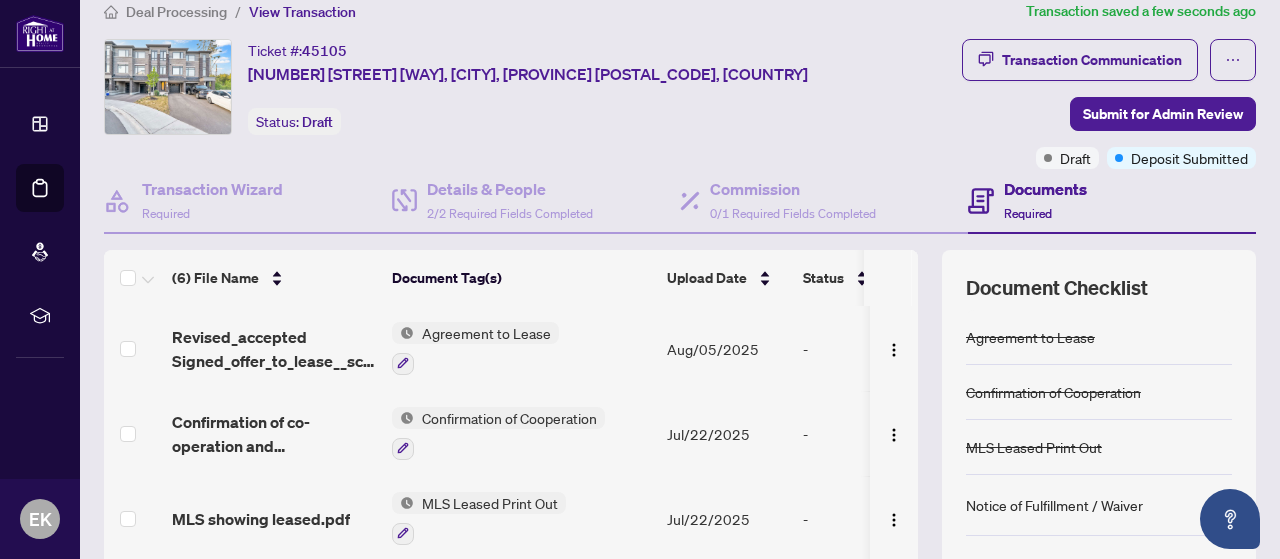 click on "Agreement to Lease" at bounding box center [486, 333] 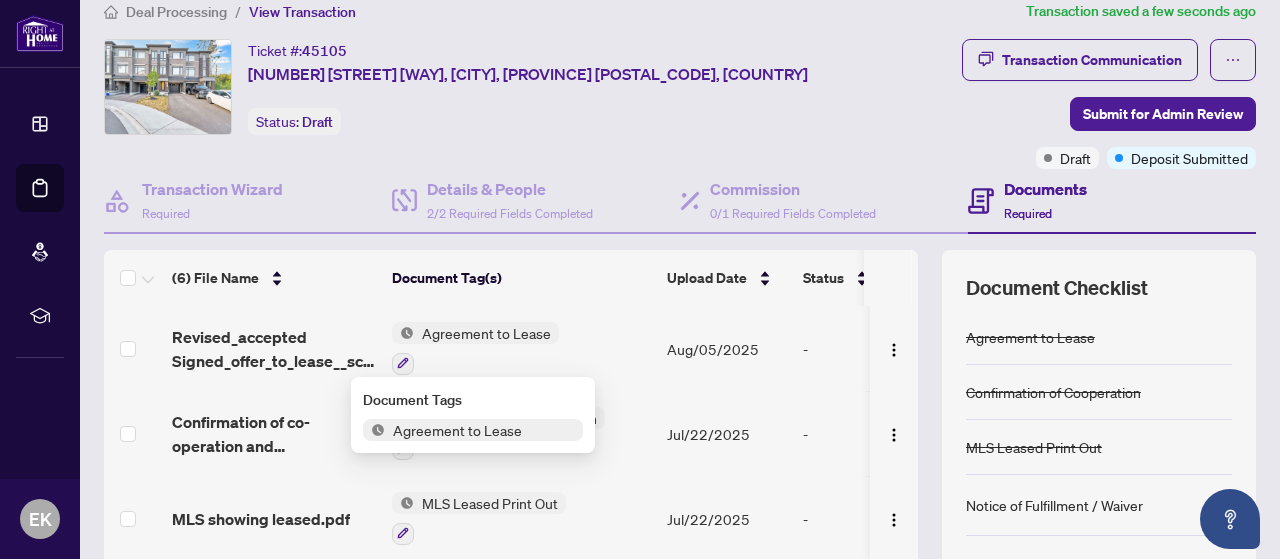 click 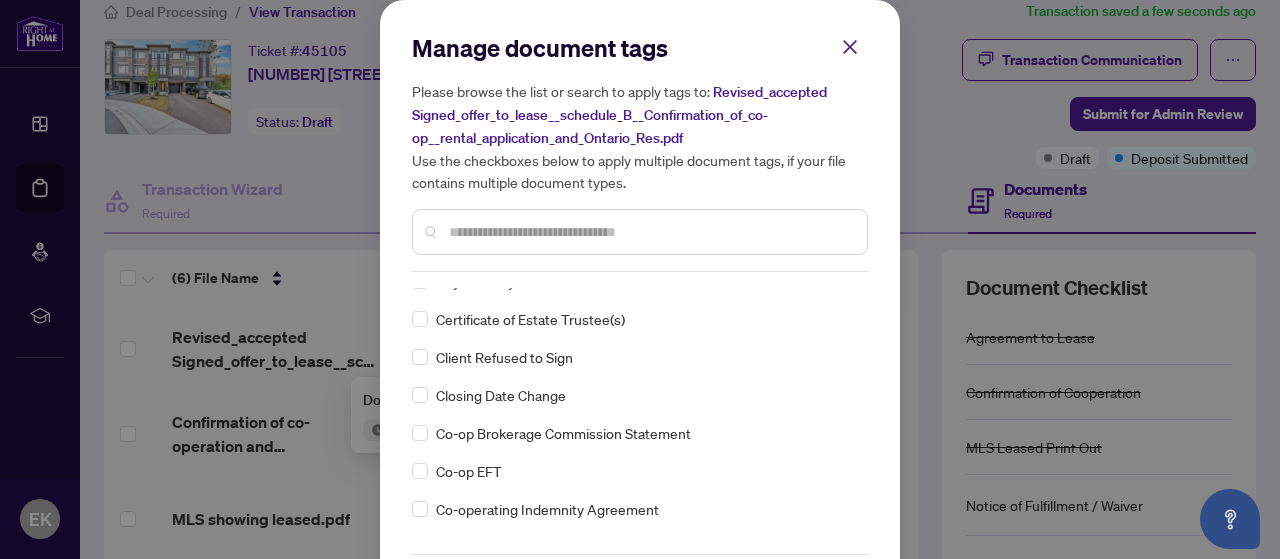 scroll, scrollTop: 704, scrollLeft: 0, axis: vertical 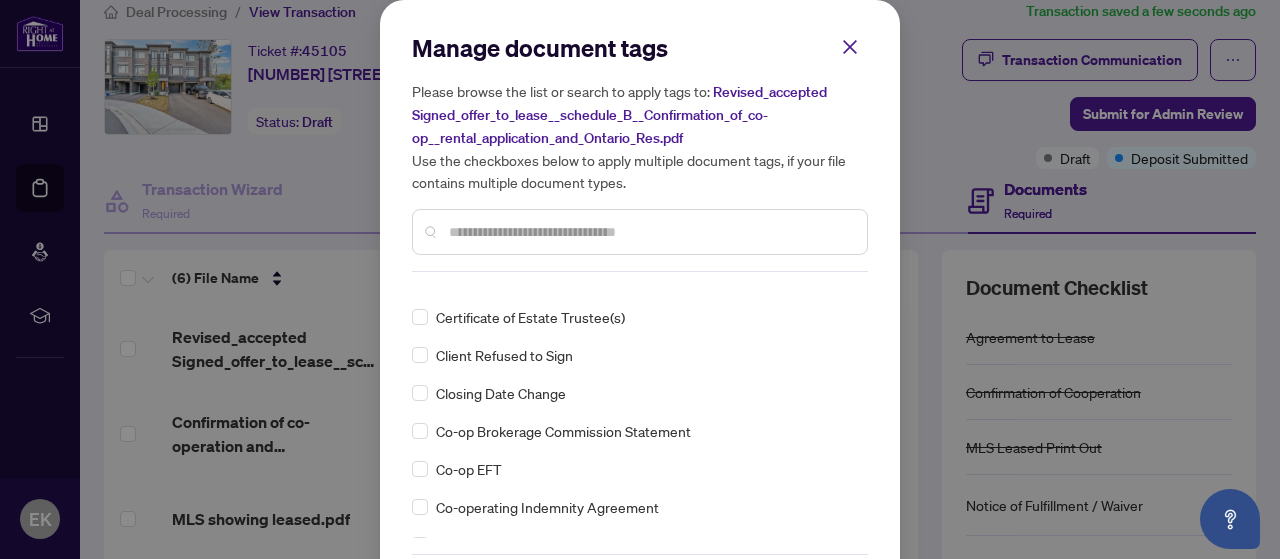 click 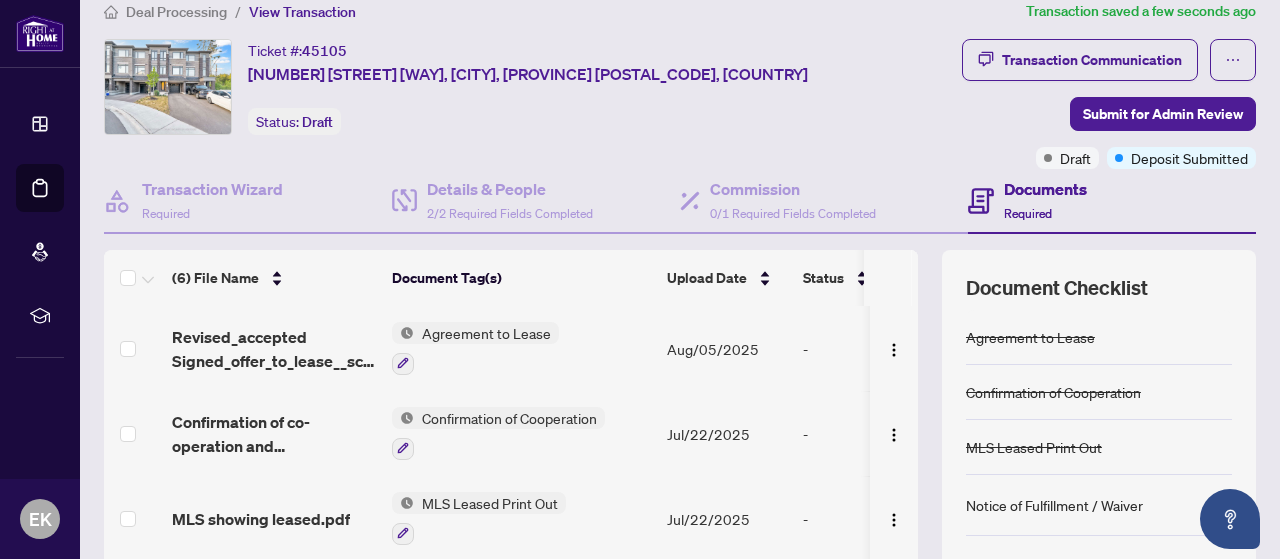 click at bounding box center [894, 350] 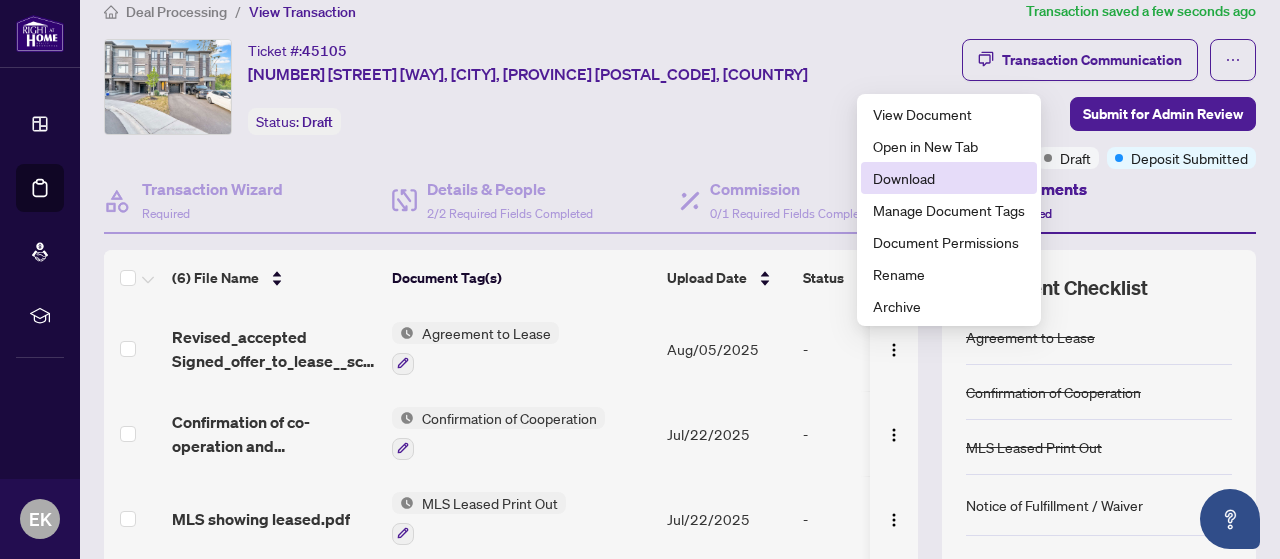 click on "Download" at bounding box center [949, 178] 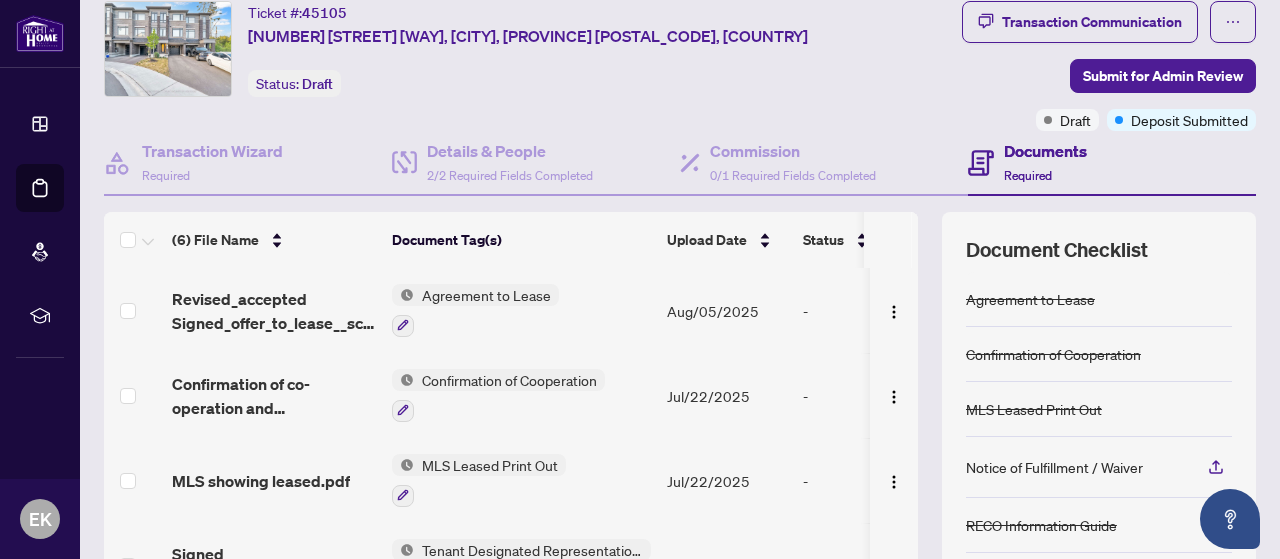 scroll, scrollTop: 0, scrollLeft: 0, axis: both 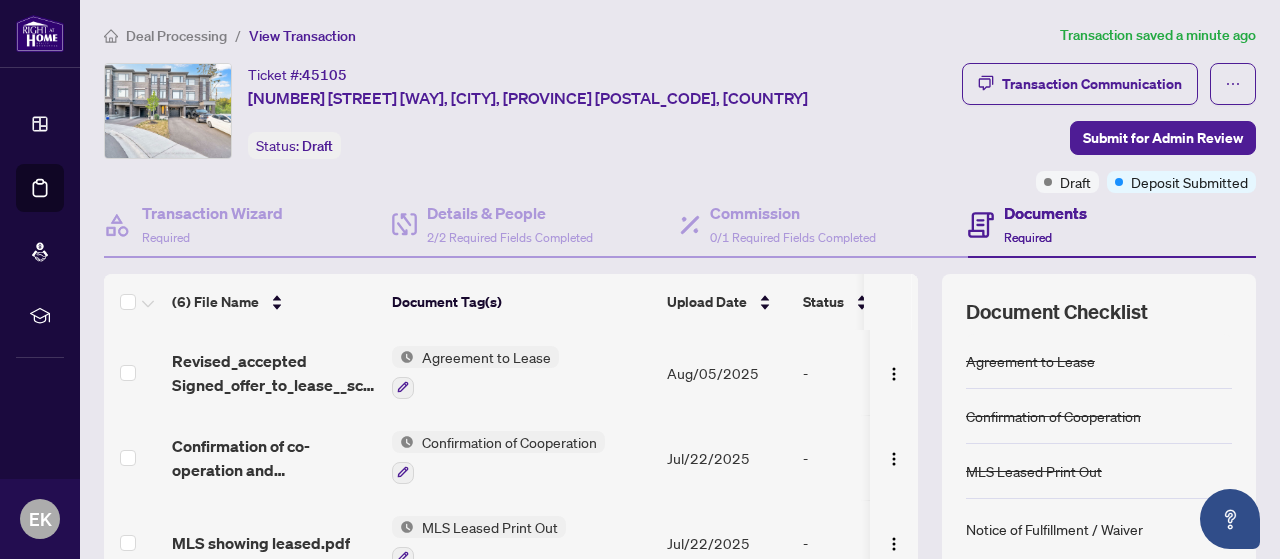 click on "Submit for Admin Review" at bounding box center [1163, 138] 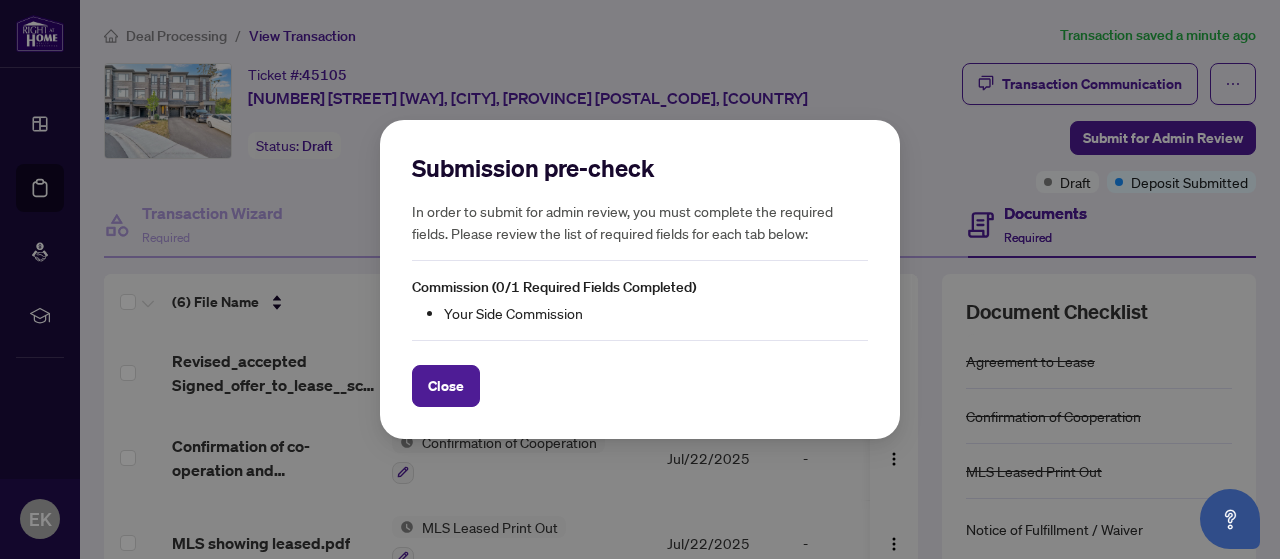 drag, startPoint x: 924, startPoint y: 191, endPoint x: 728, endPoint y: 352, distance: 253.6474 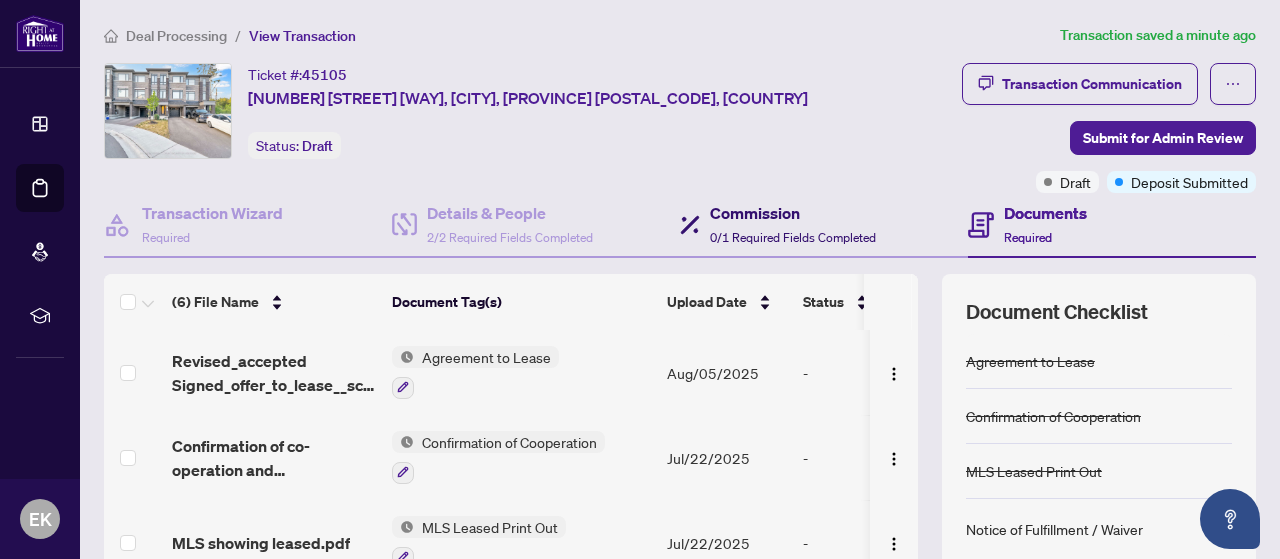 click on "Commission" at bounding box center [793, 213] 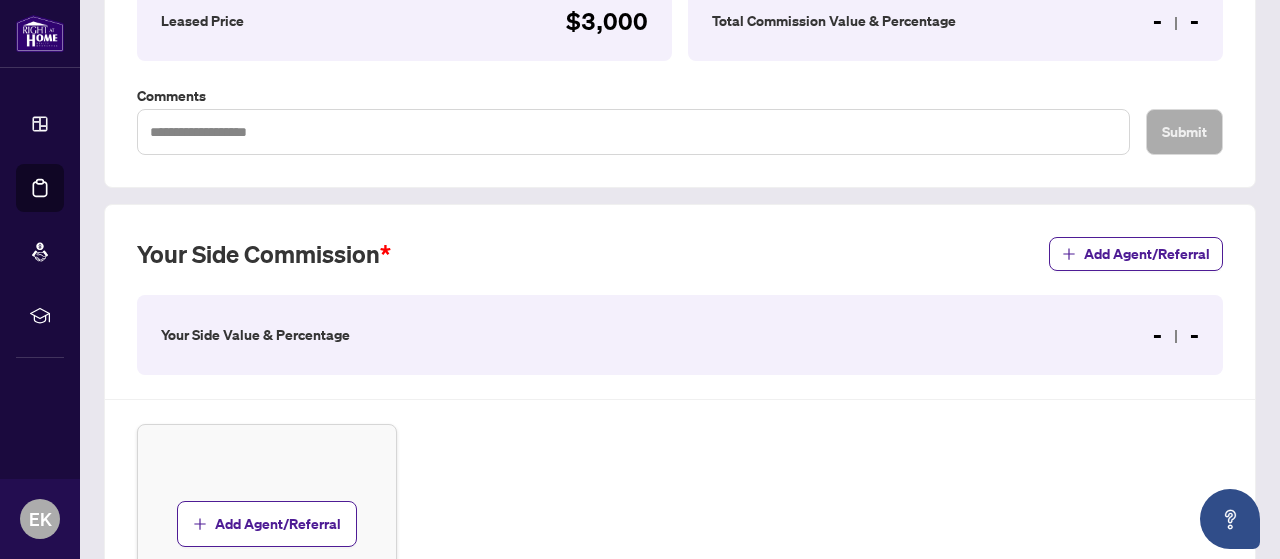 scroll, scrollTop: 383, scrollLeft: 0, axis: vertical 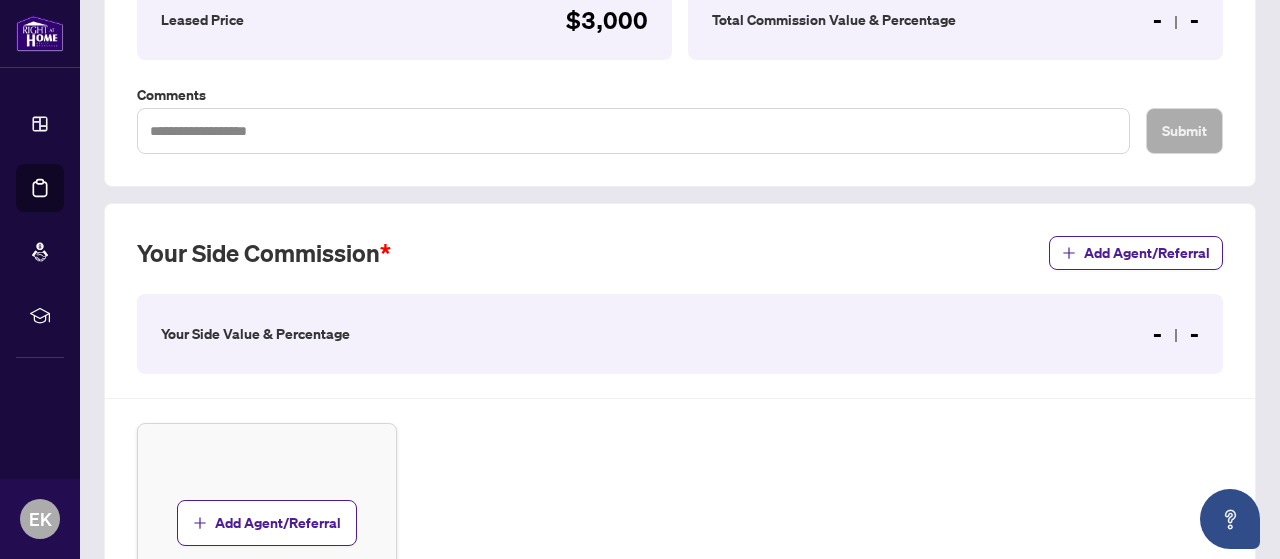 click on "Your Side Value & Percentage -     -" at bounding box center [680, 334] 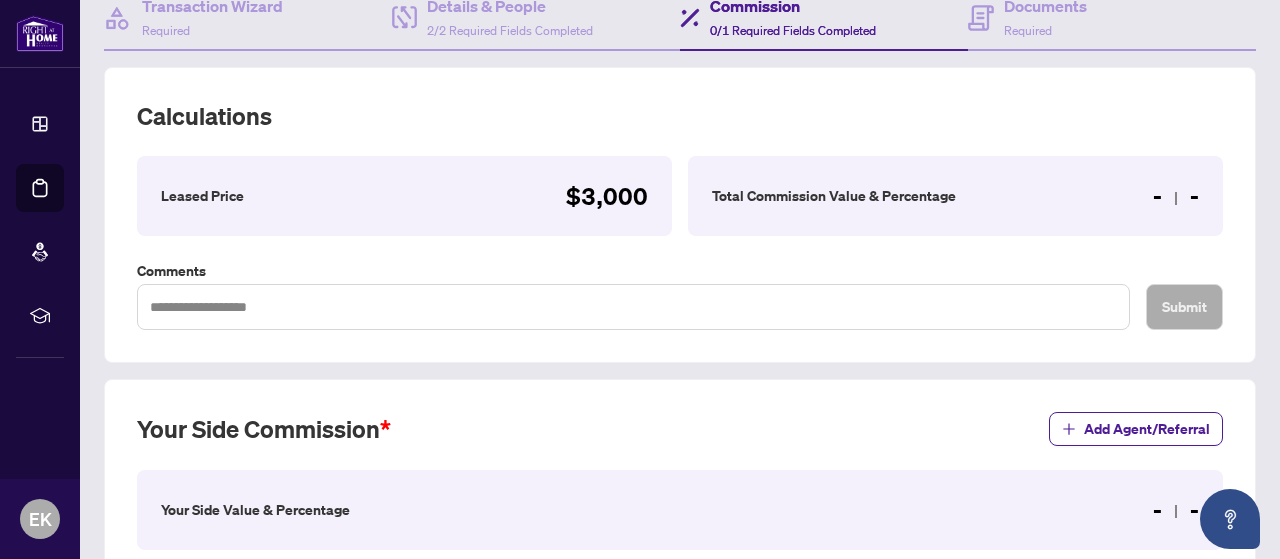 scroll, scrollTop: 206, scrollLeft: 0, axis: vertical 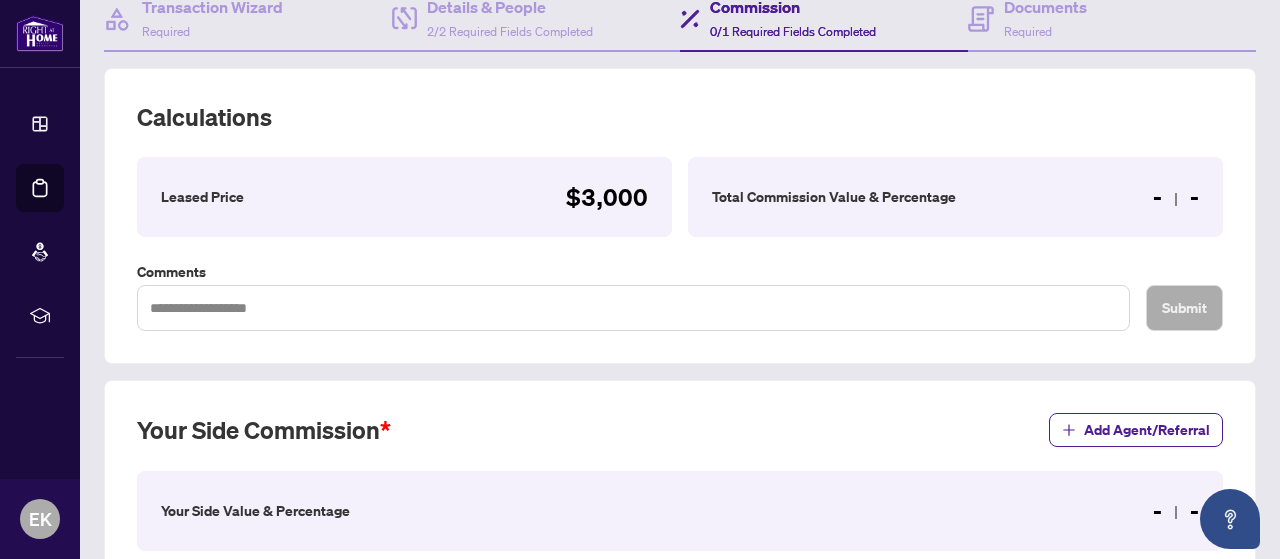 click on "Total Commission Value & Percentage -     -" at bounding box center (955, 197) 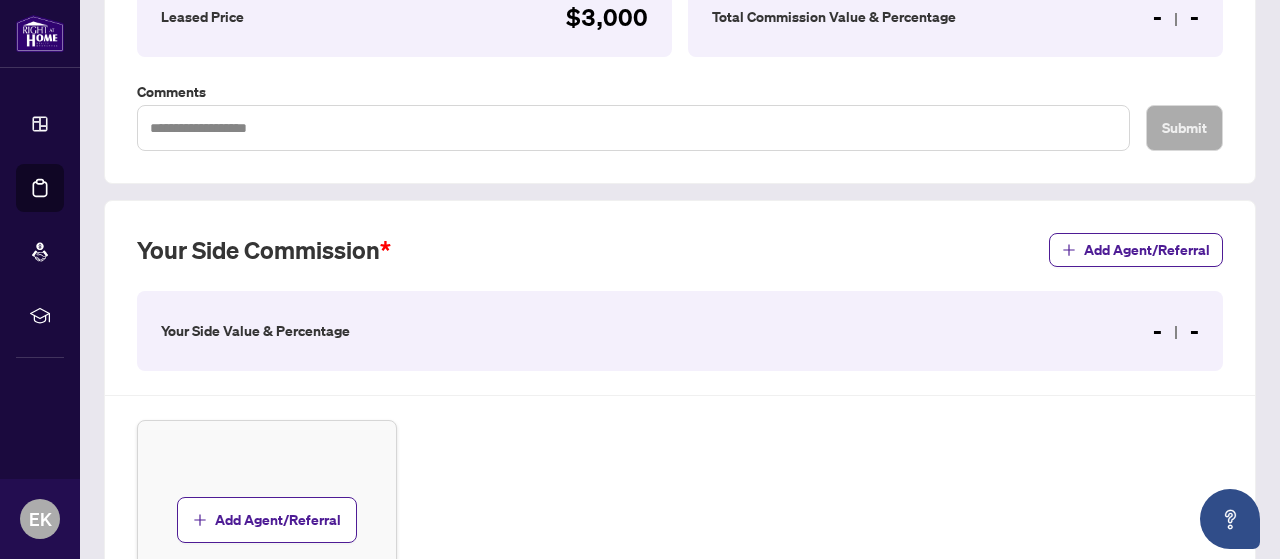 scroll, scrollTop: 398, scrollLeft: 0, axis: vertical 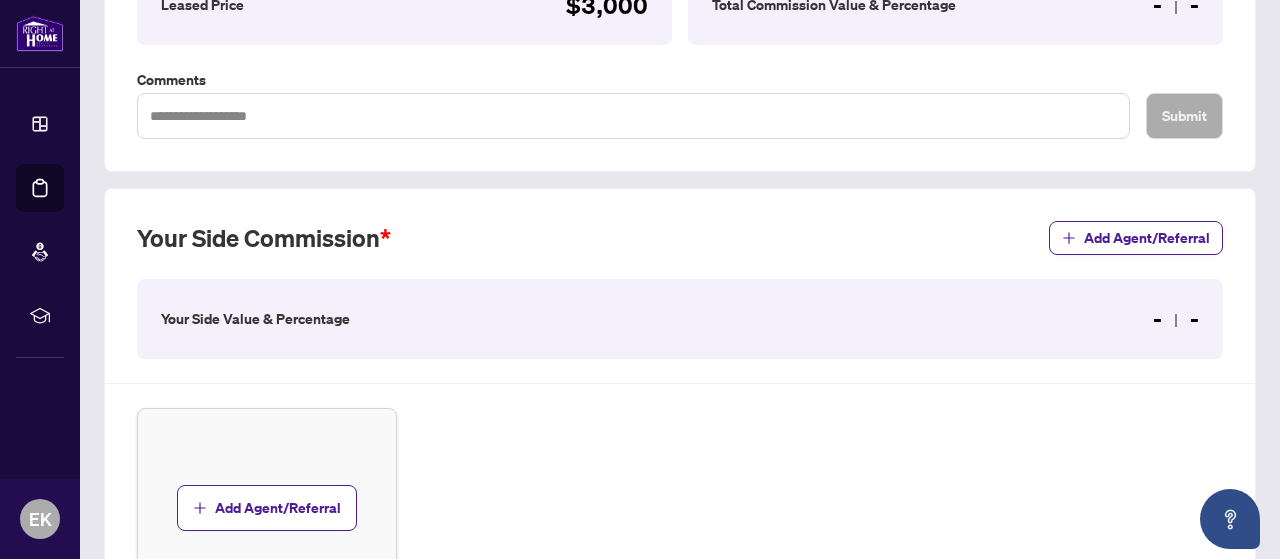 click on "Add Agent/Referral" at bounding box center (1136, 238) 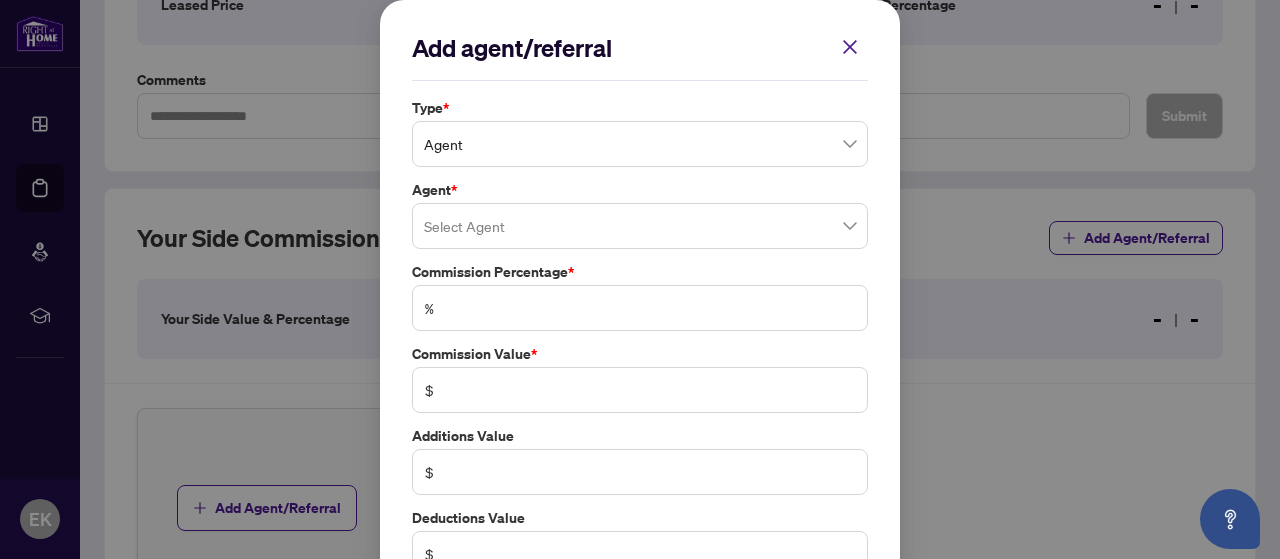 click at bounding box center (640, 226) 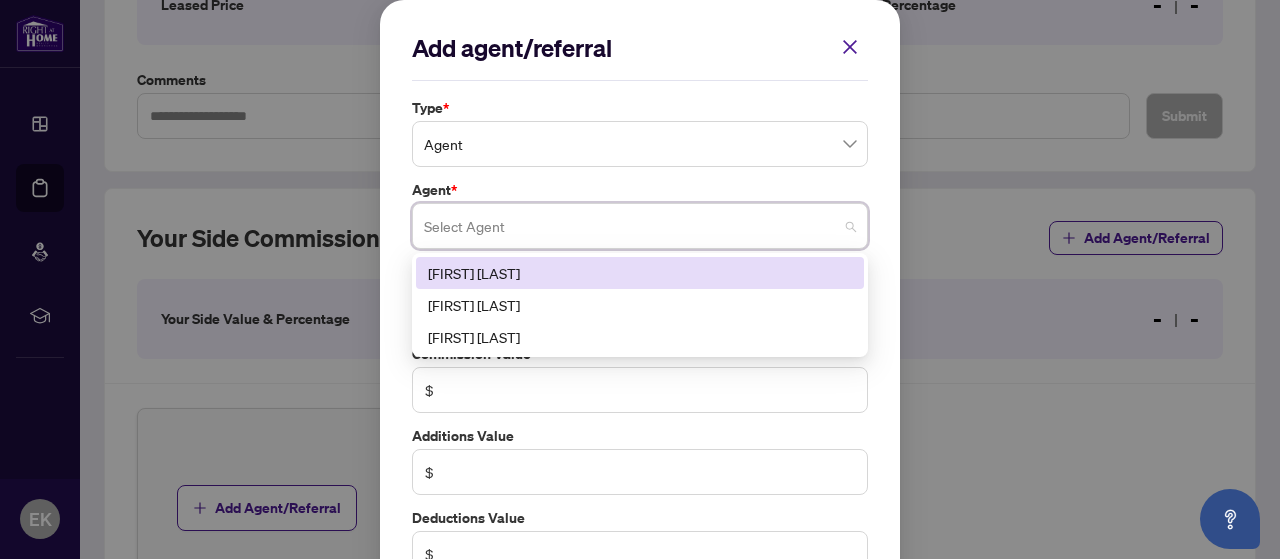 click on "[FIRST] [LAST]" at bounding box center (640, 273) 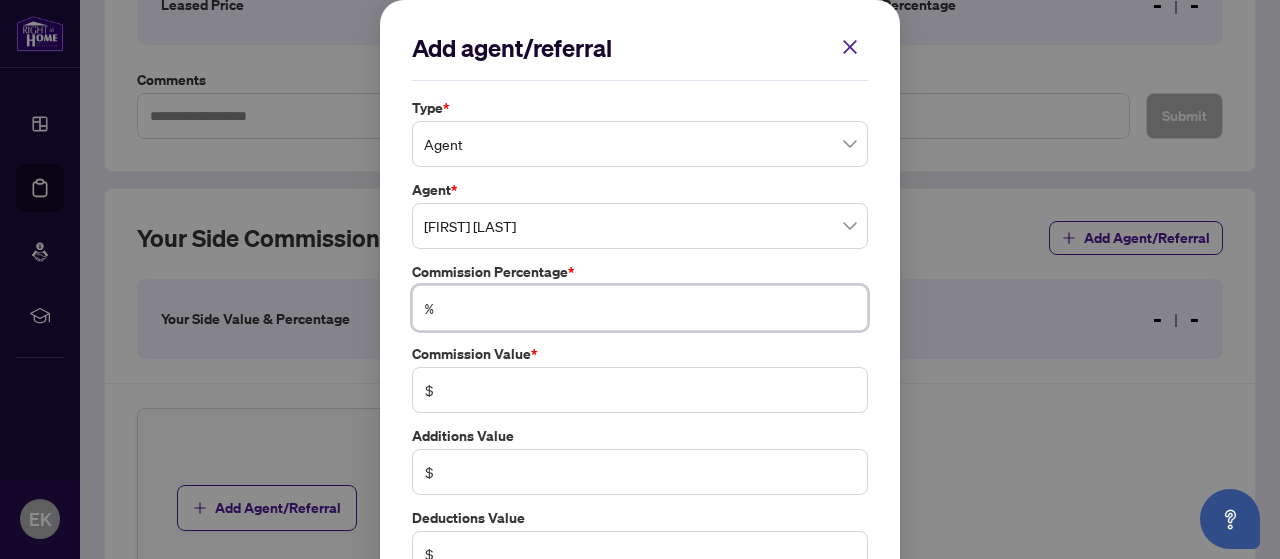 click at bounding box center [650, 308] 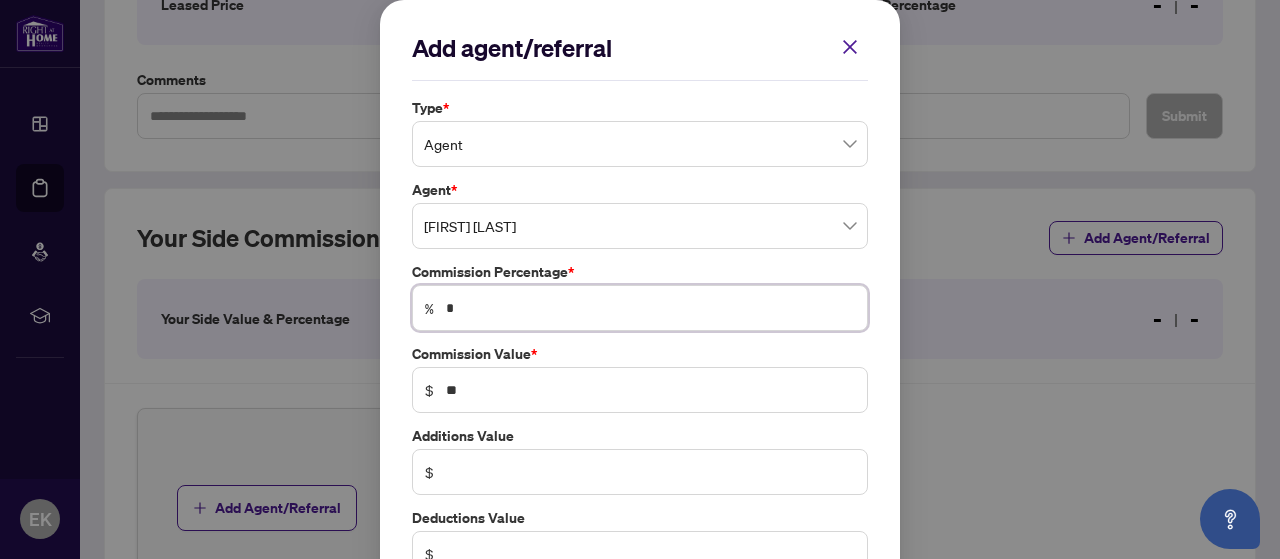 type on "**" 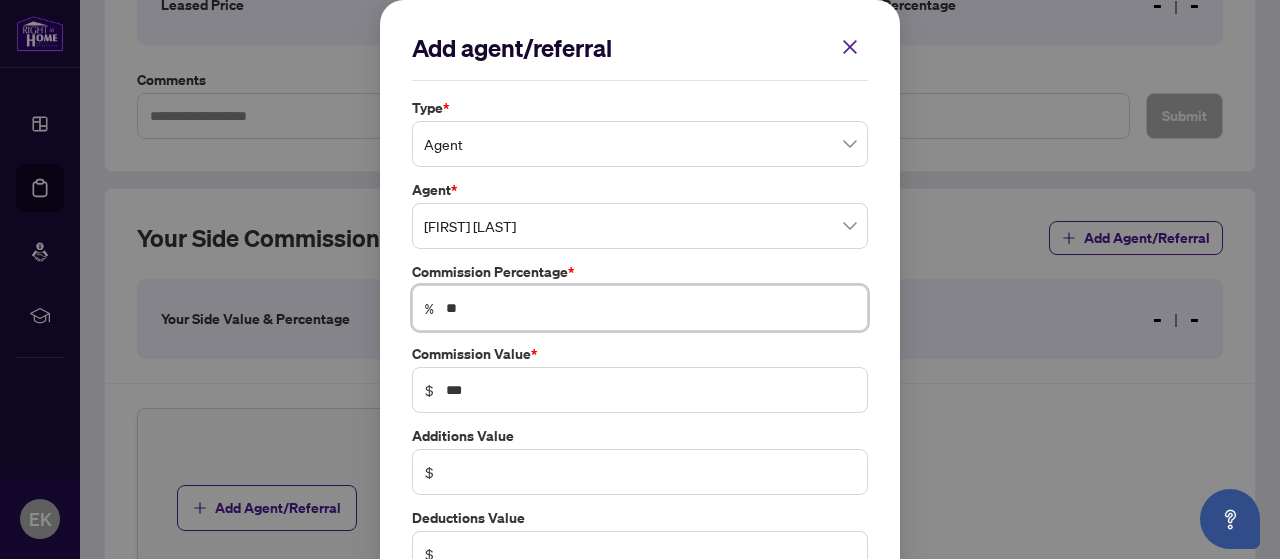 type on "*" 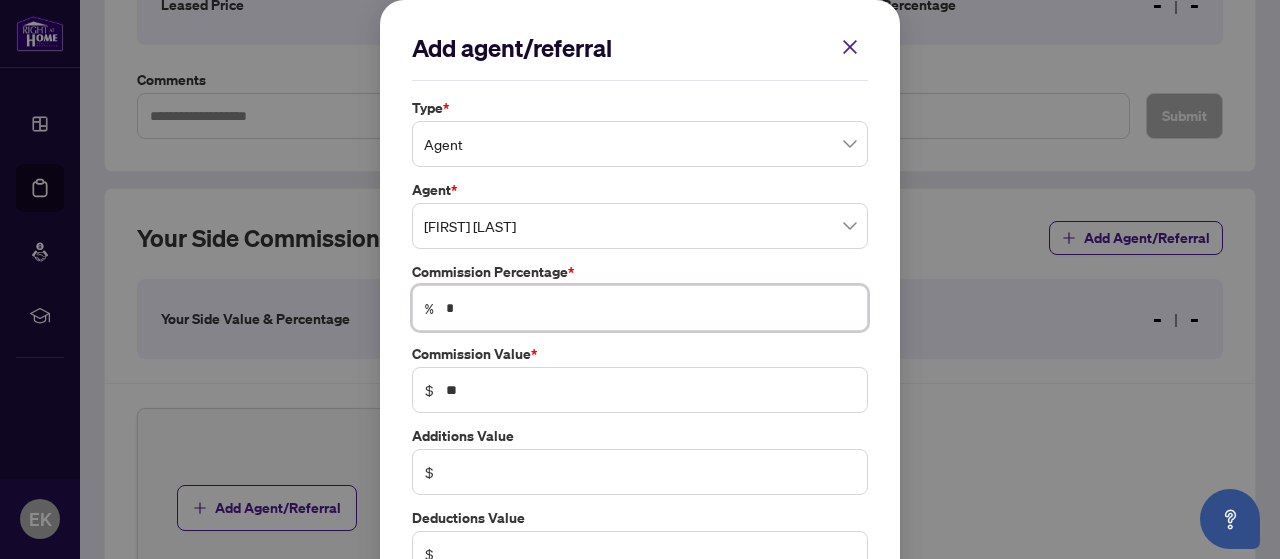 type 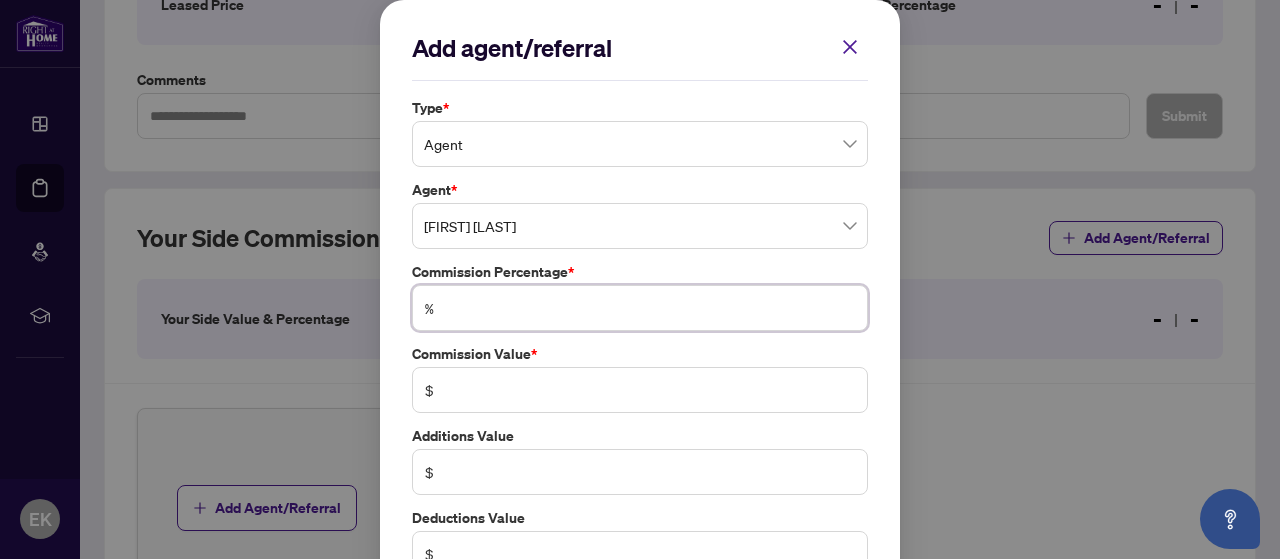 type on "*" 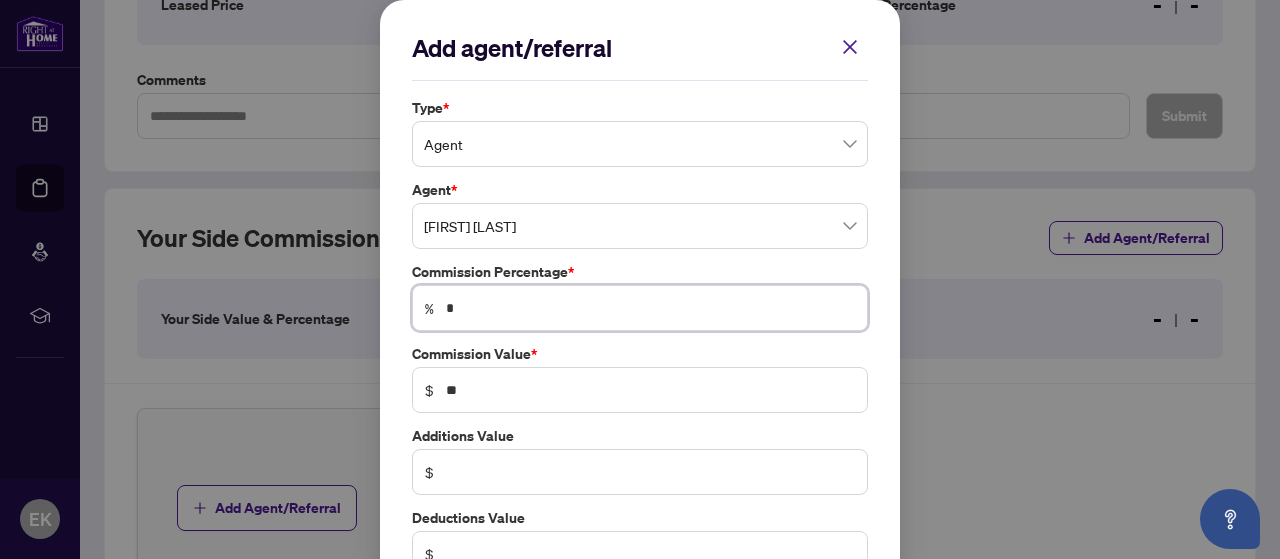 type on "**" 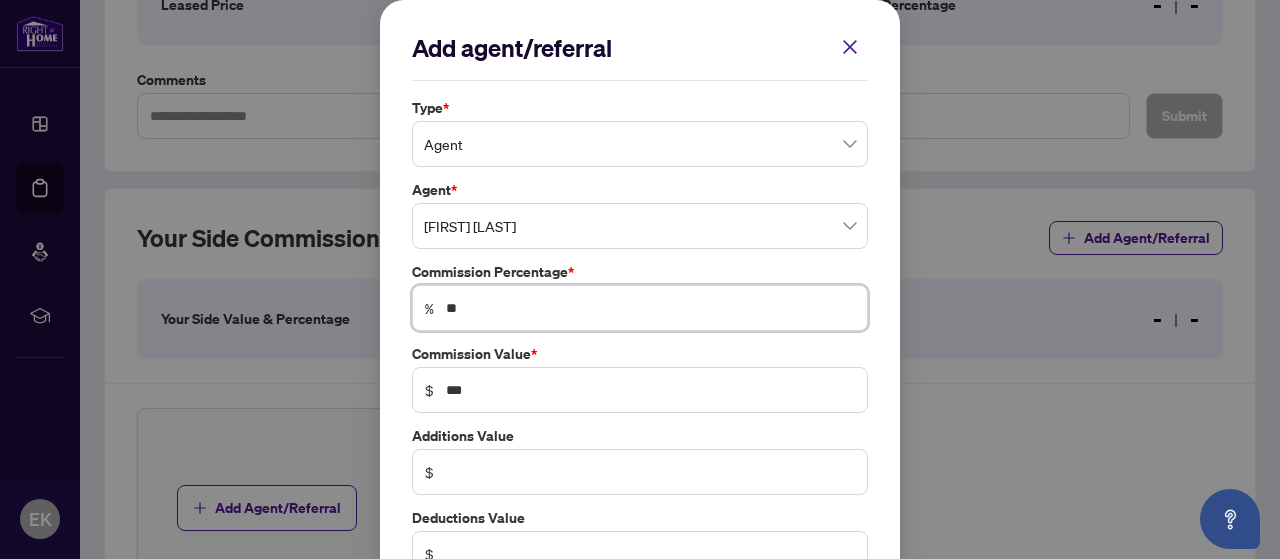 type on "*" 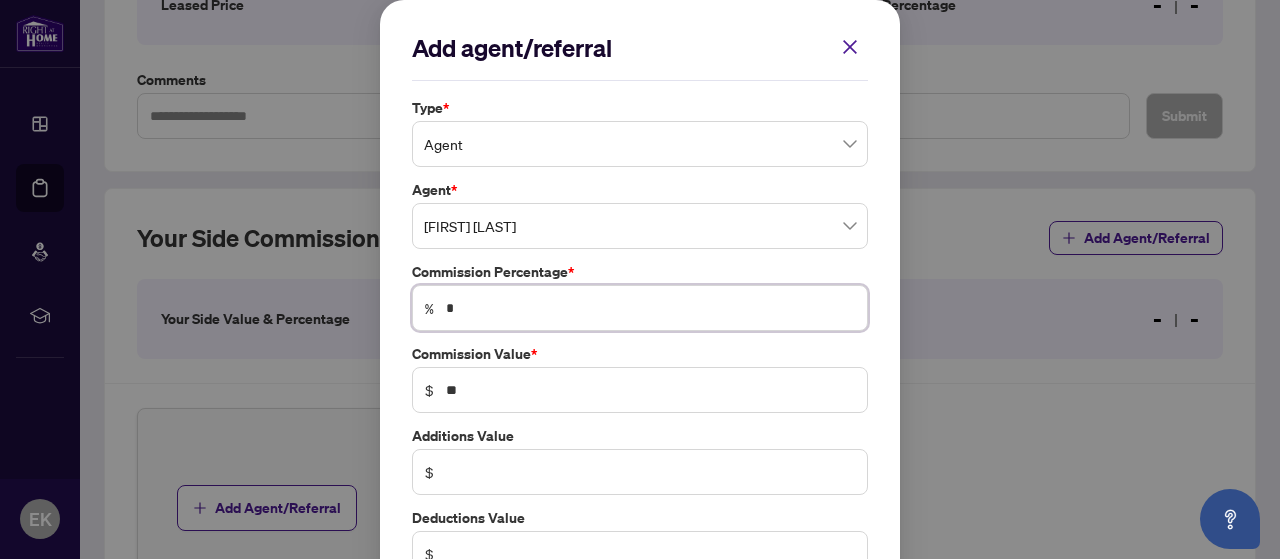 type 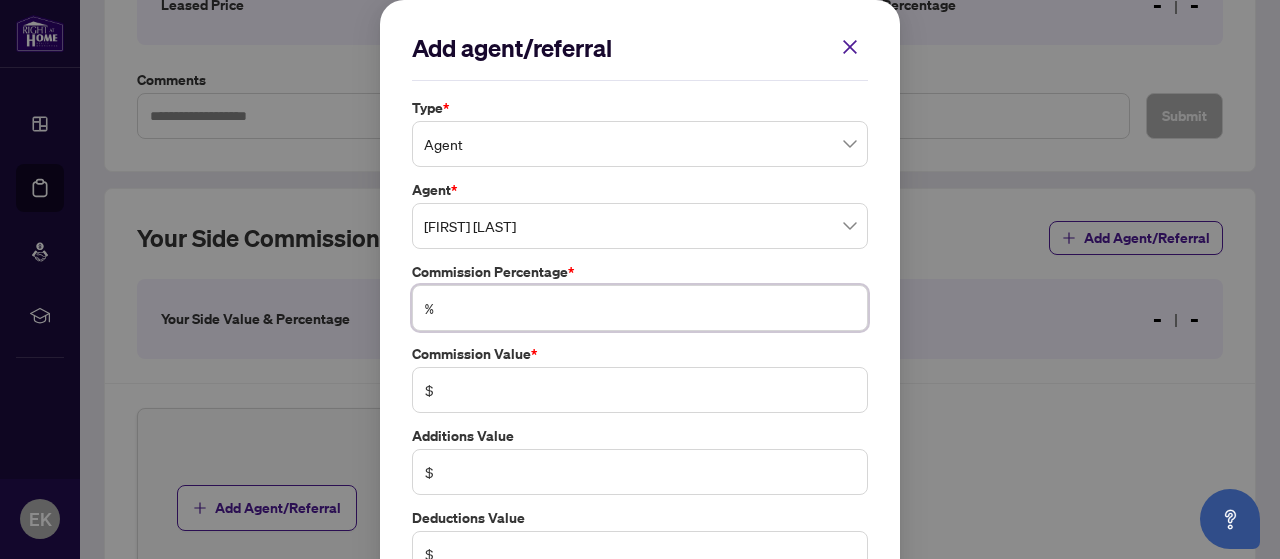 type on "*" 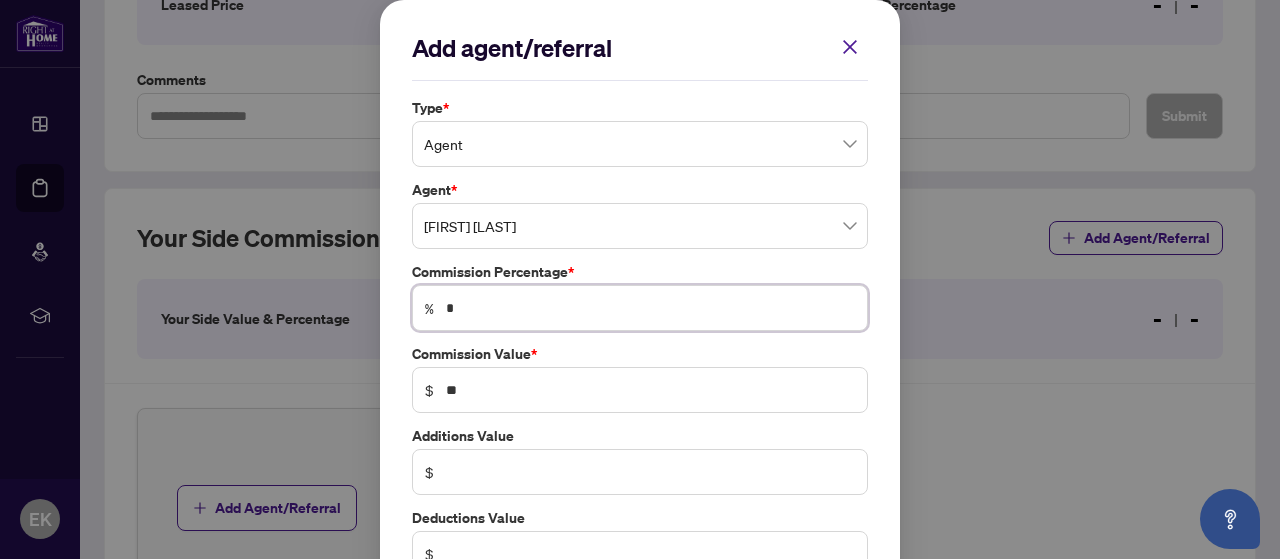 type on "**" 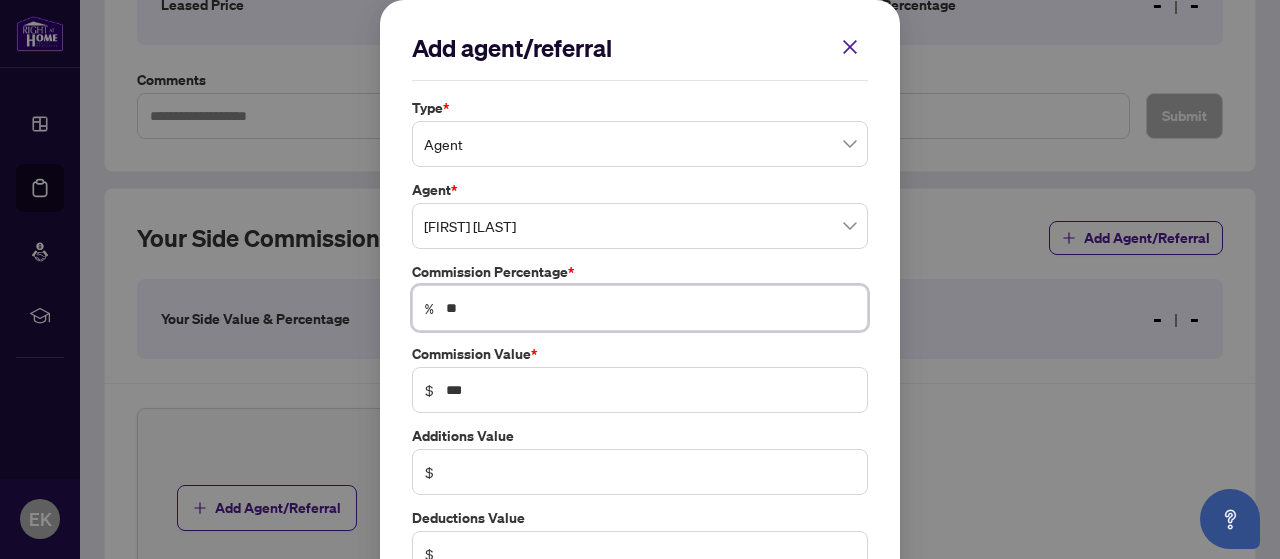 type on "*" 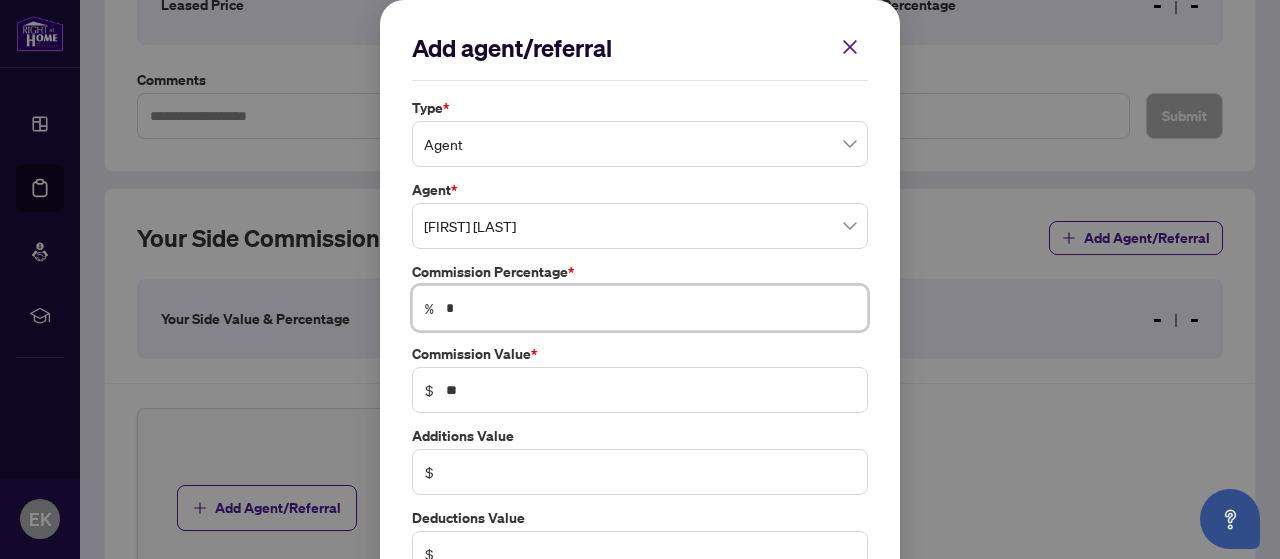 type 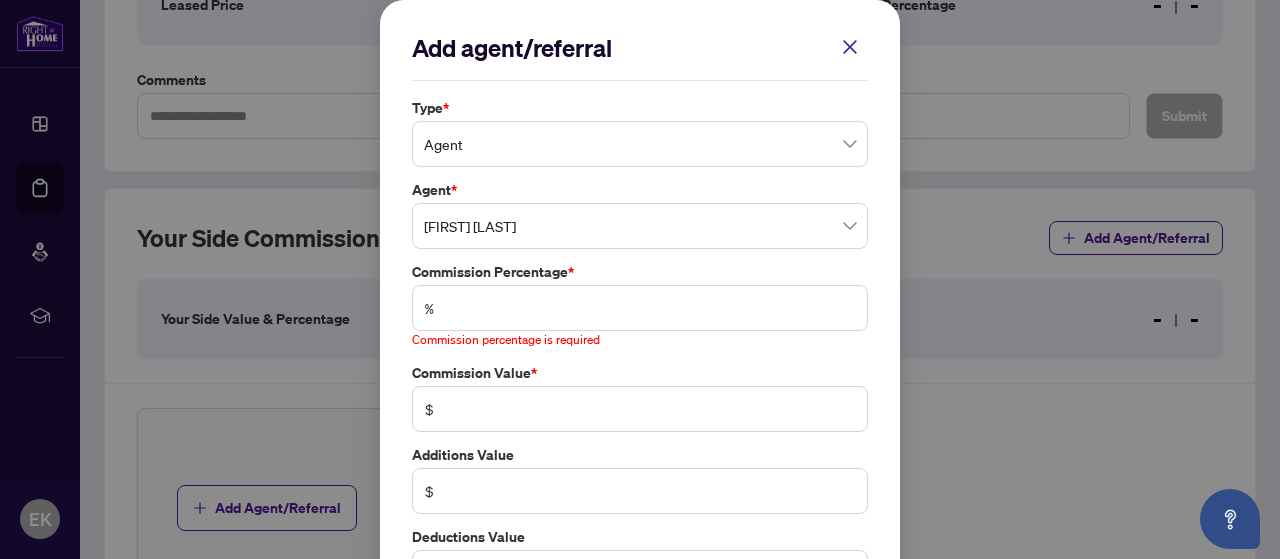 click on "%" at bounding box center (429, 308) 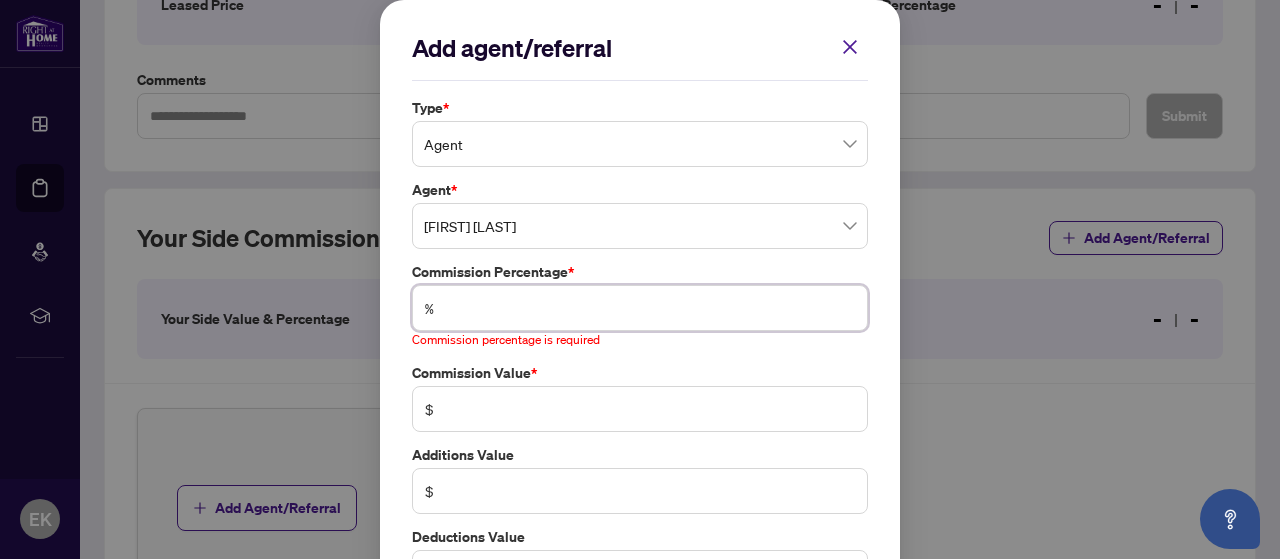 type on "*" 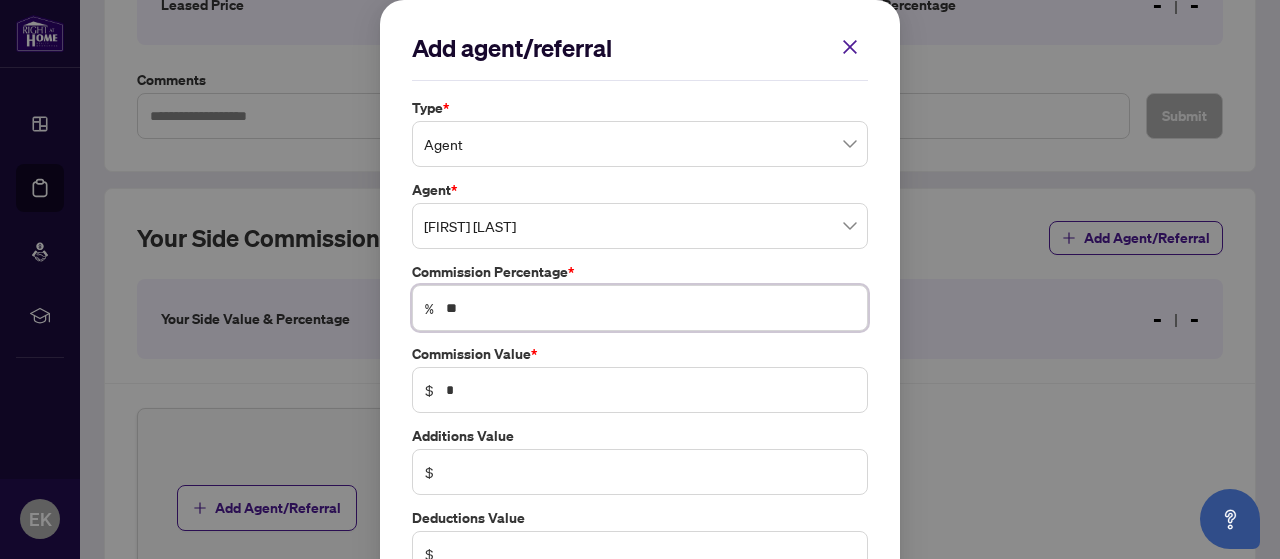 type on "***" 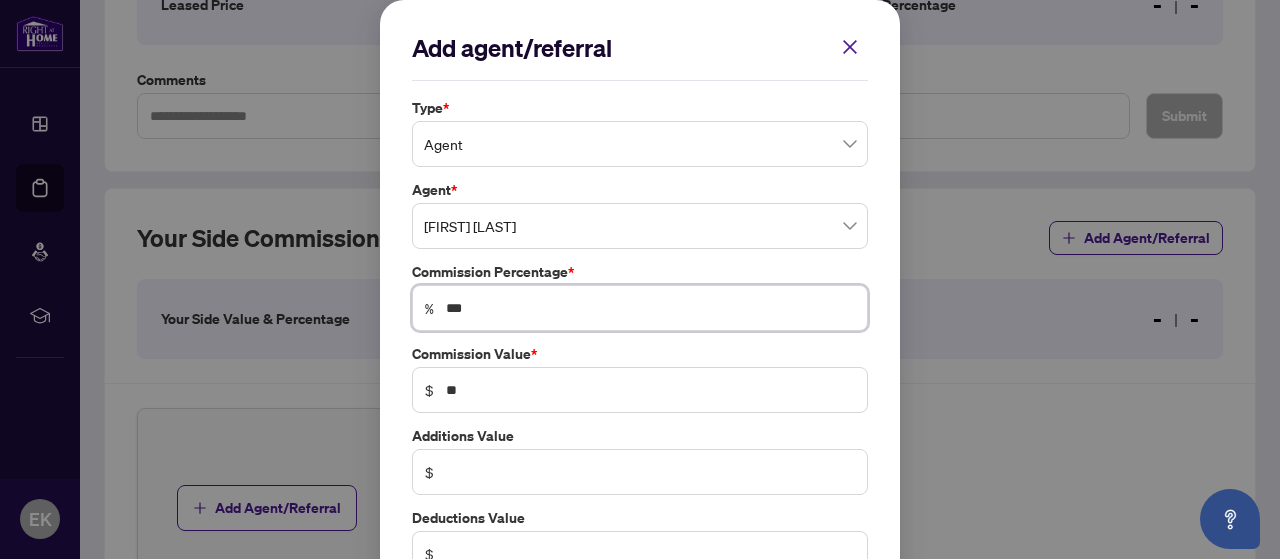 type on "**" 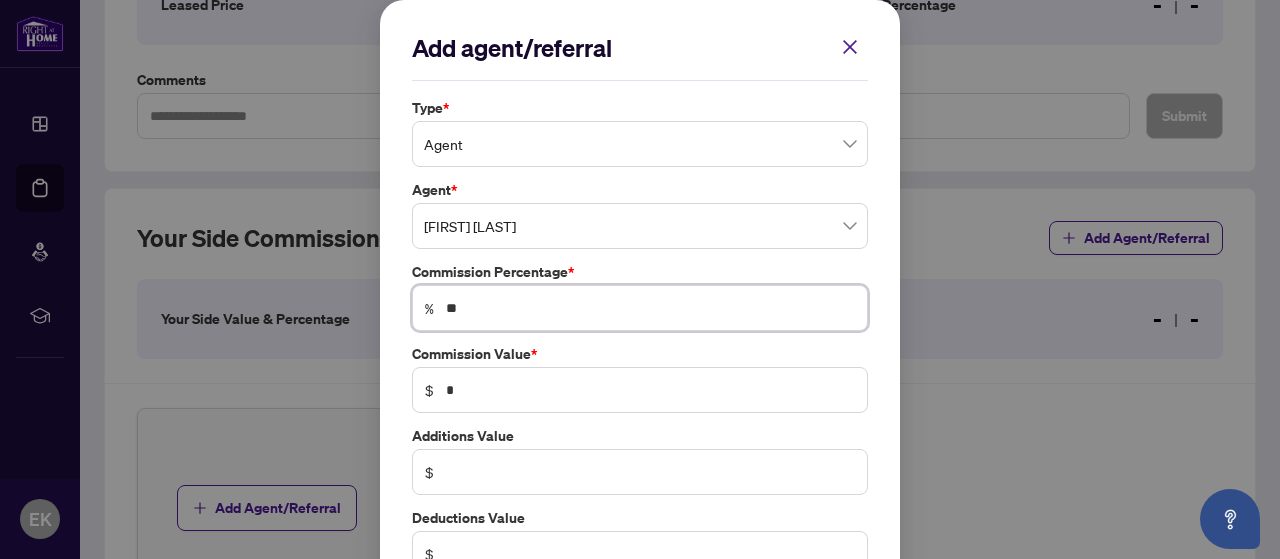 type on "*" 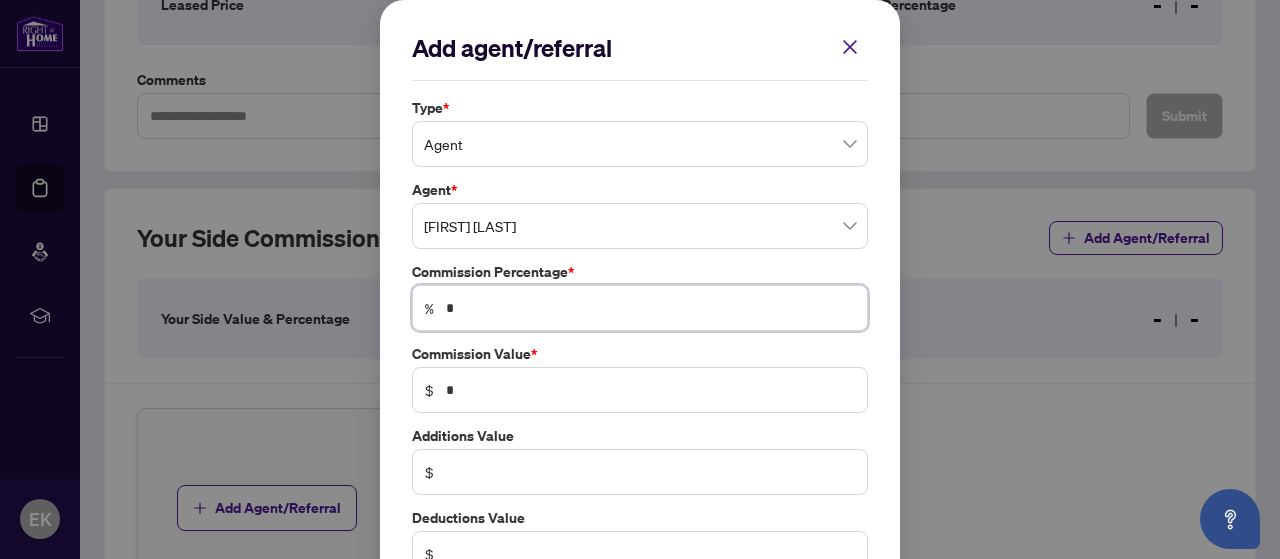 type 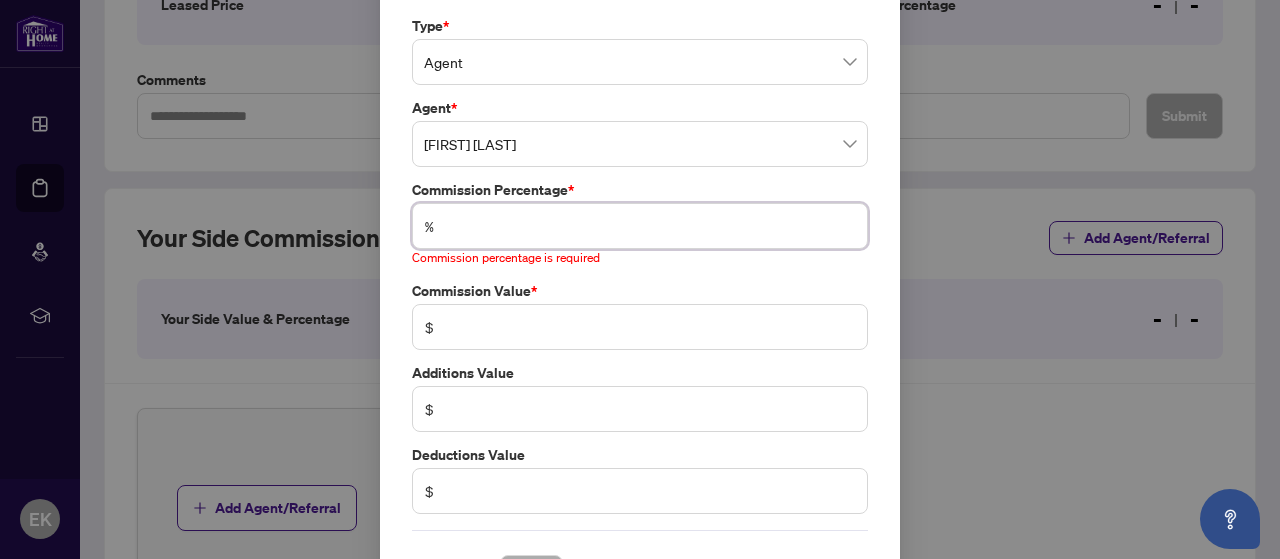 scroll, scrollTop: 147, scrollLeft: 0, axis: vertical 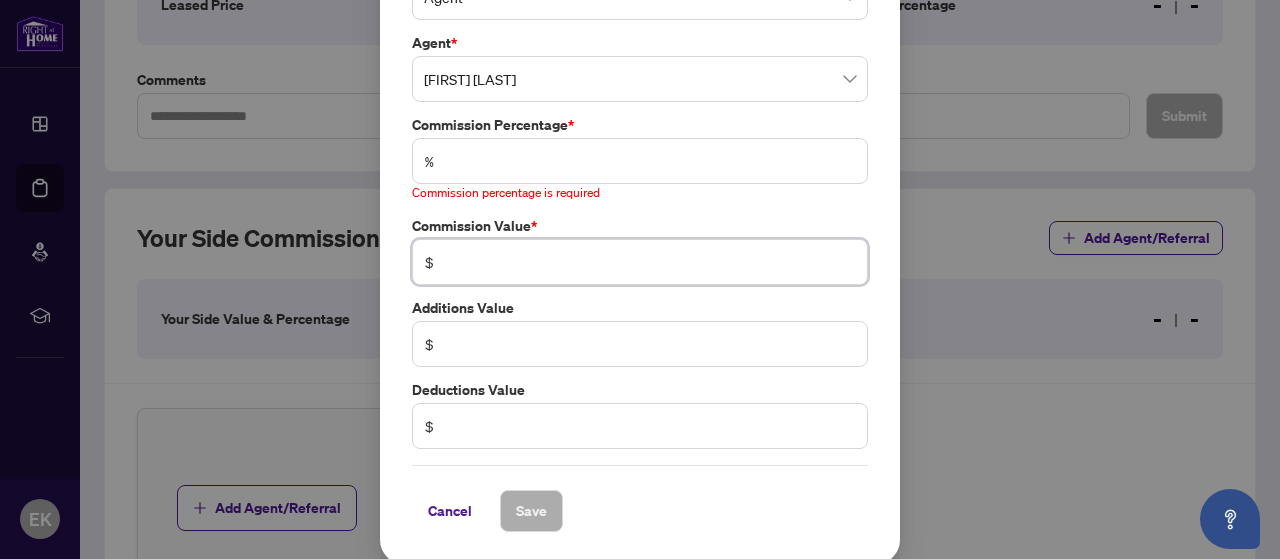 click at bounding box center [650, 262] 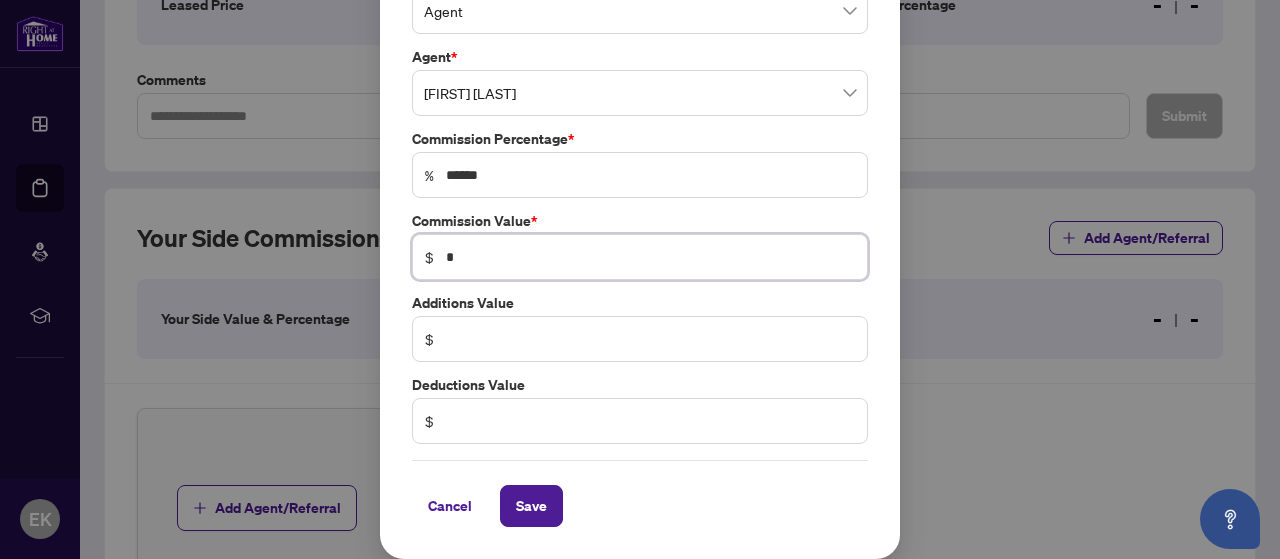 scroll, scrollTop: 128, scrollLeft: 0, axis: vertical 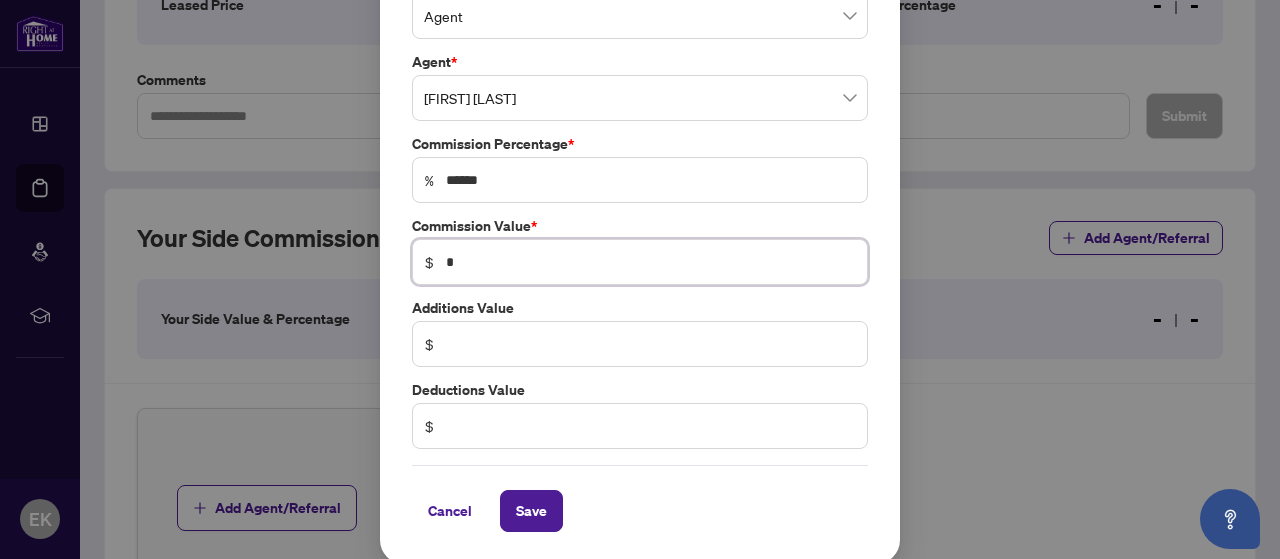 type on "*" 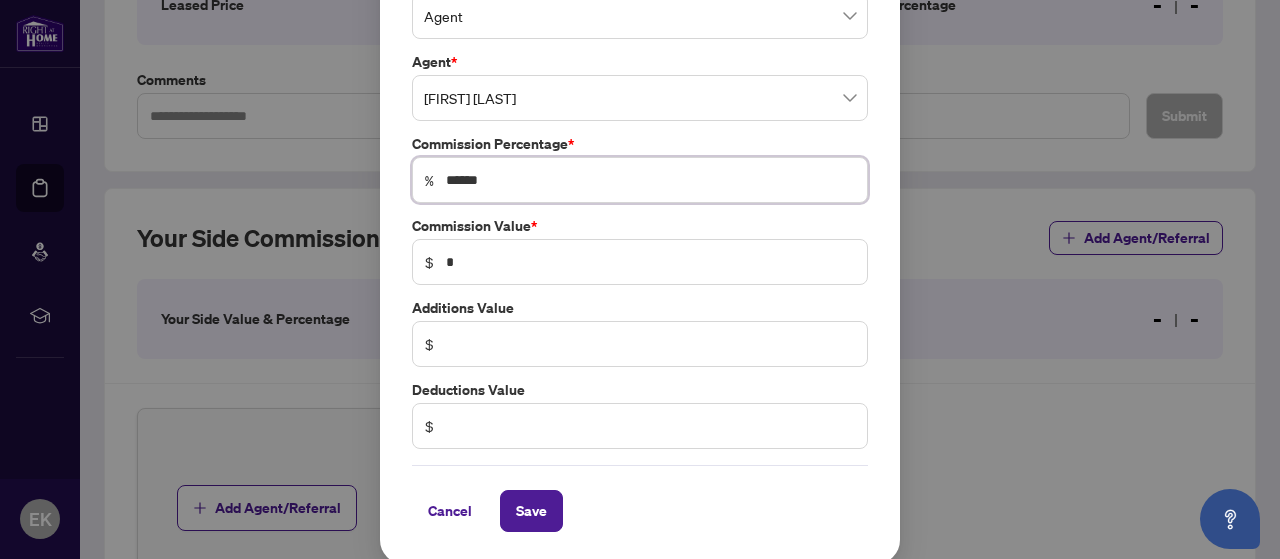 click on "******" at bounding box center (650, 180) 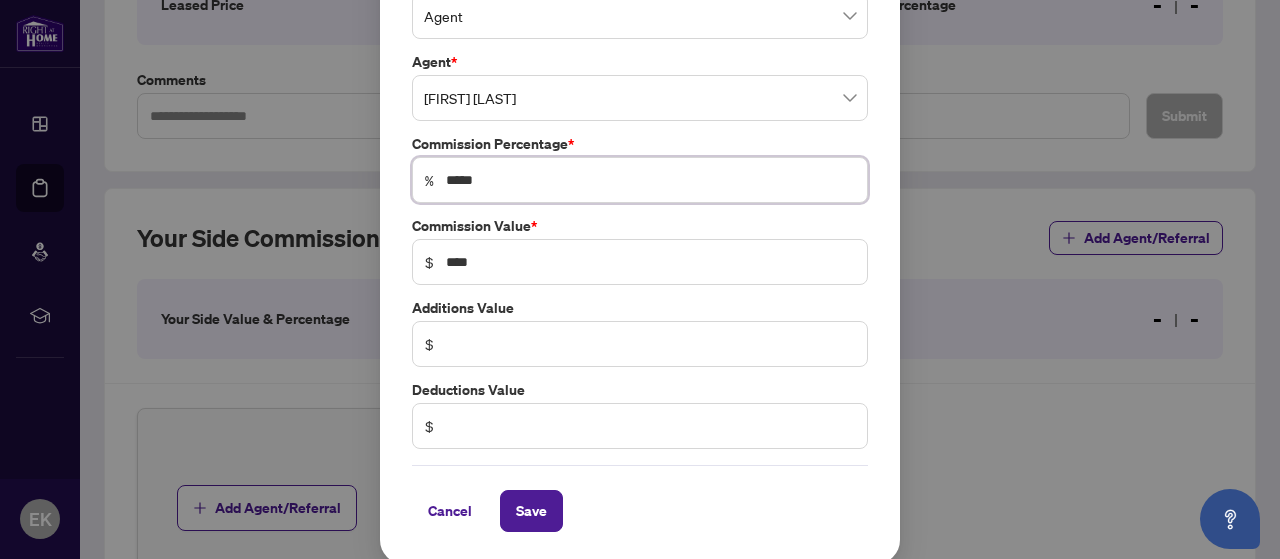 type on "****" 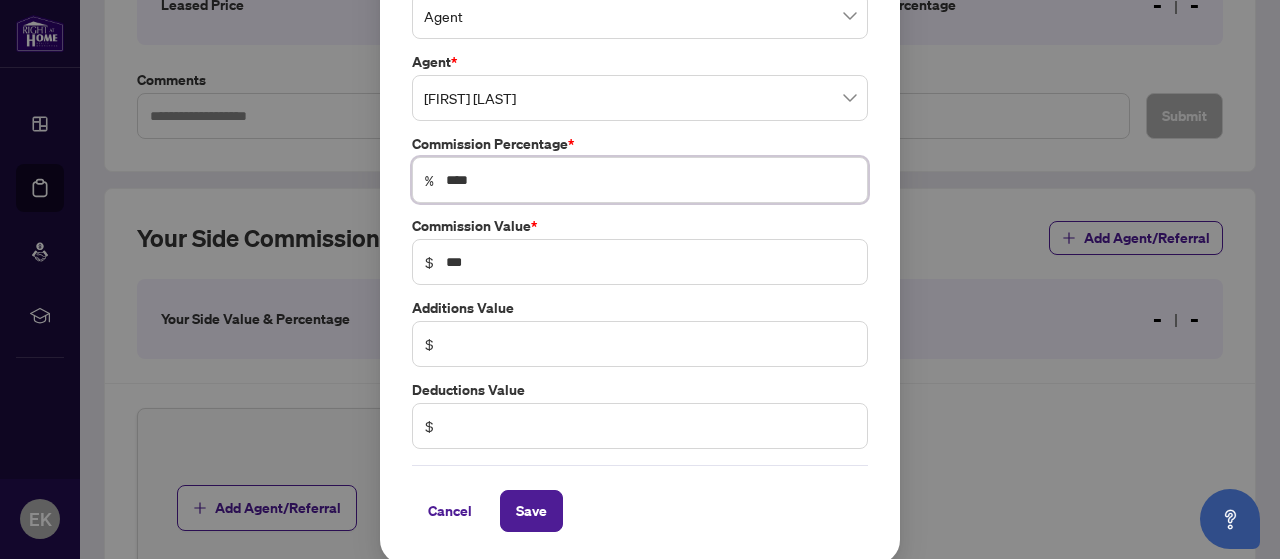 type on "***" 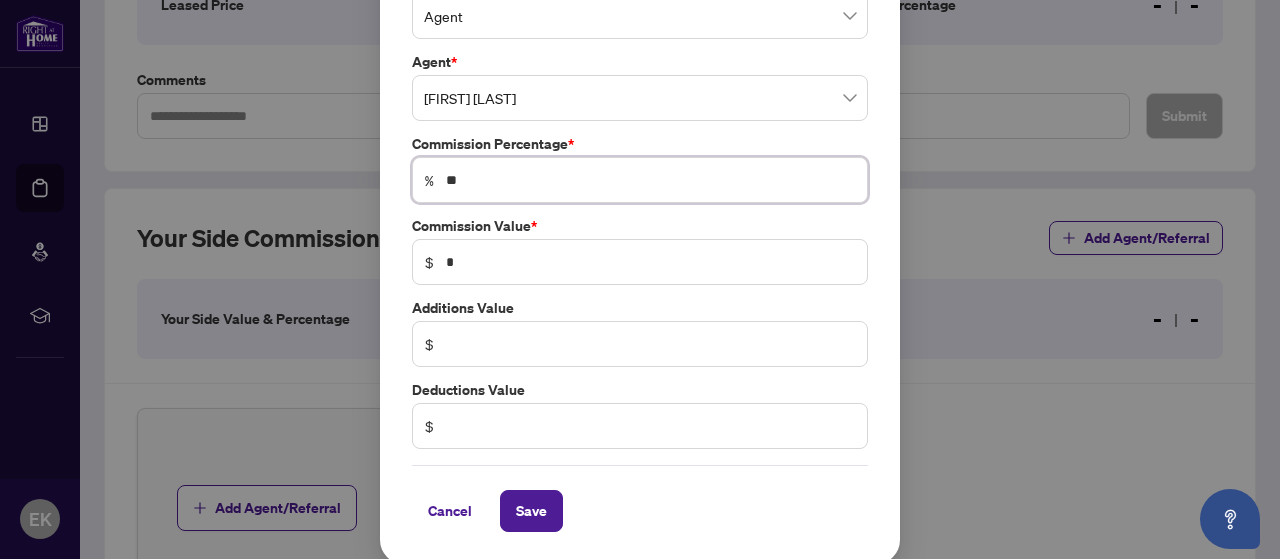 type on "*" 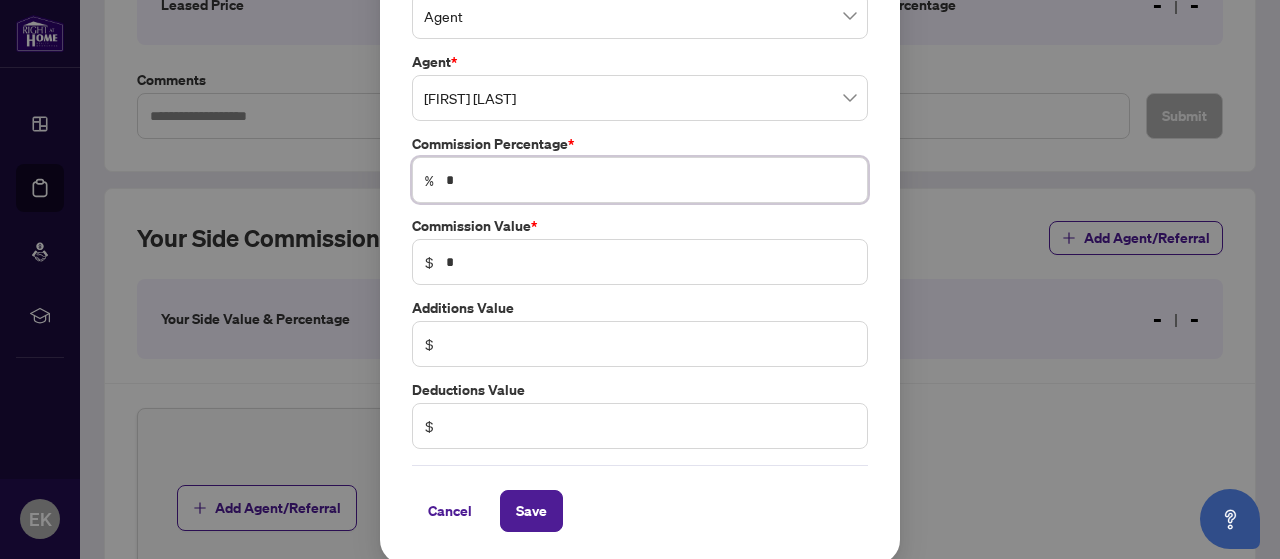 type 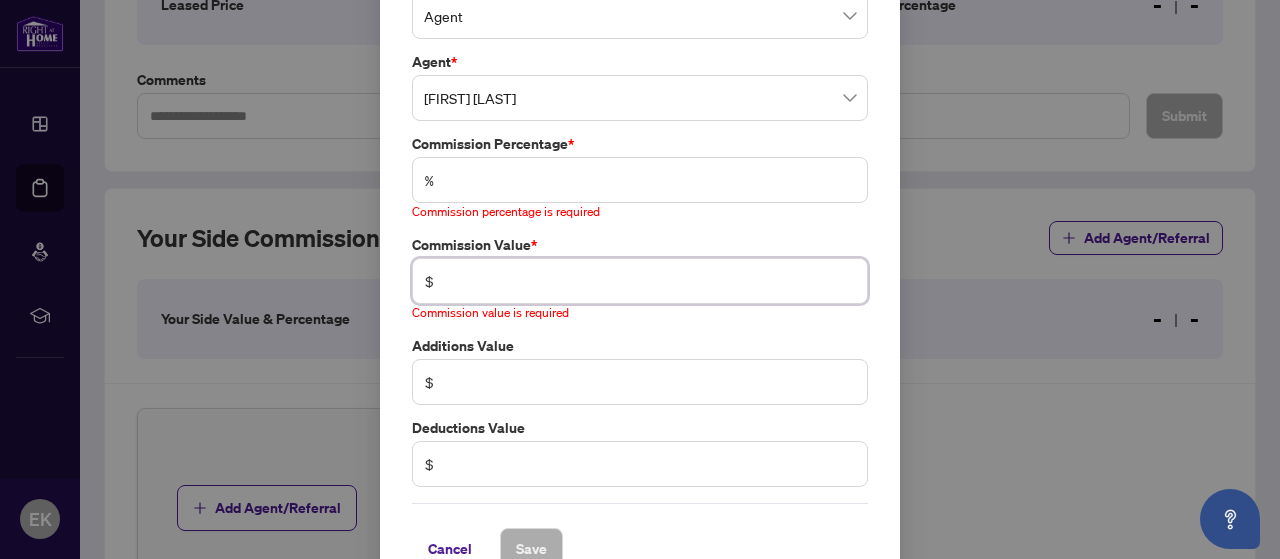 click at bounding box center (650, 281) 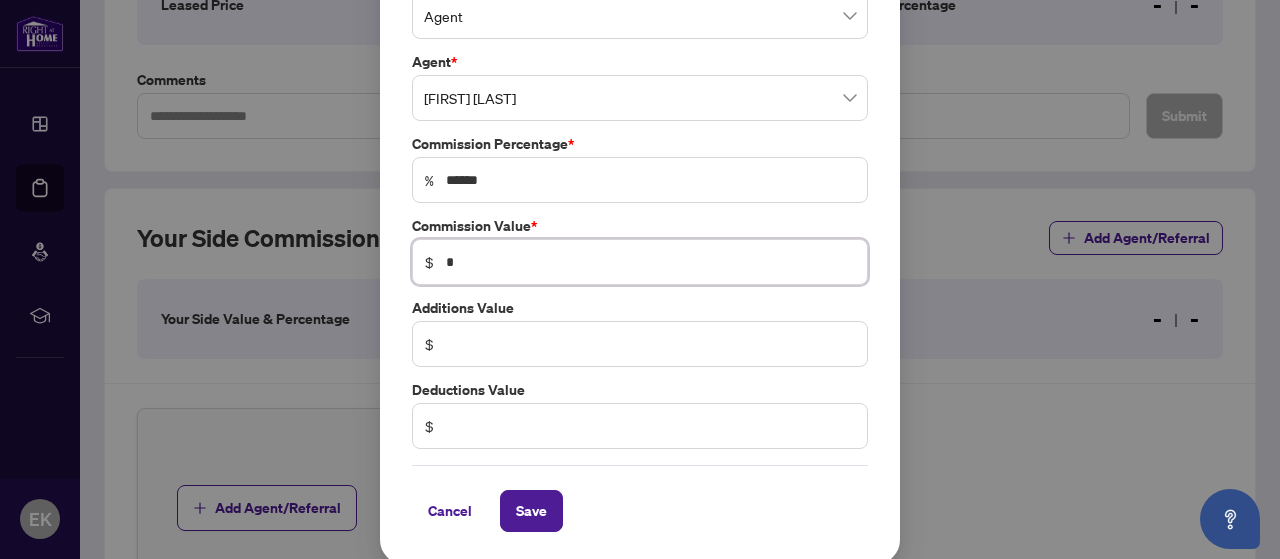 type on "***" 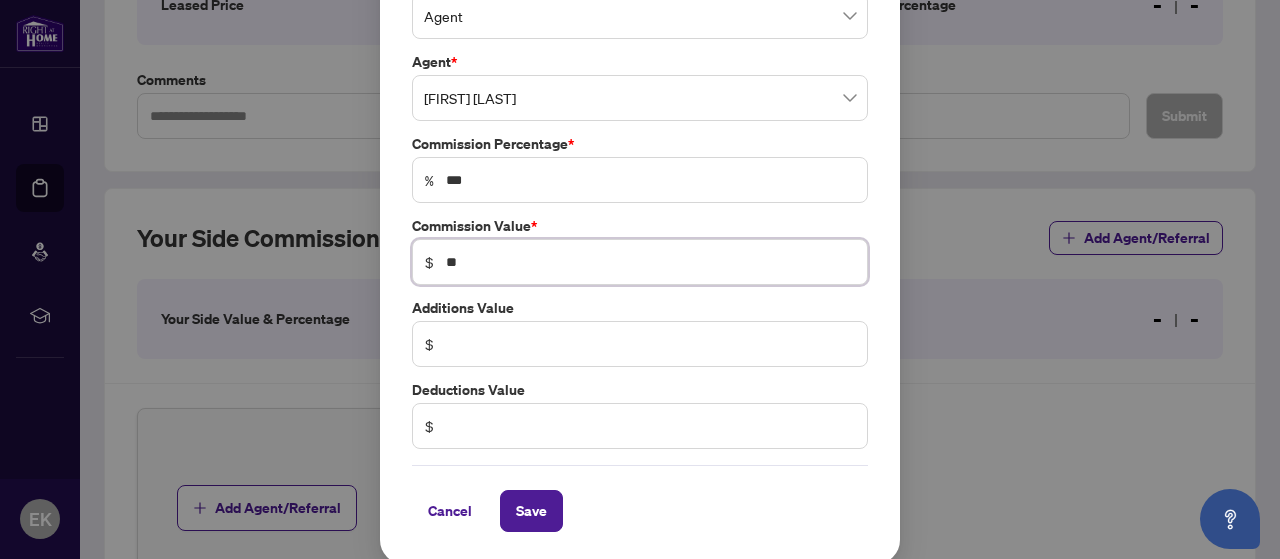 type on "*" 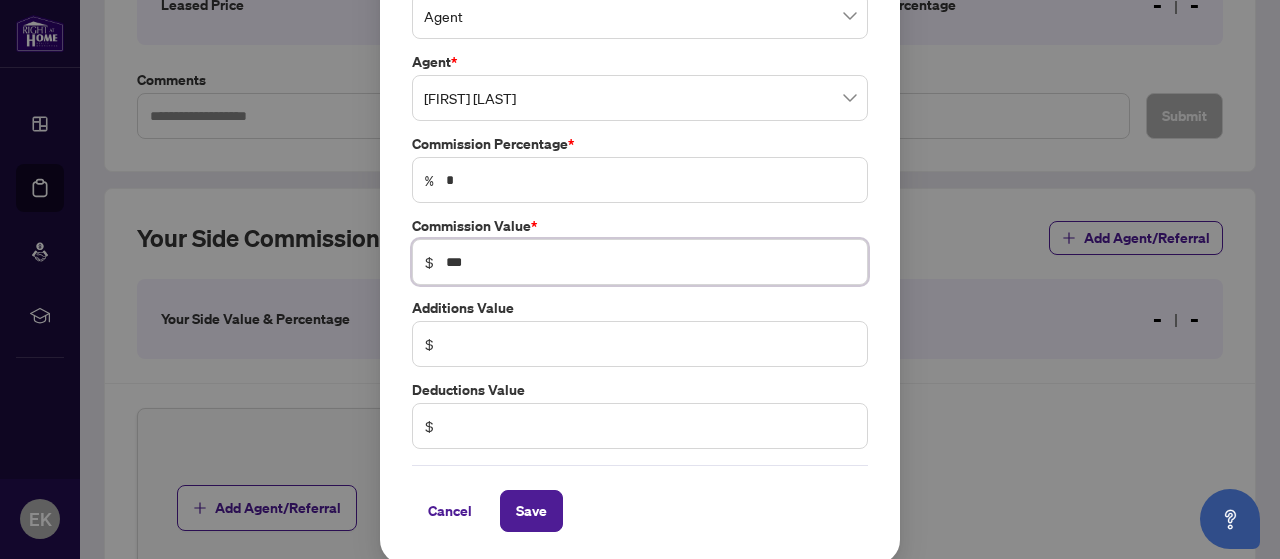 type on "**" 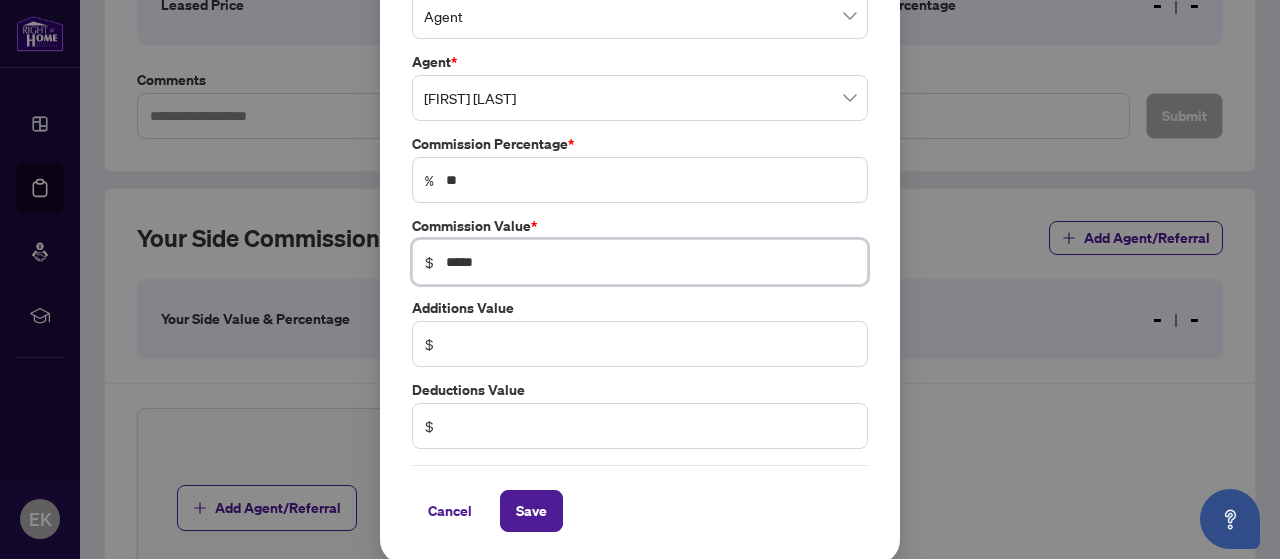 type on "*****" 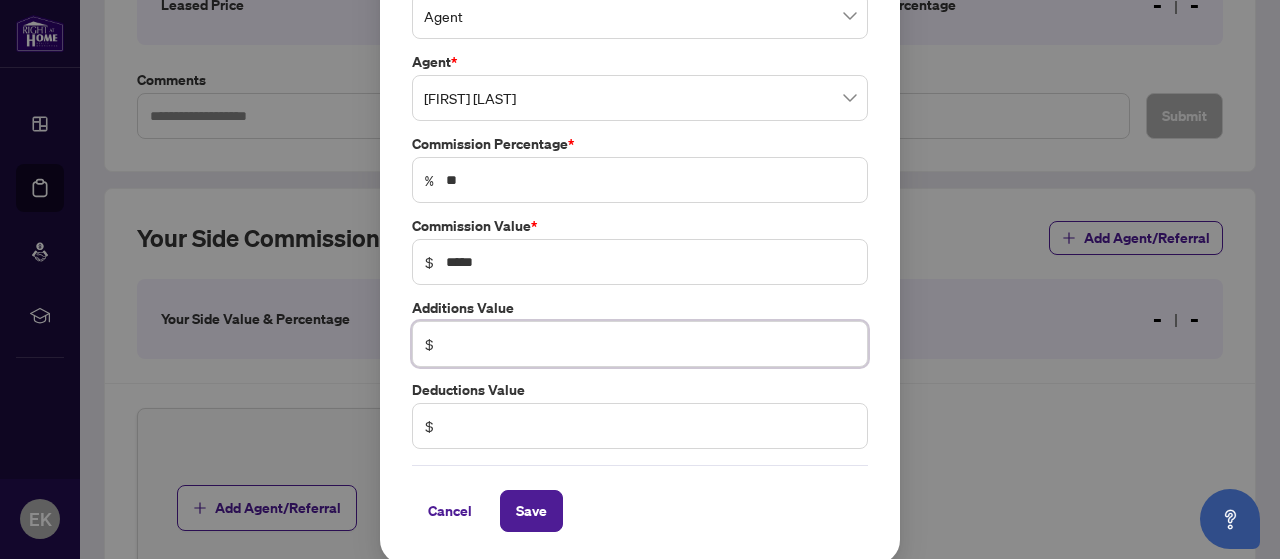 click at bounding box center (650, 344) 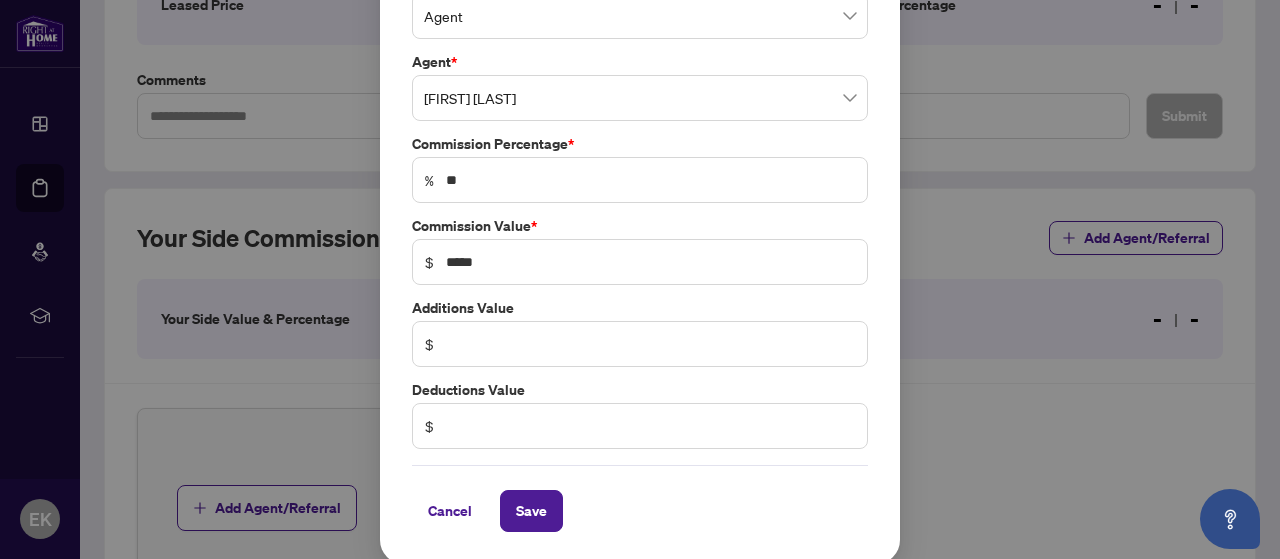 click on "Save" at bounding box center [531, 511] 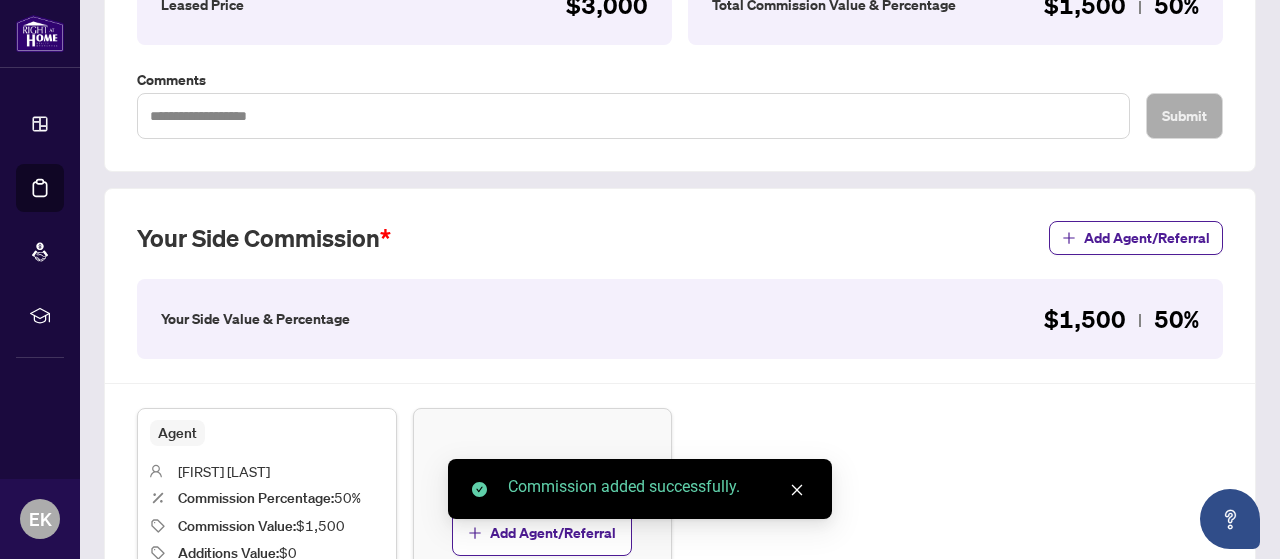 click on "Agent [FIRST] [LAST] Commission Percentage  :  50% Commission Value  :  $ [NUMBER] Additions Value  :  $ [NUMBER] Deductions Value  :  $ [NUMBER] Edit Delete Add Agent/Referral" at bounding box center (680, 533) 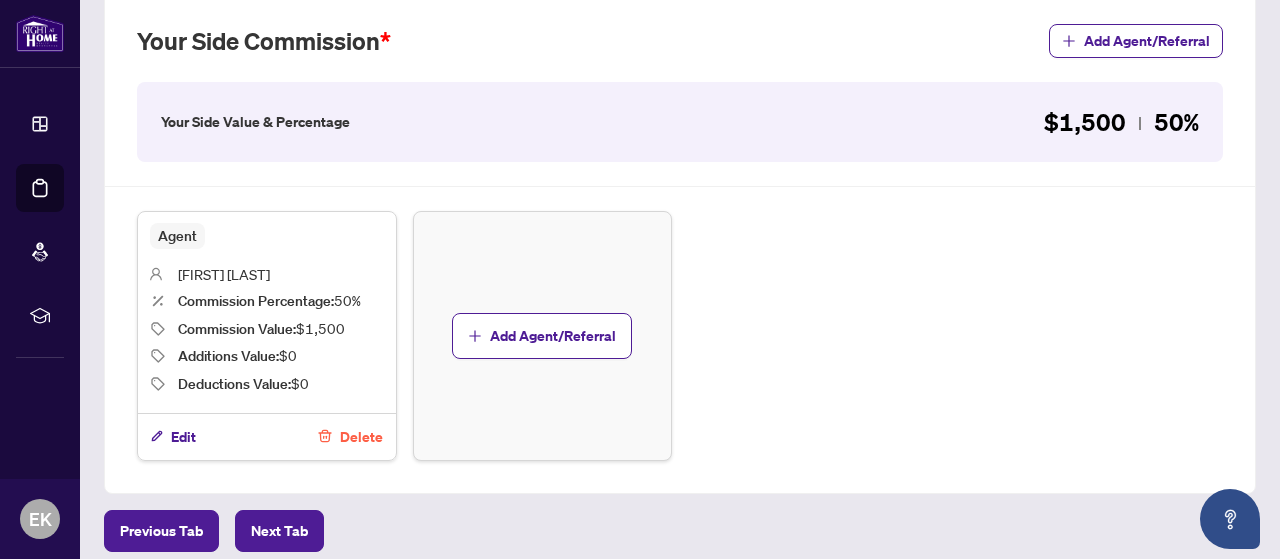 scroll, scrollTop: 618, scrollLeft: 0, axis: vertical 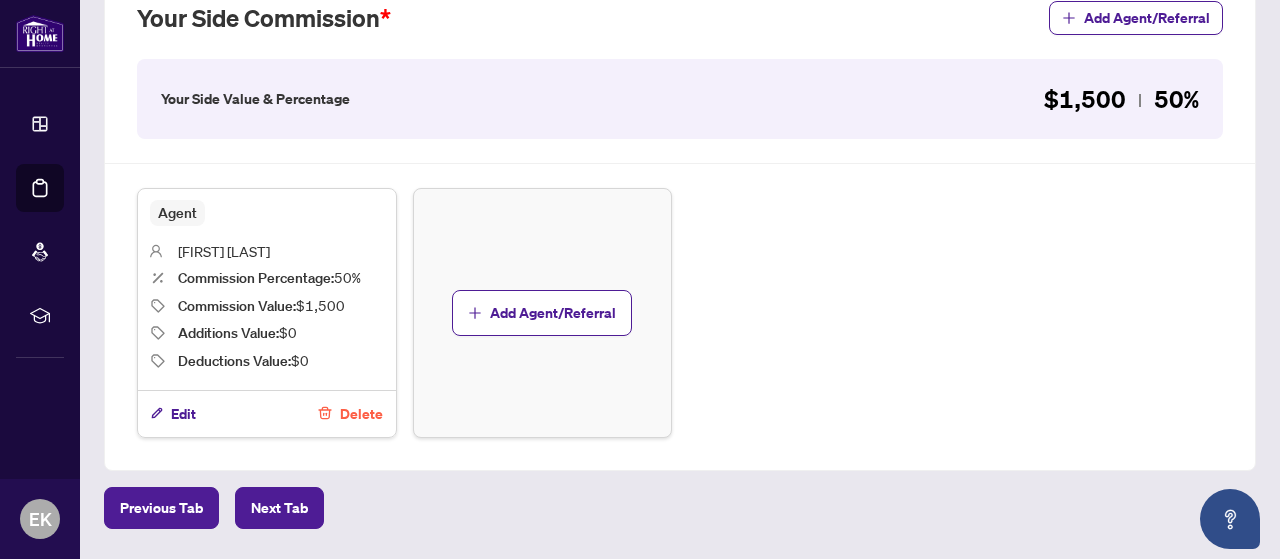 click on "Next Tab" at bounding box center (279, 508) 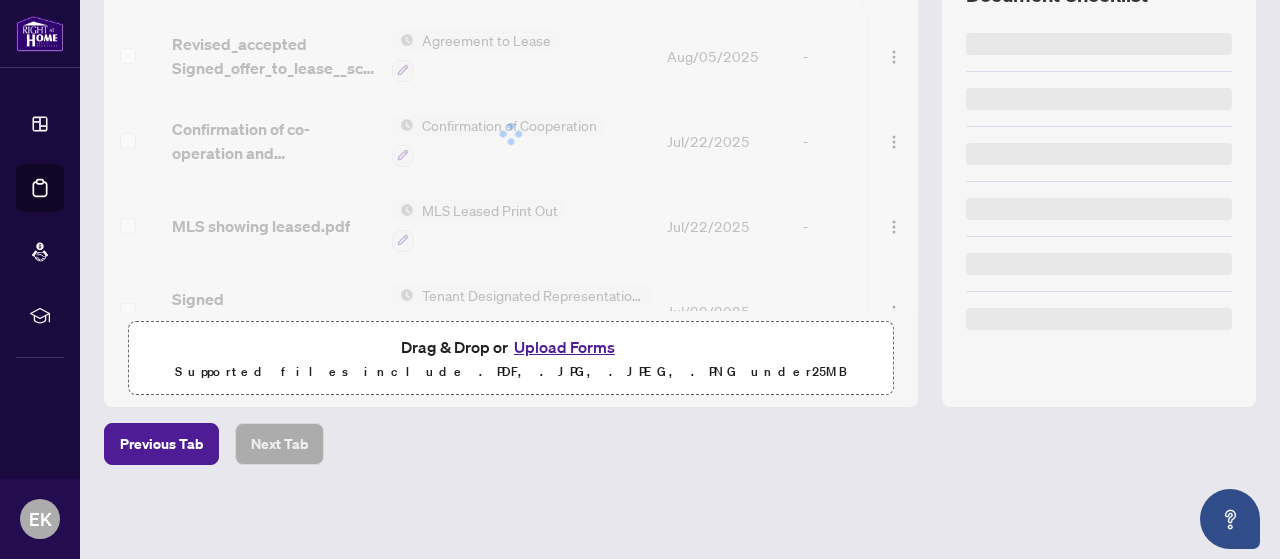 scroll, scrollTop: 0, scrollLeft: 0, axis: both 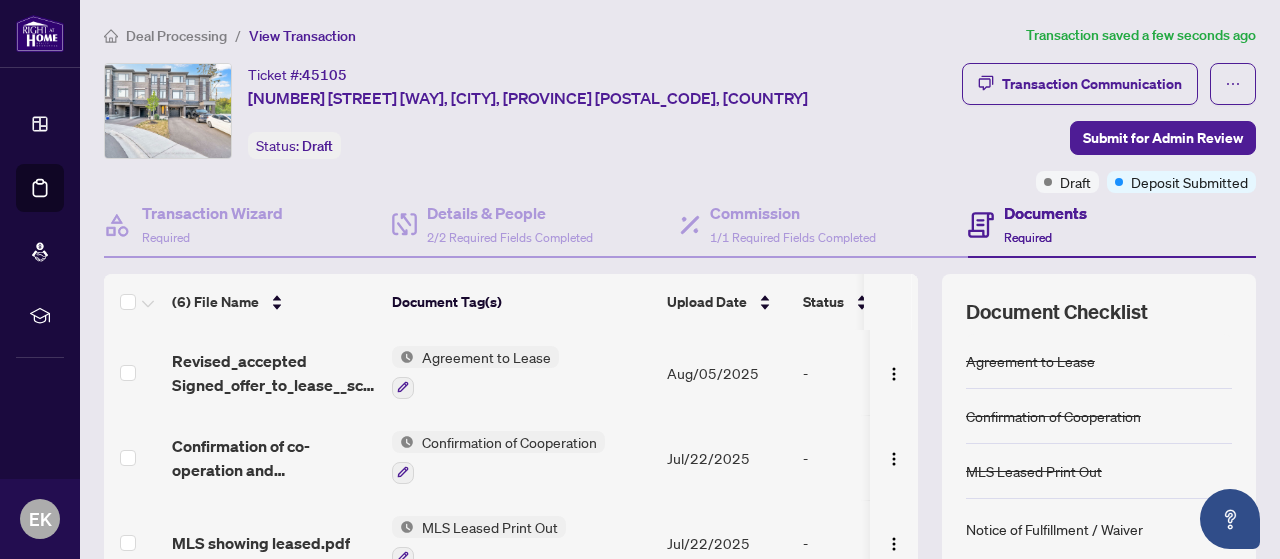 click on "Submit for Admin Review" at bounding box center (1163, 138) 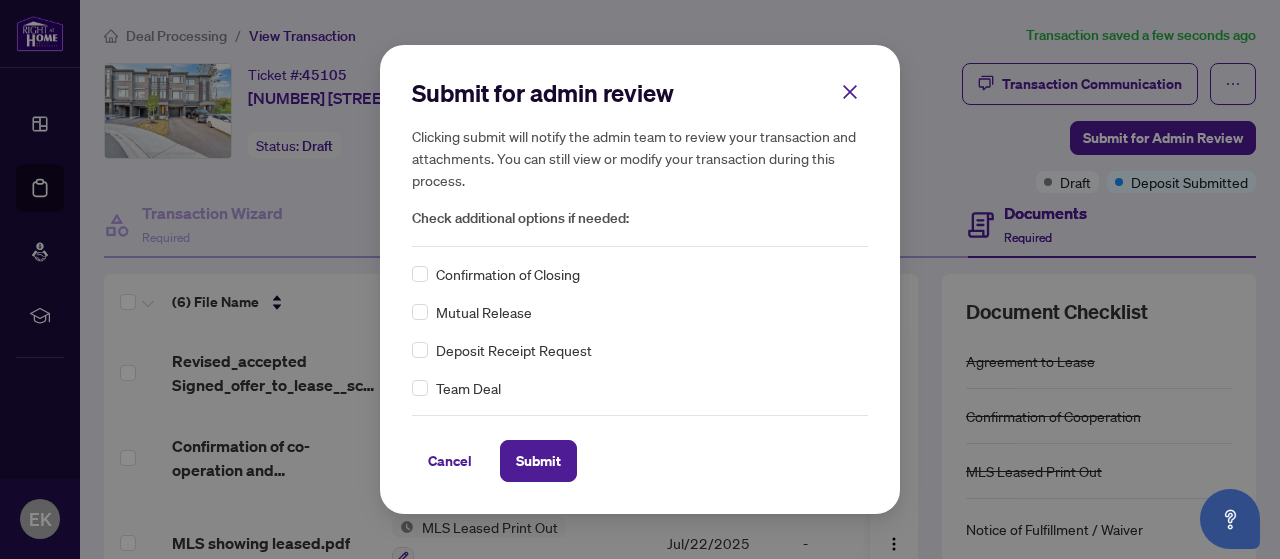 click on "Submit" at bounding box center [538, 461] 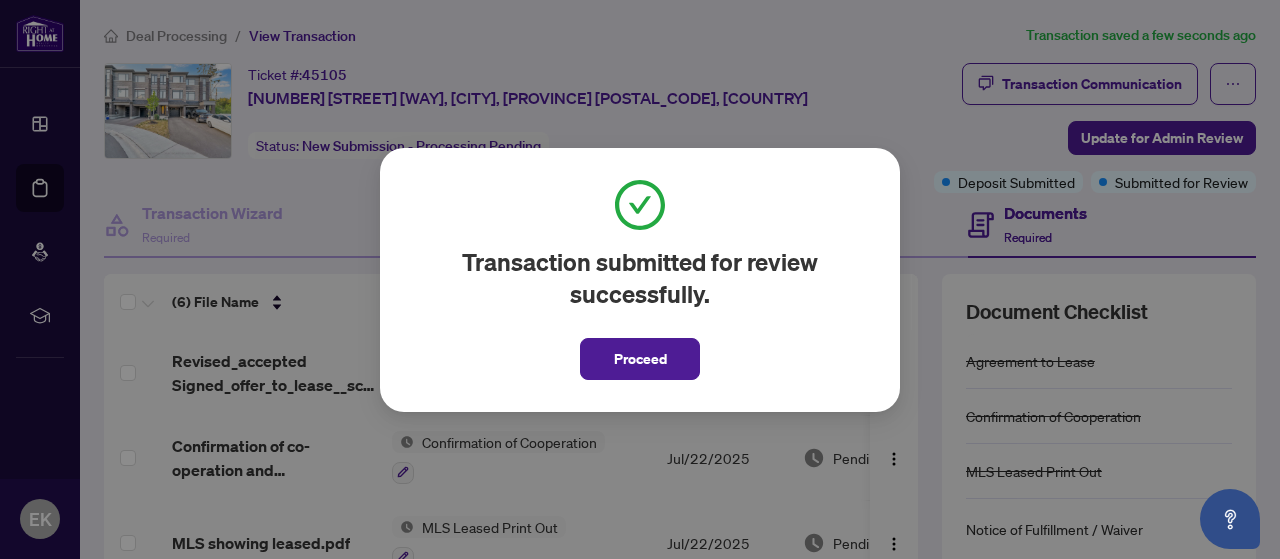 click on "Proceed" at bounding box center (640, 359) 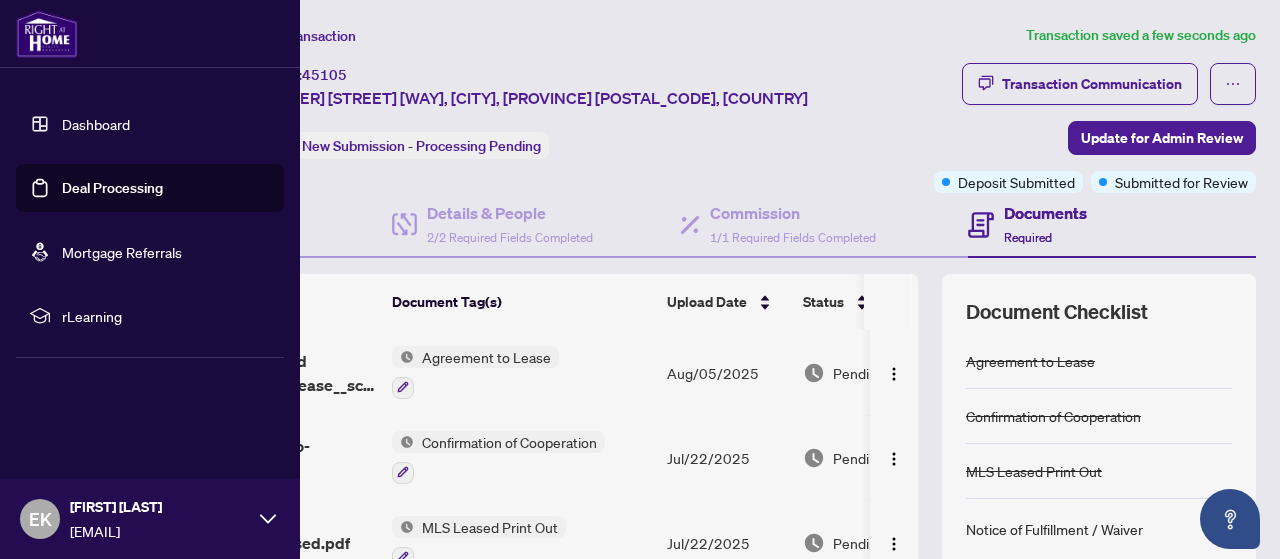 click on "Dashboard" at bounding box center [96, 124] 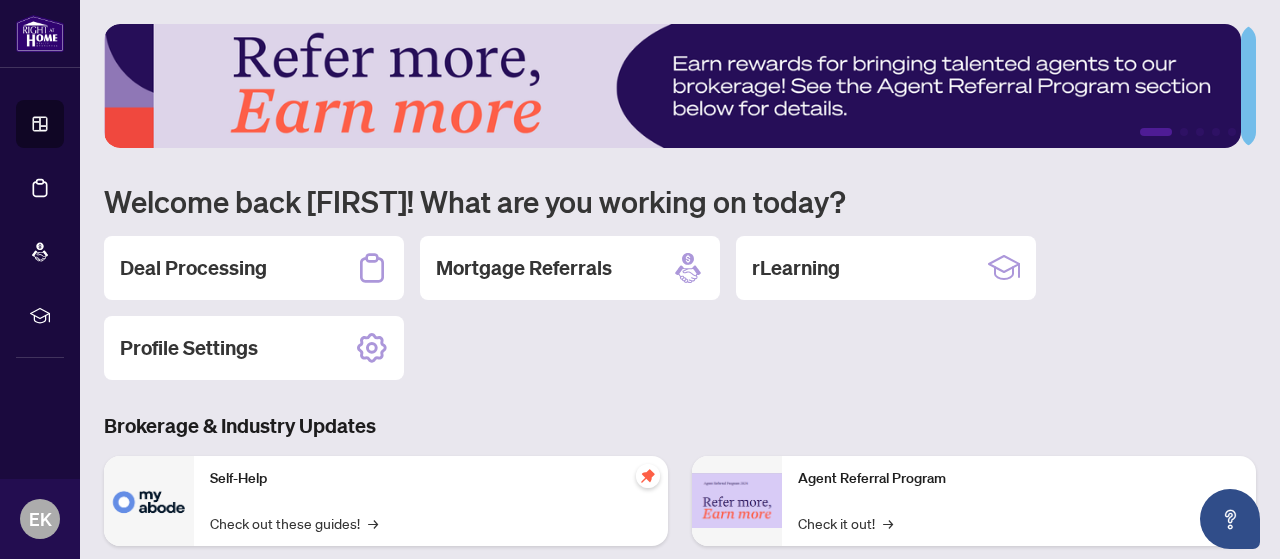 click on "Deal Processing" at bounding box center [193, 268] 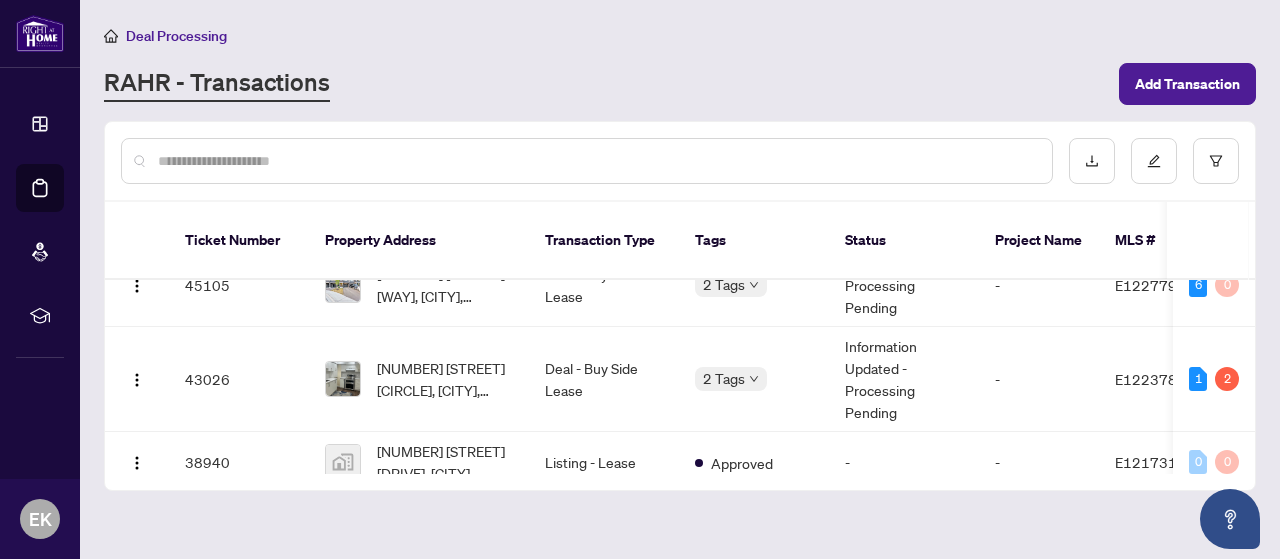 scroll, scrollTop: 124, scrollLeft: 0, axis: vertical 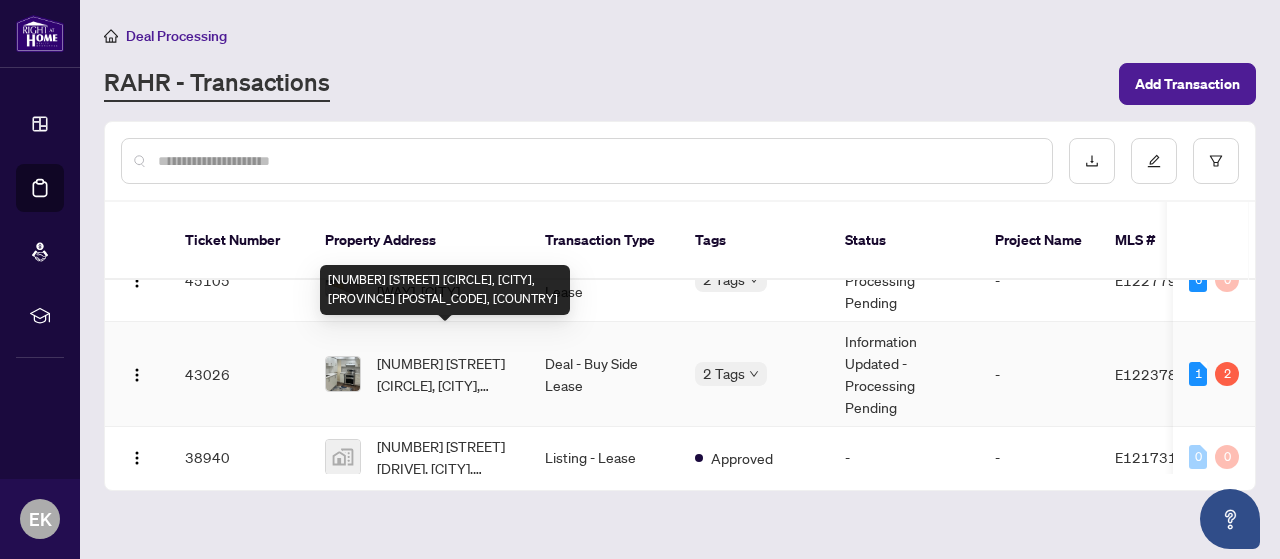 click on "[NUMBER] [STREET] [CIRCLE], [CITY], [PROVINCE] [POSTAL_CODE], [COUNTRY]" at bounding box center (445, 374) 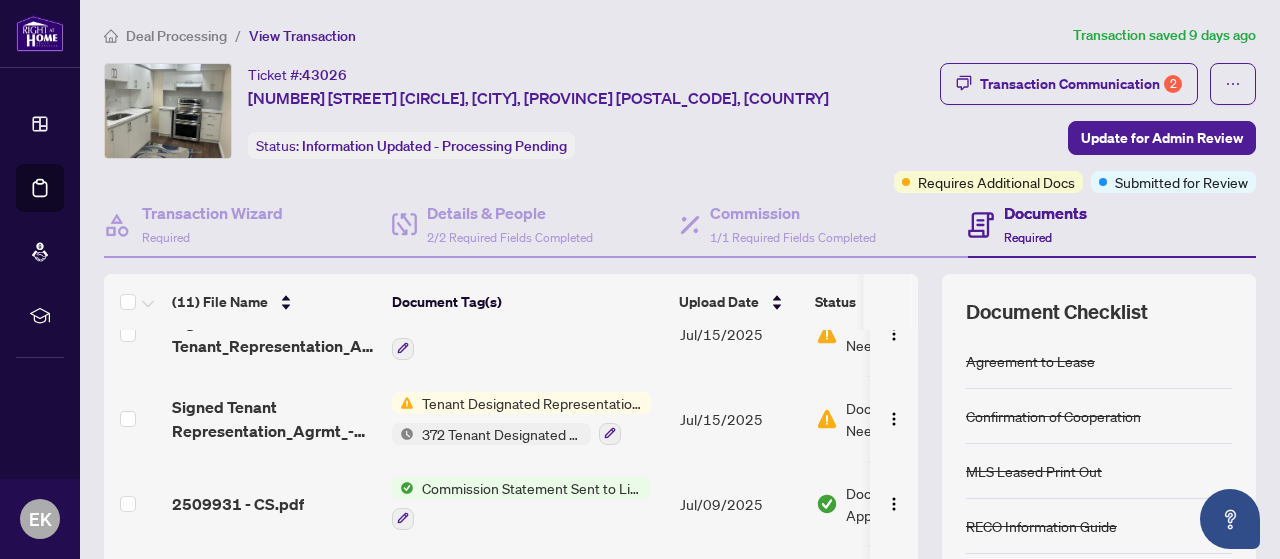scroll, scrollTop: 272, scrollLeft: 0, axis: vertical 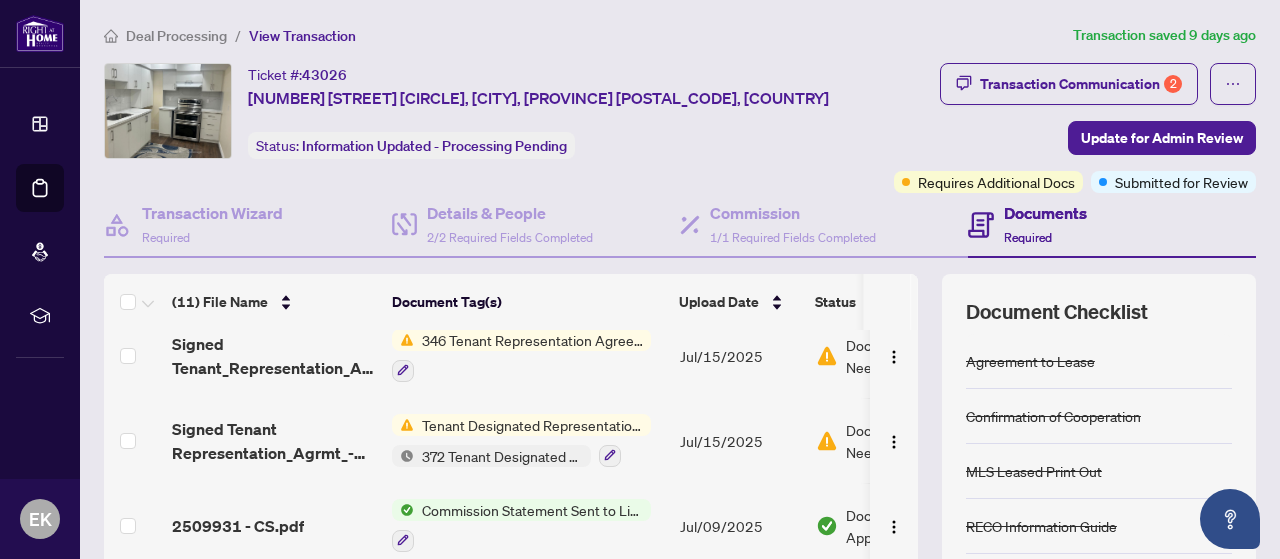 click at bounding box center (894, 442) 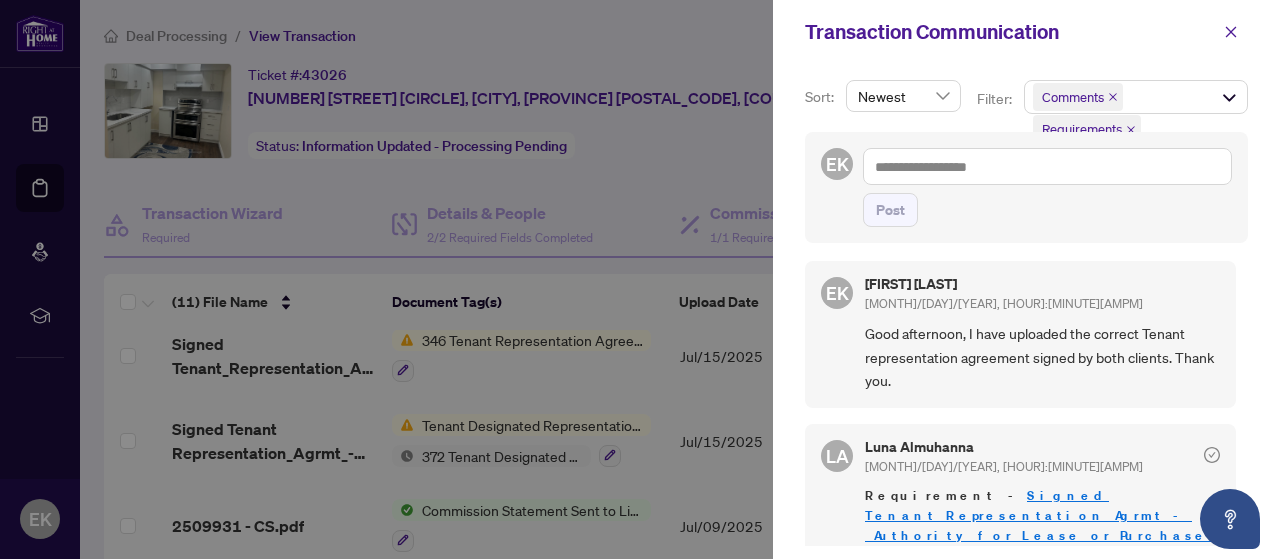 scroll, scrollTop: 0, scrollLeft: 0, axis: both 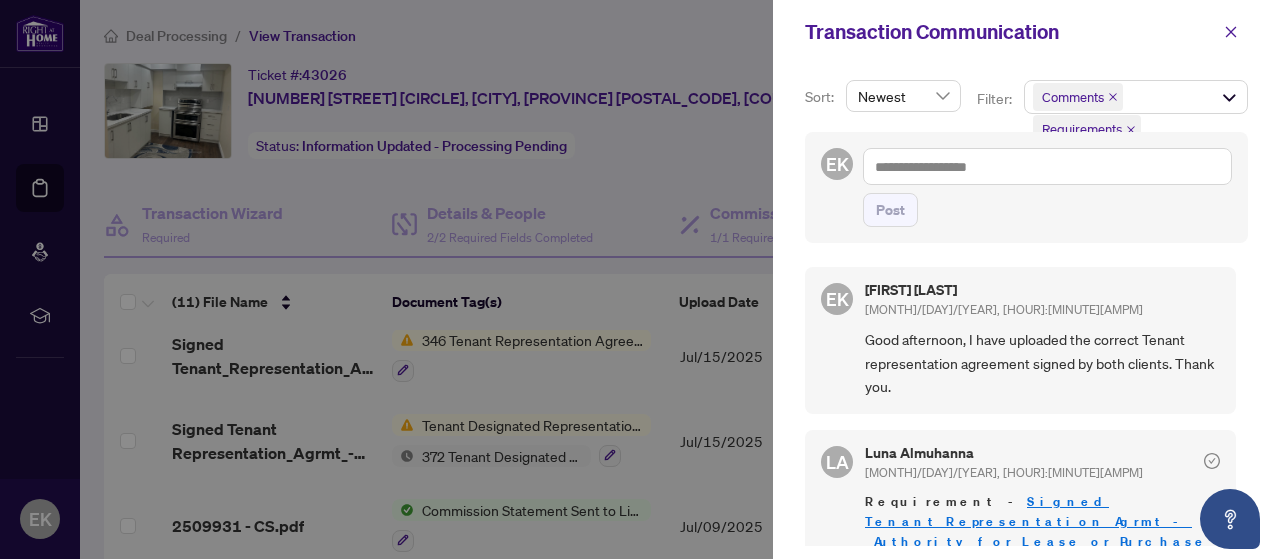 click 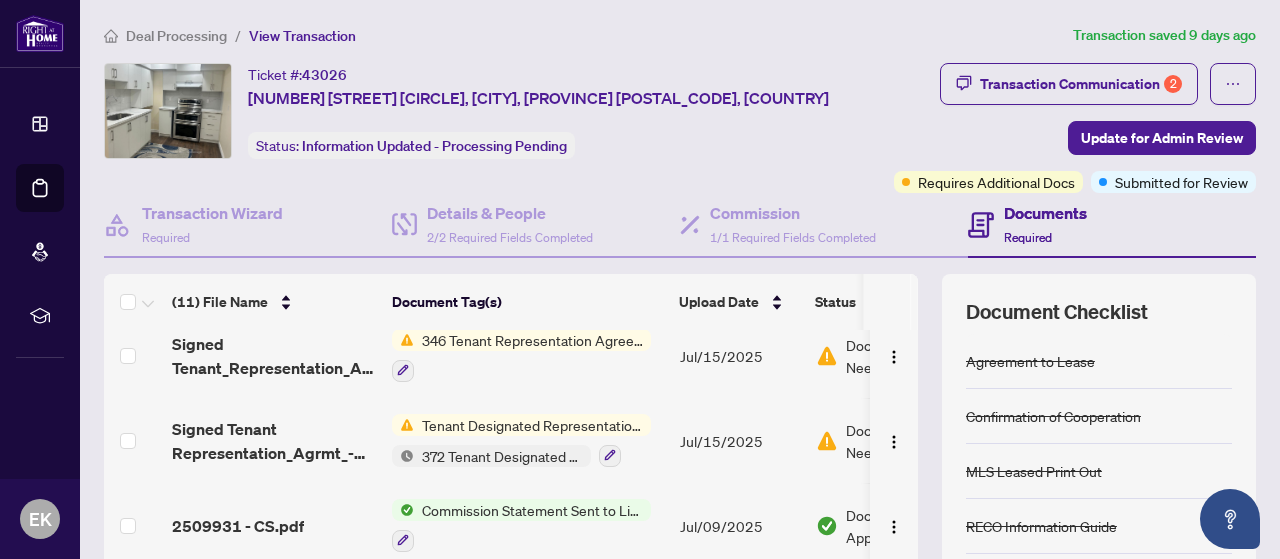 click on "Tenant Designated Representation Agreement" at bounding box center [532, 425] 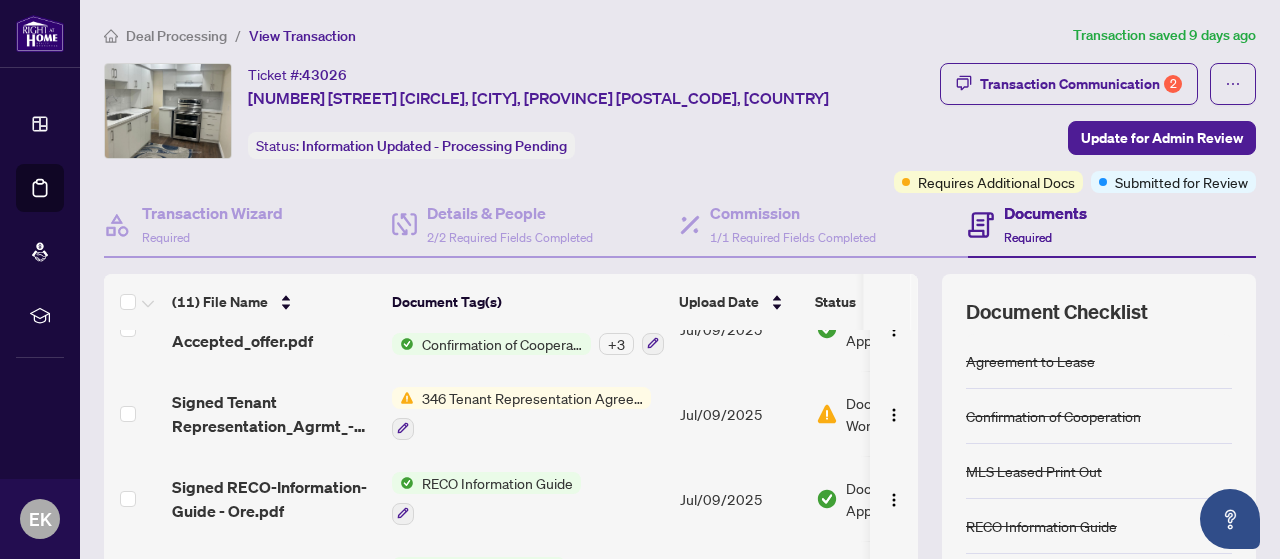 scroll, scrollTop: 636, scrollLeft: 0, axis: vertical 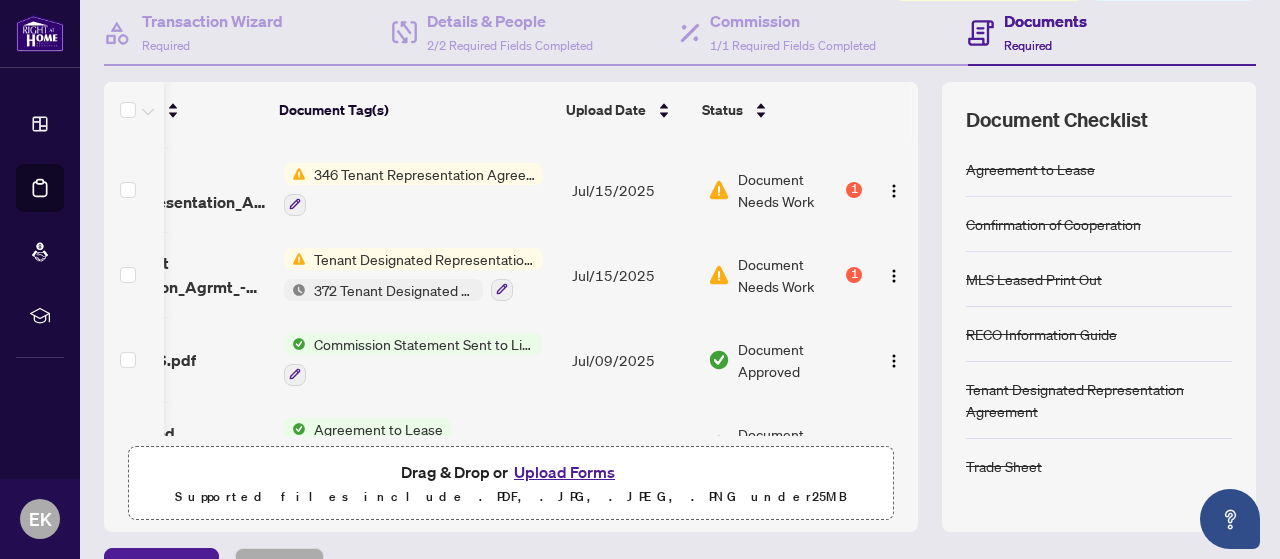 click at bounding box center [894, 276] 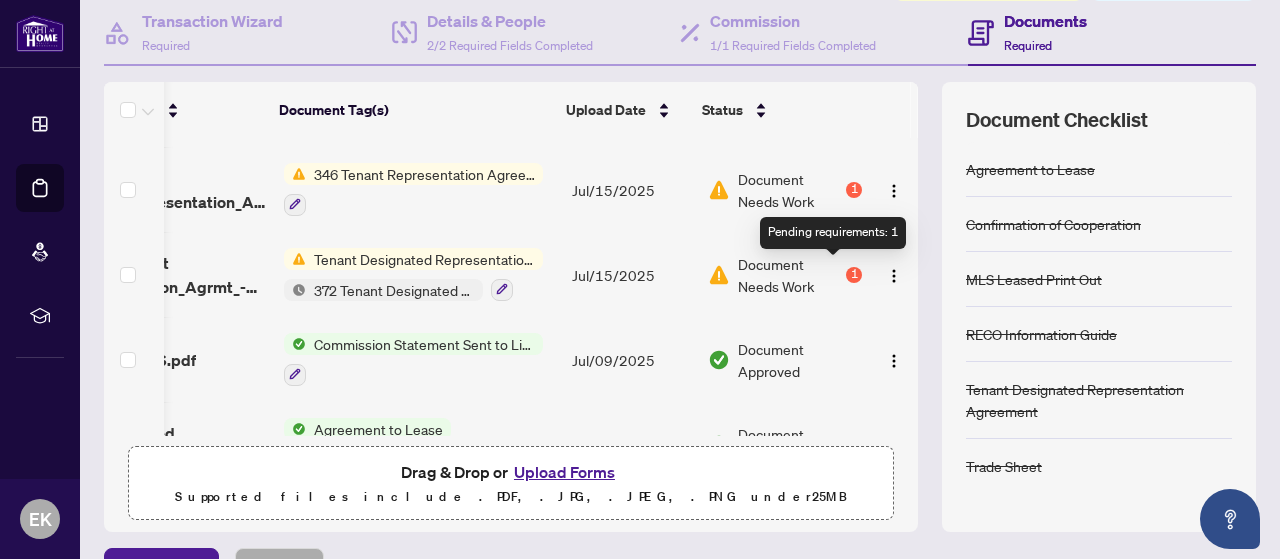 click on "1" at bounding box center (854, 275) 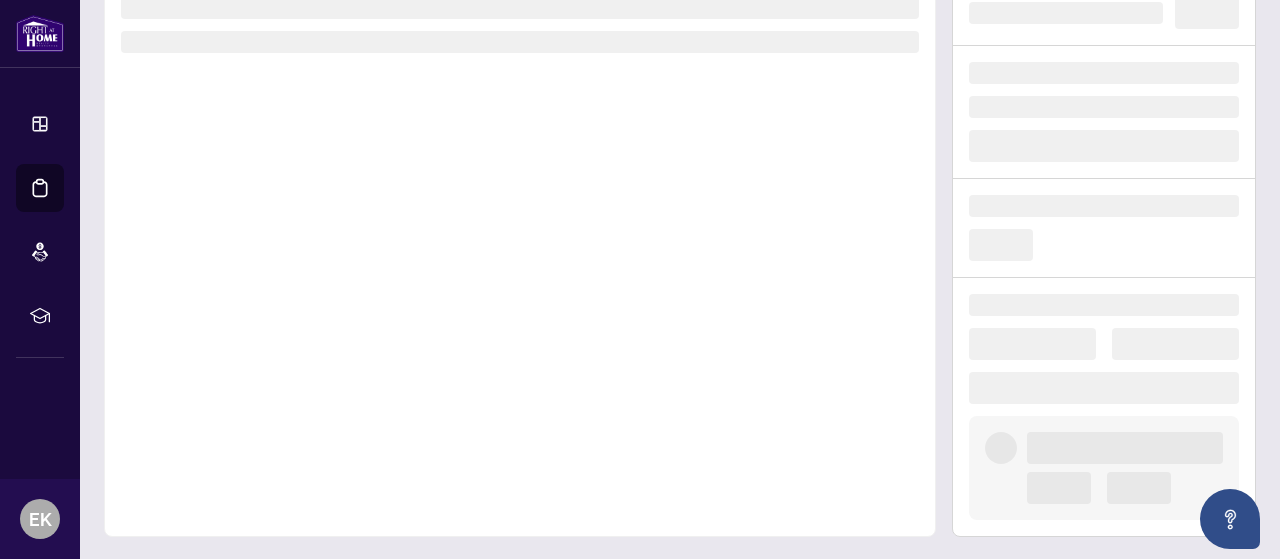 scroll, scrollTop: 118, scrollLeft: 0, axis: vertical 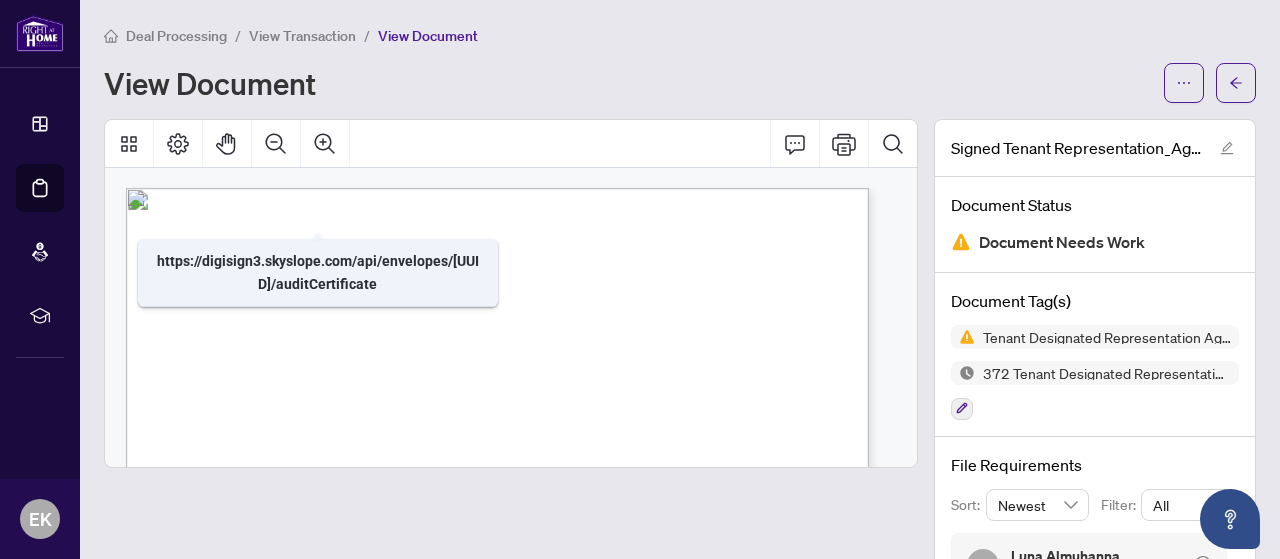 click on "Deal Processing / View Transaction / View Document View Document" at bounding box center (680, 63) 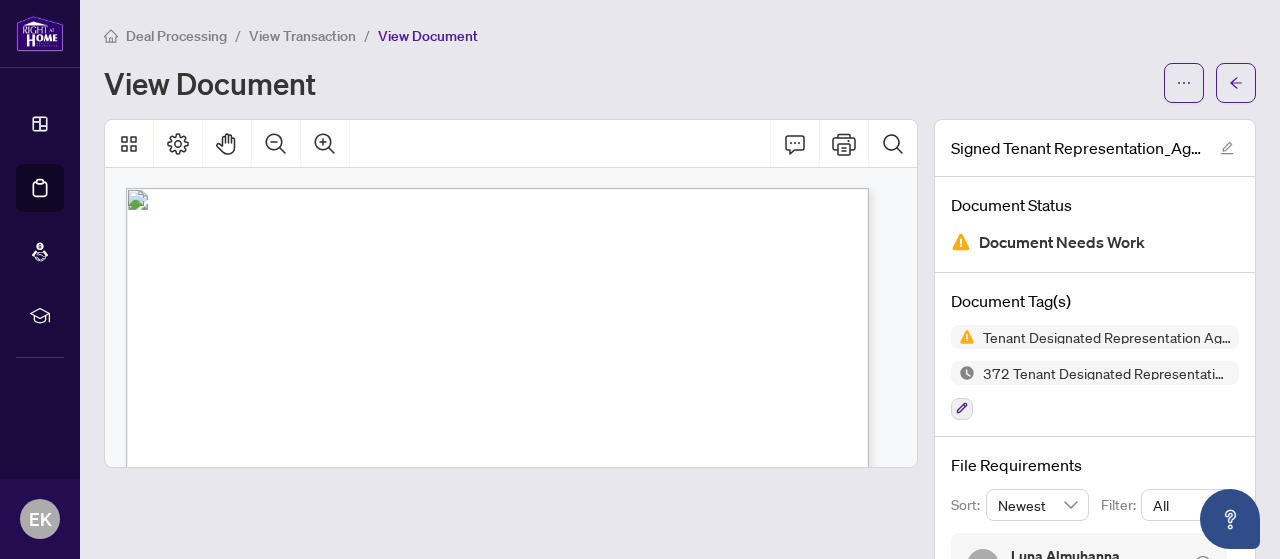 click at bounding box center (511, 144) 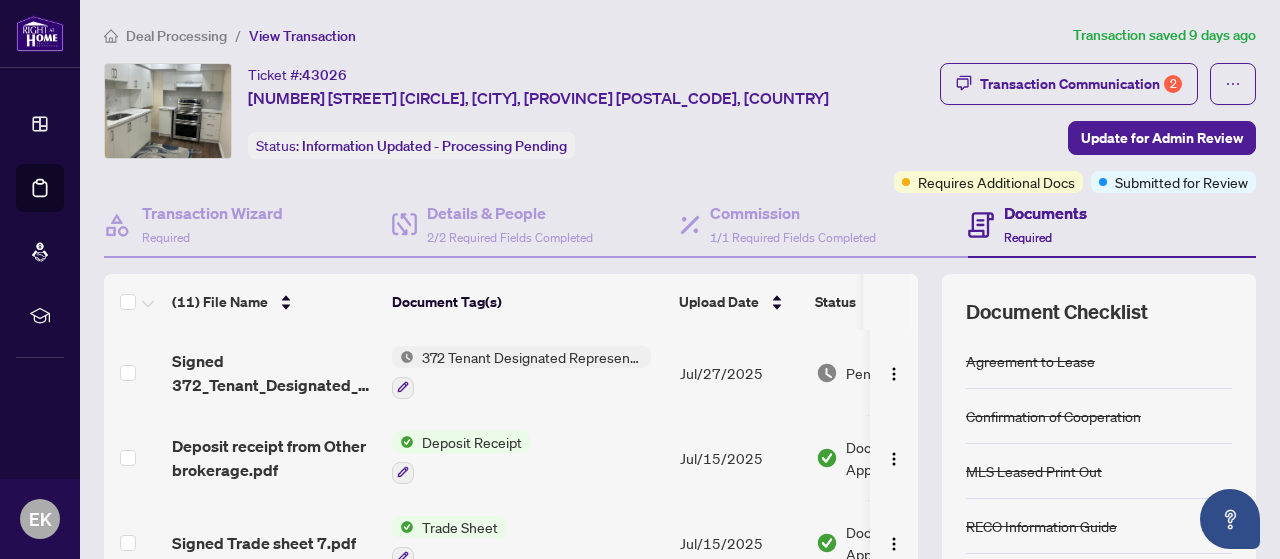 click on "Transaction Communication 2" at bounding box center (1081, 84) 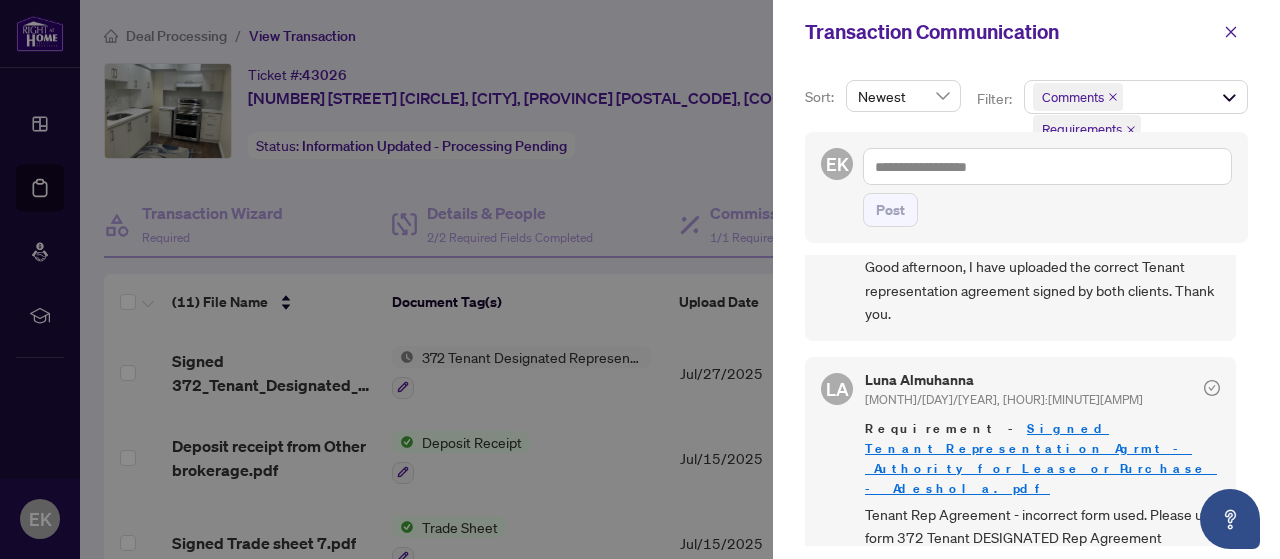 scroll, scrollTop: 0, scrollLeft: 0, axis: both 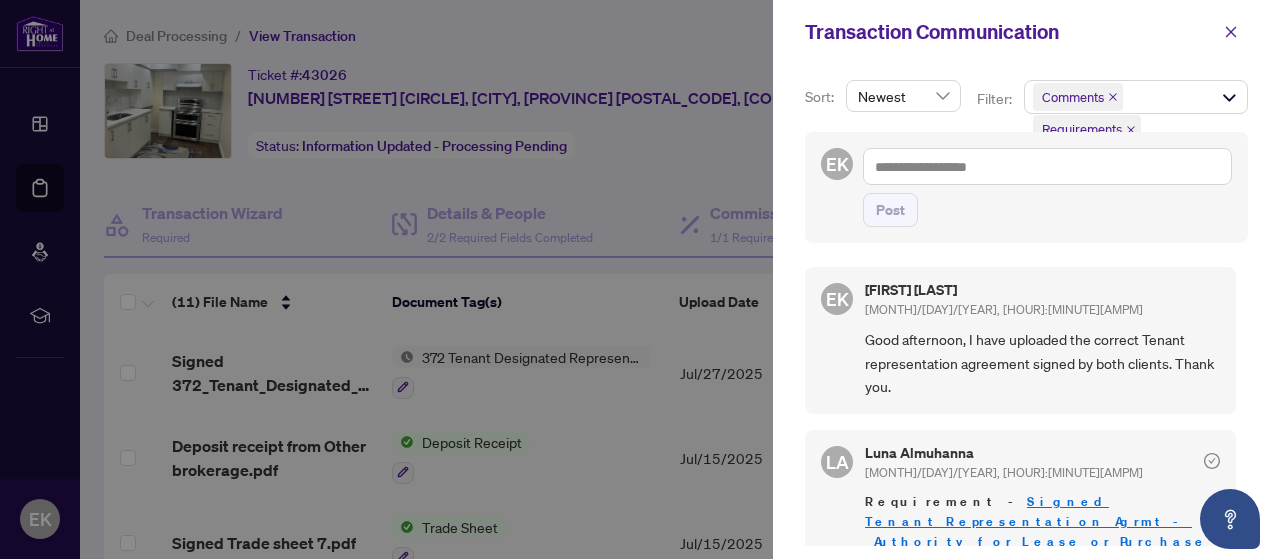 click on "Signed Tenant_Representation_Agrmt_-_Authority_for_Lease_or_Purchase_-_Adeshola.pdf" at bounding box center (1041, 531) 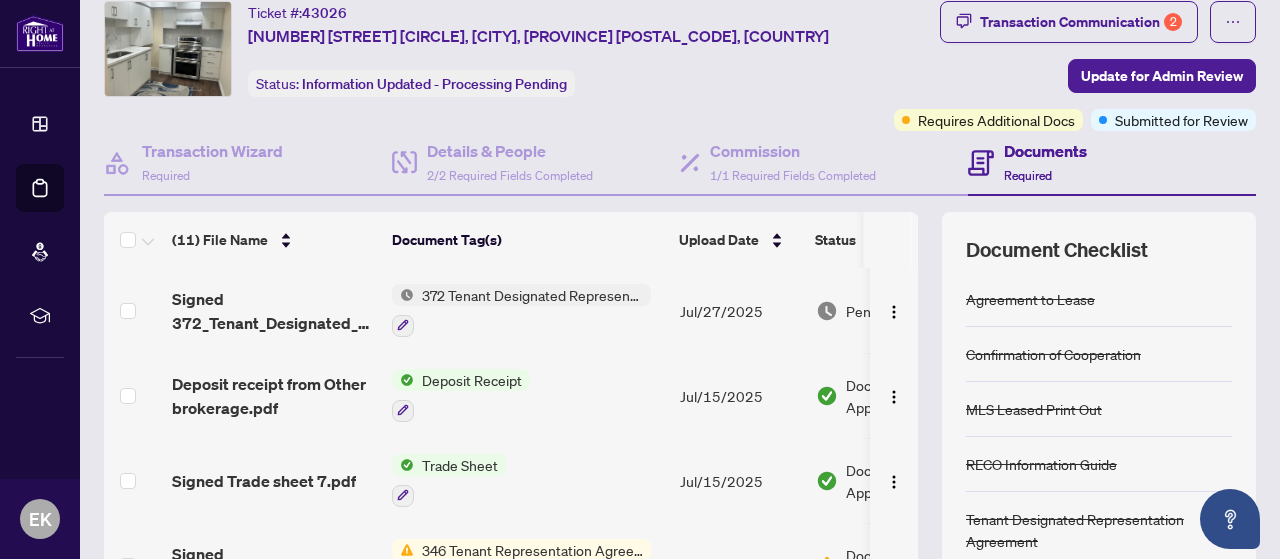 scroll, scrollTop: 0, scrollLeft: 0, axis: both 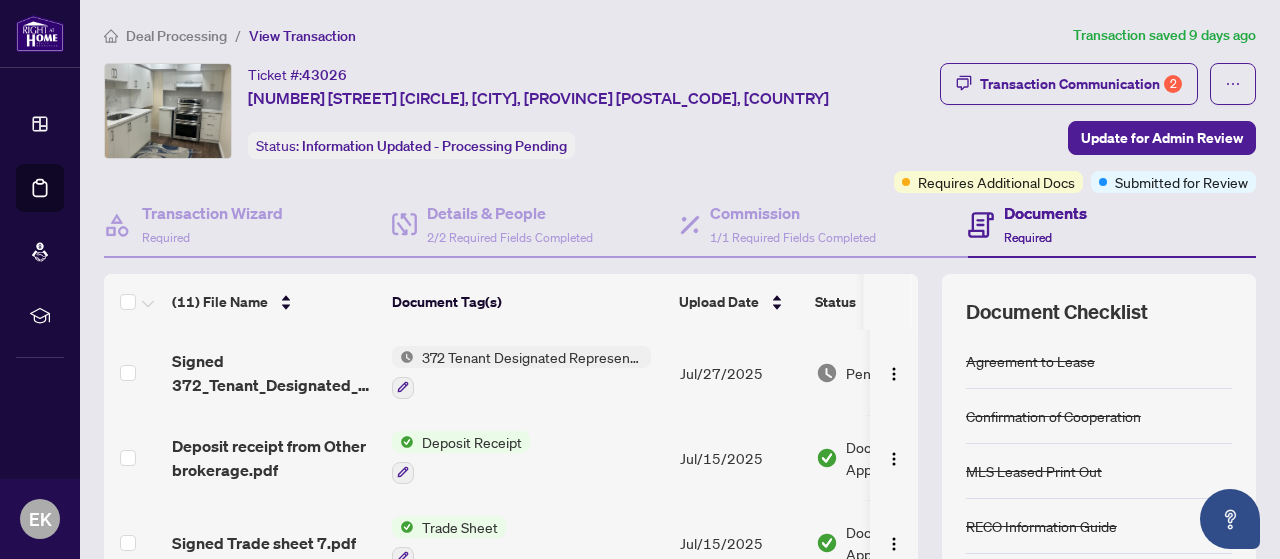 click 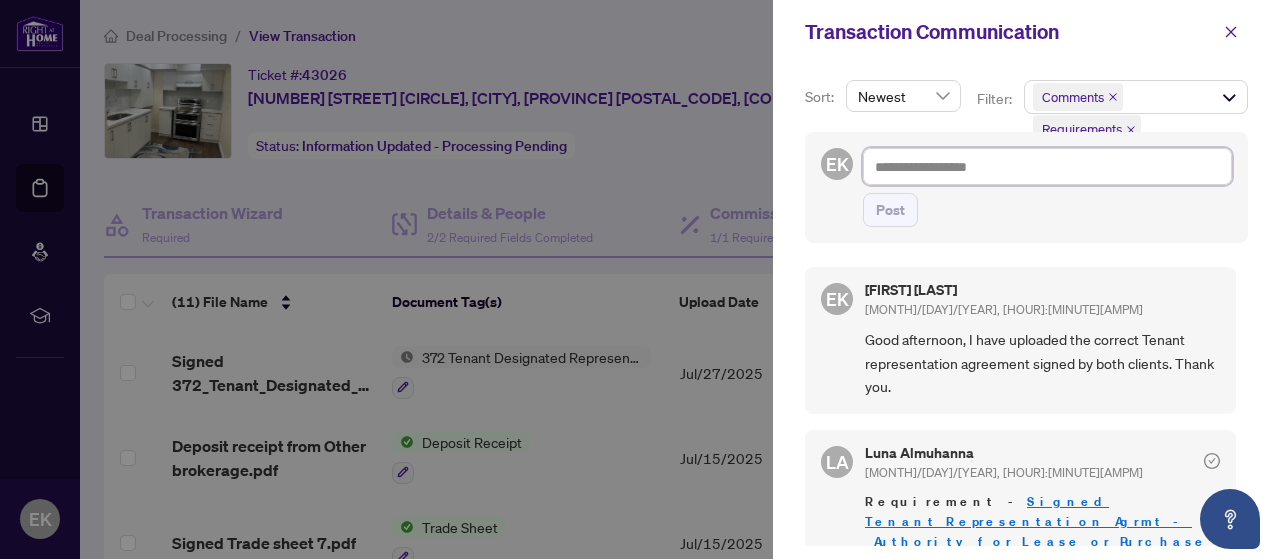click at bounding box center [1047, 166] 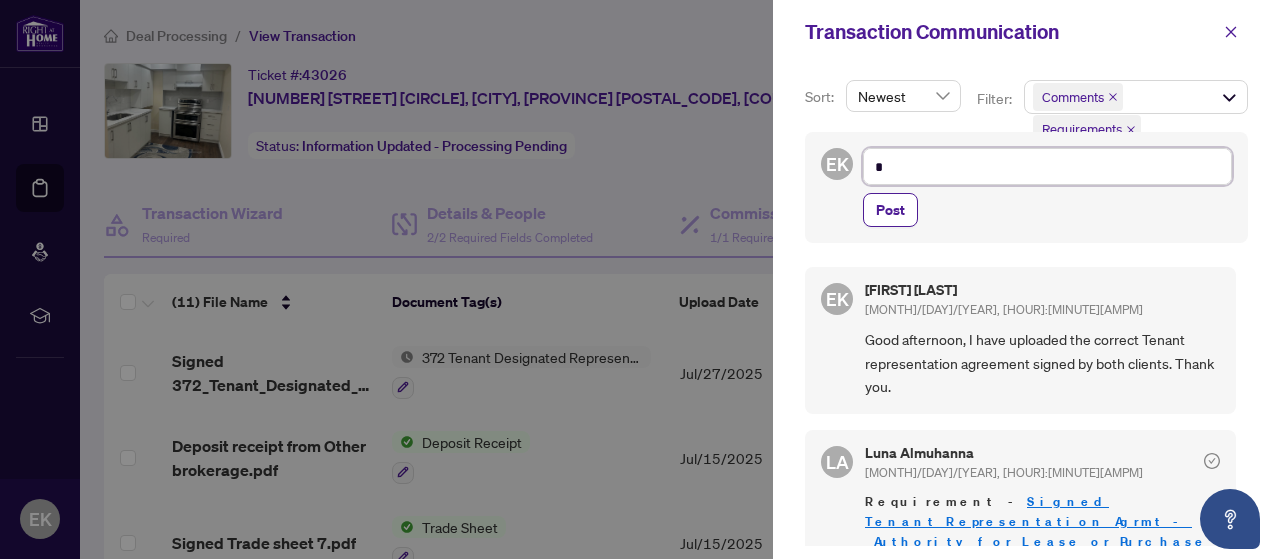 type on "**" 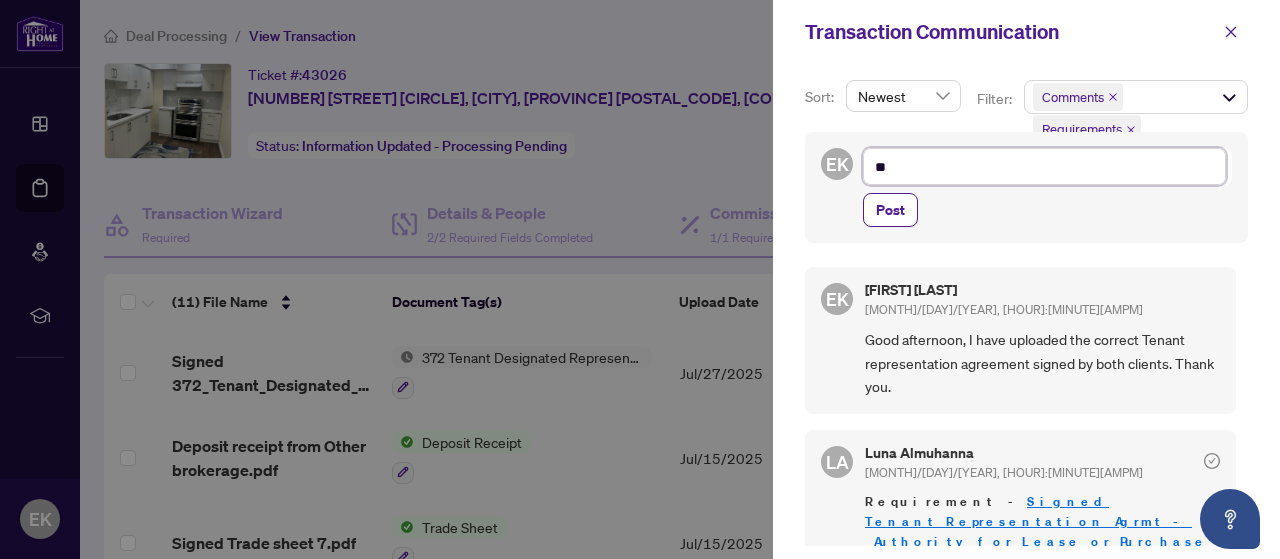 type on "***" 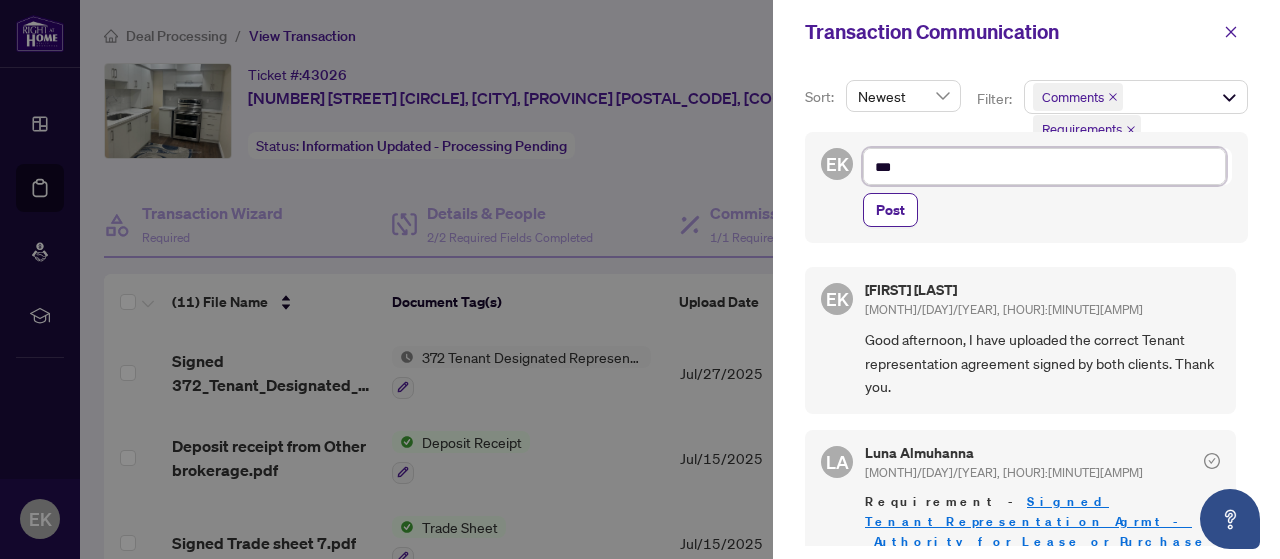 type on "****" 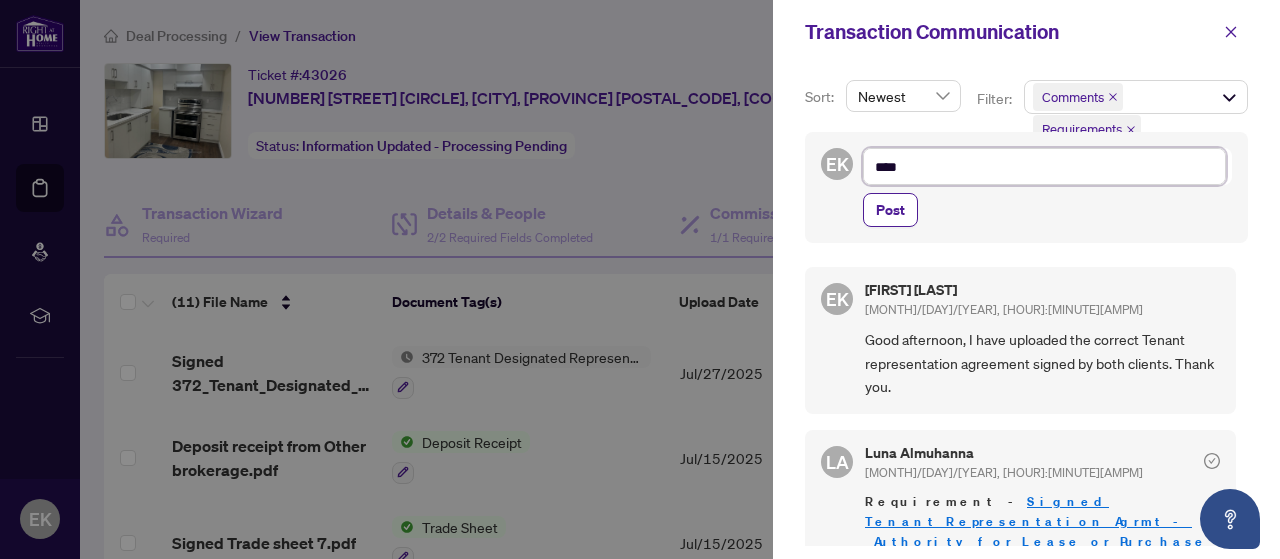 type on "****" 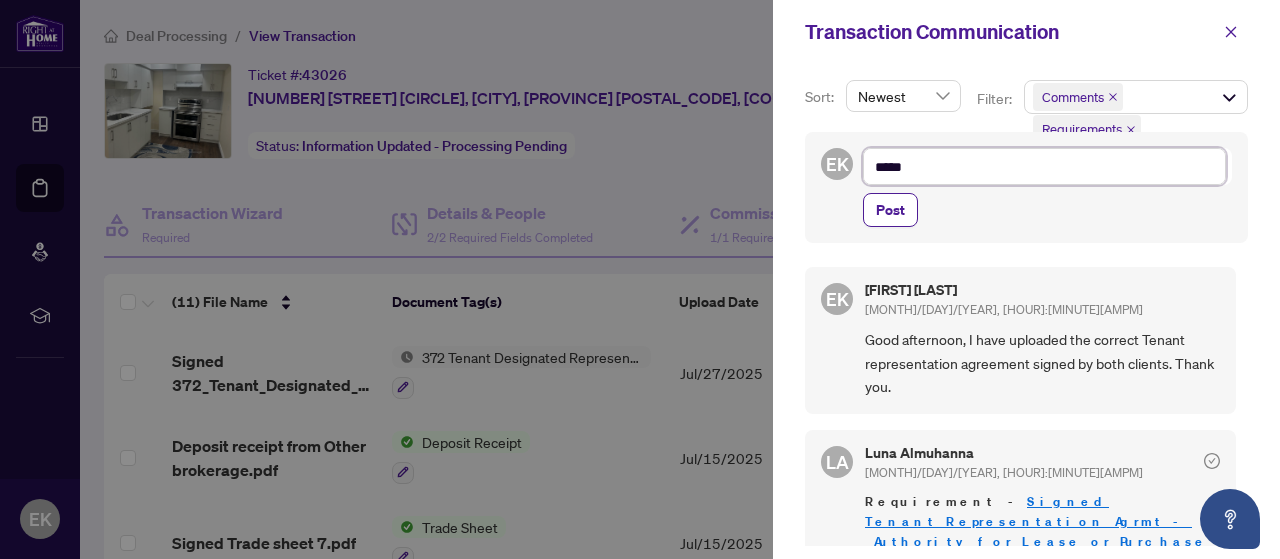 type on "******" 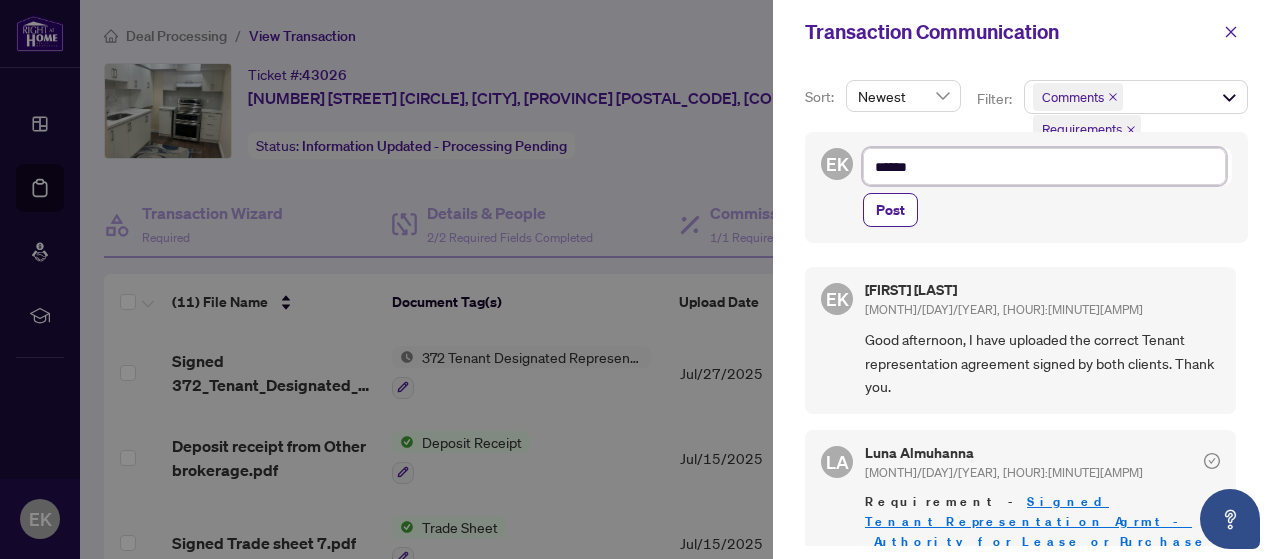type on "*******" 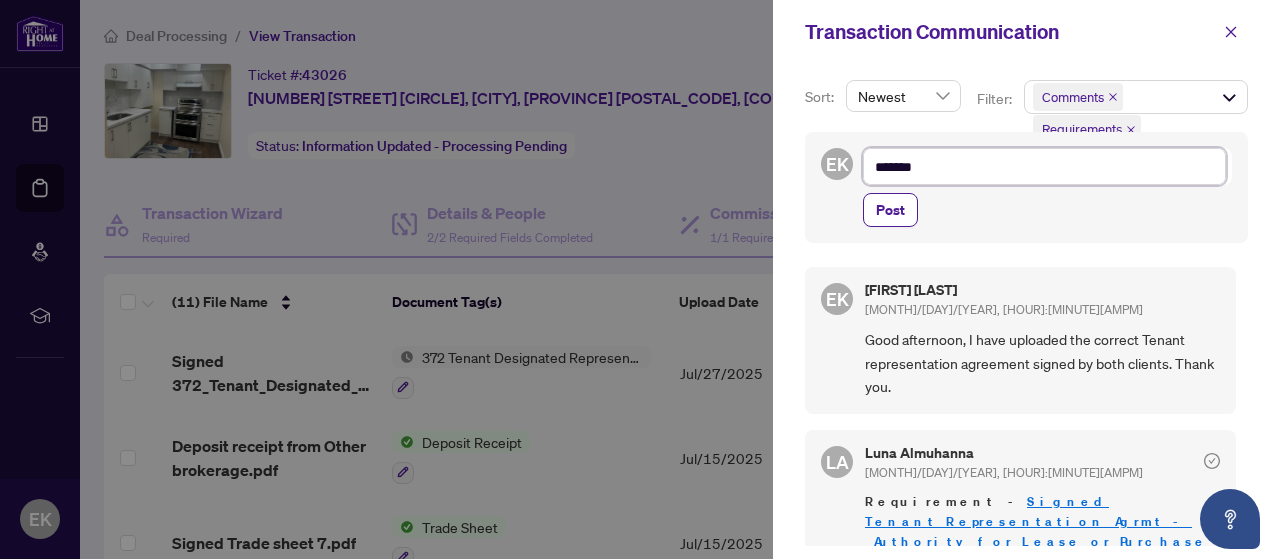 type on "********" 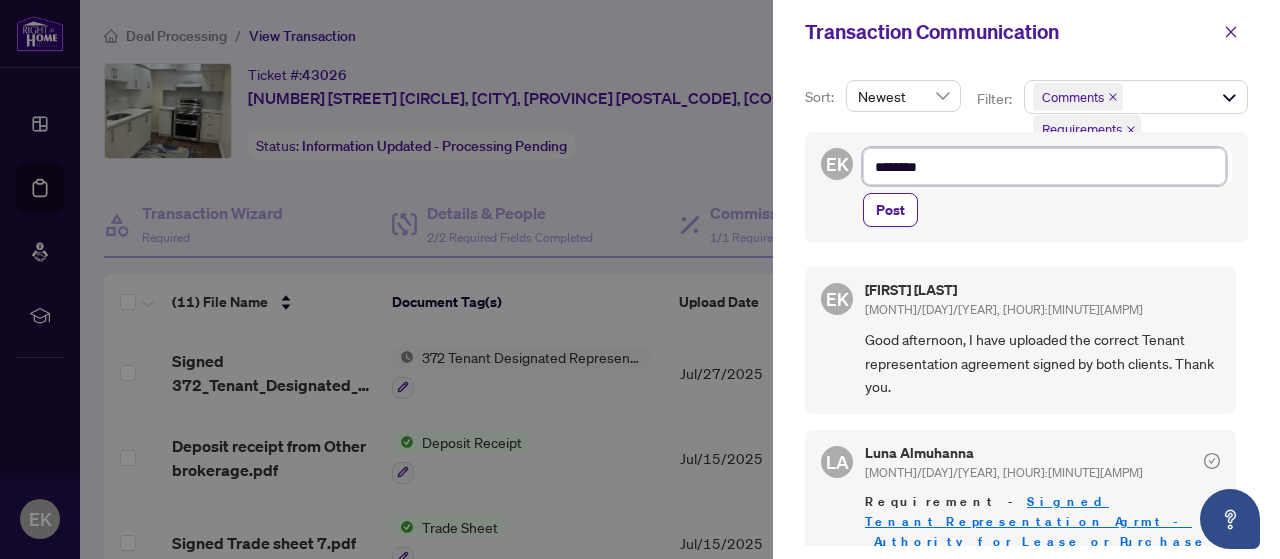 type on "*********" 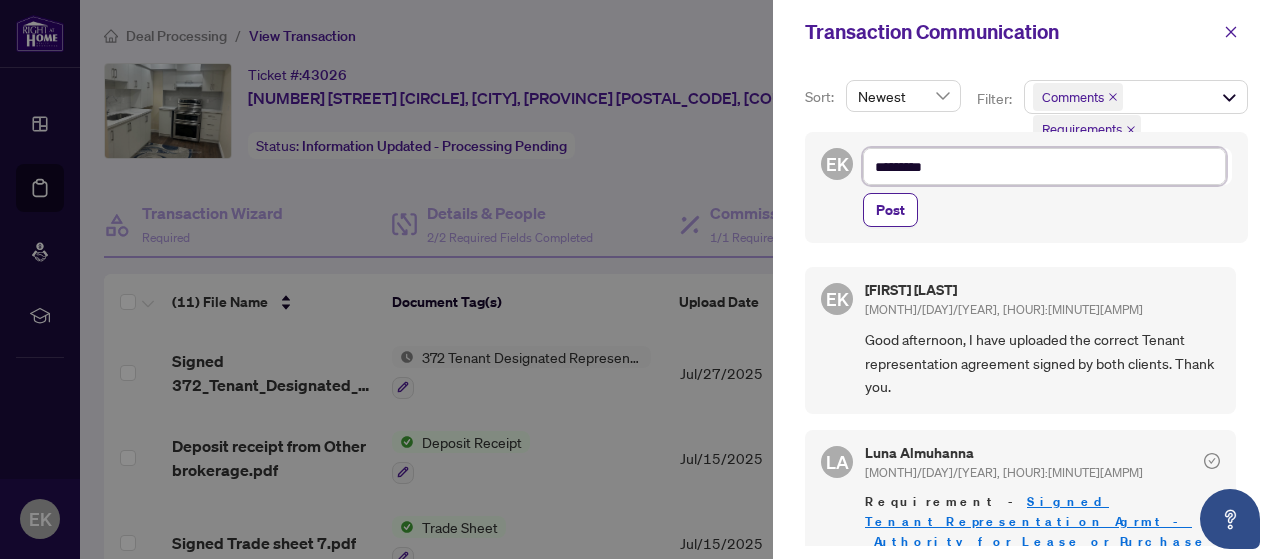 type on "**********" 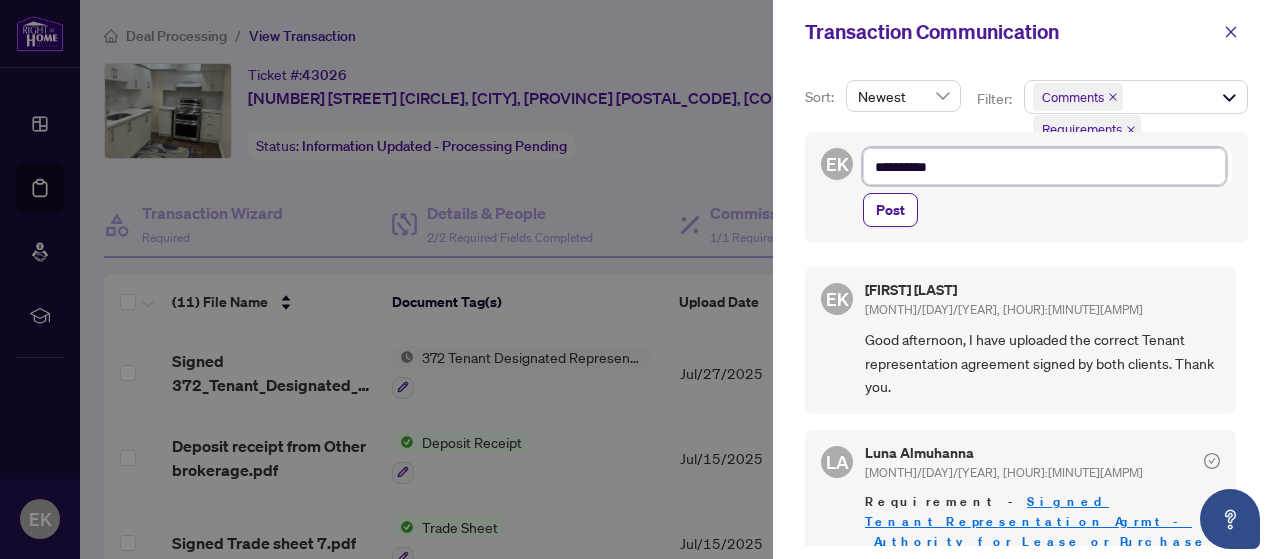 type on "**********" 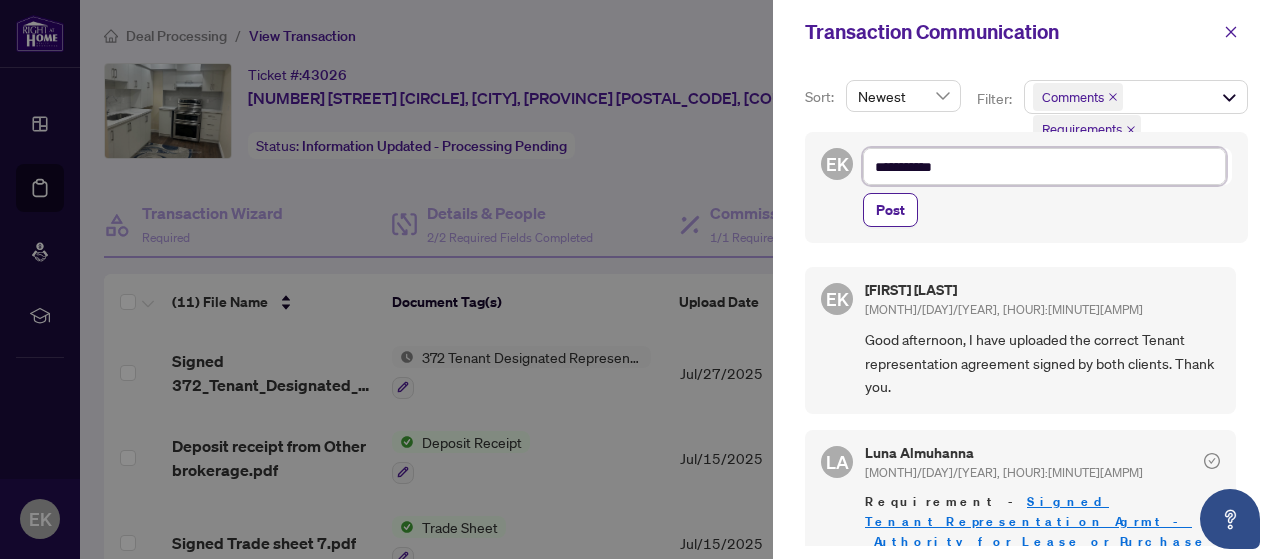 type on "**********" 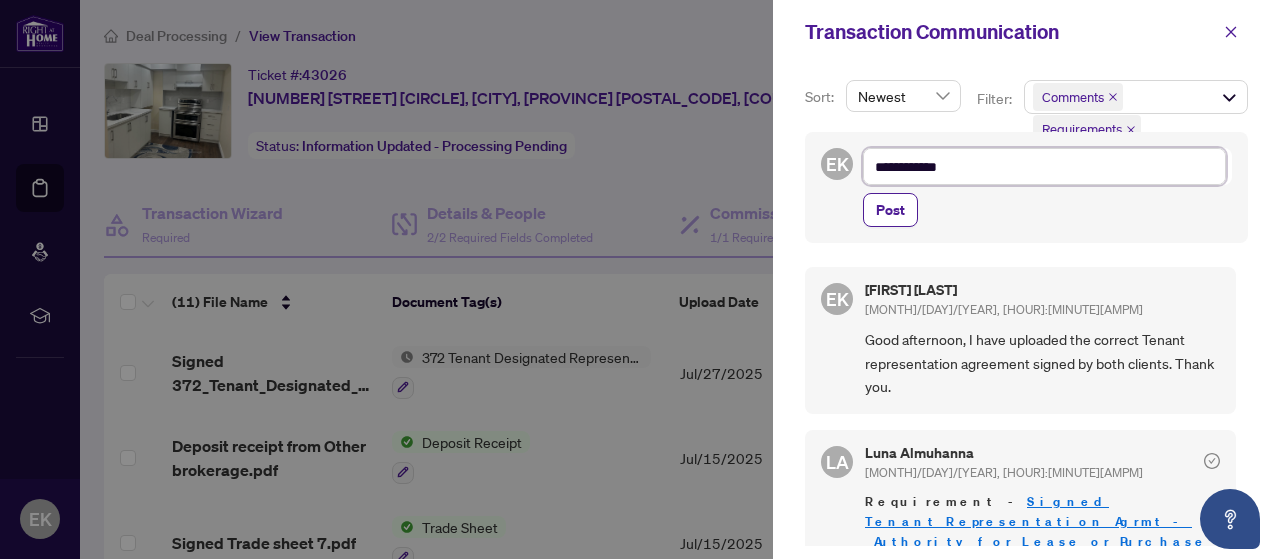 type on "**********" 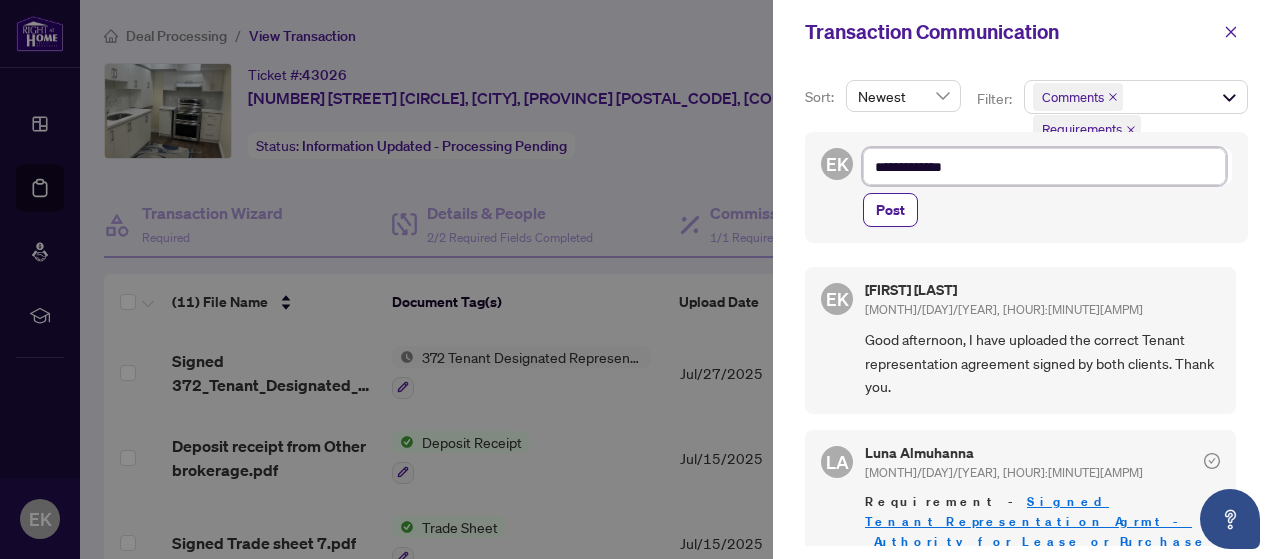 type on "**********" 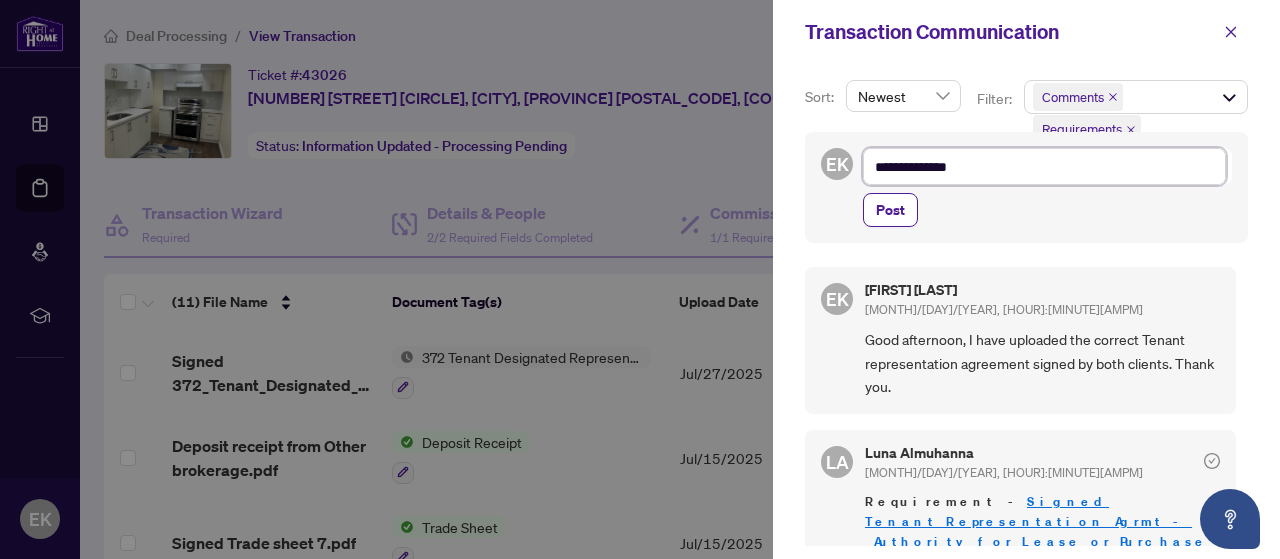 type on "**********" 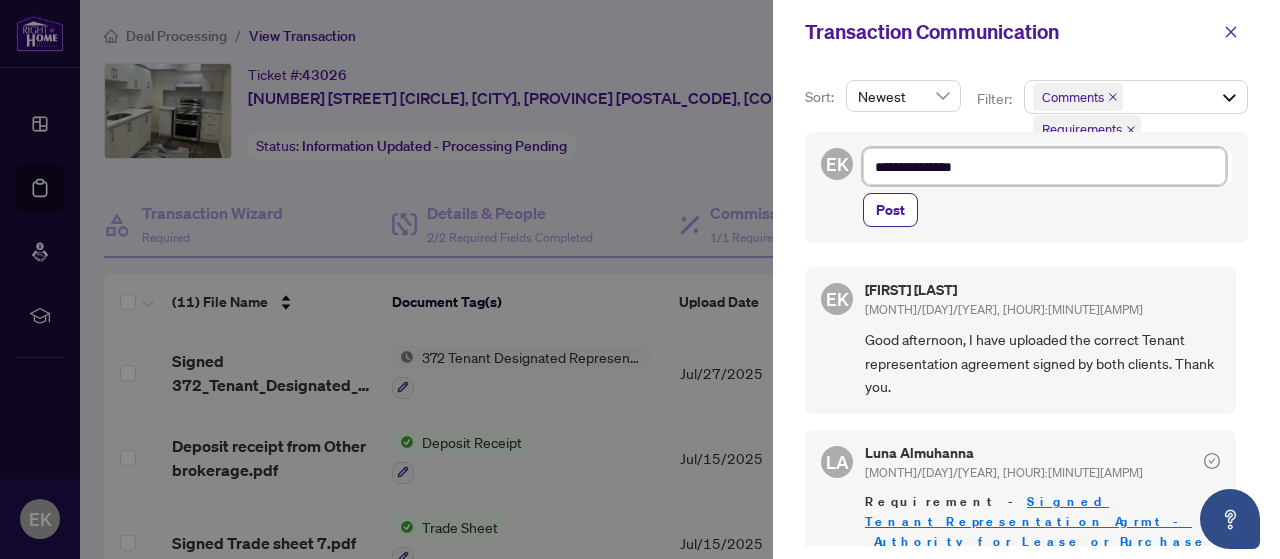 type on "**********" 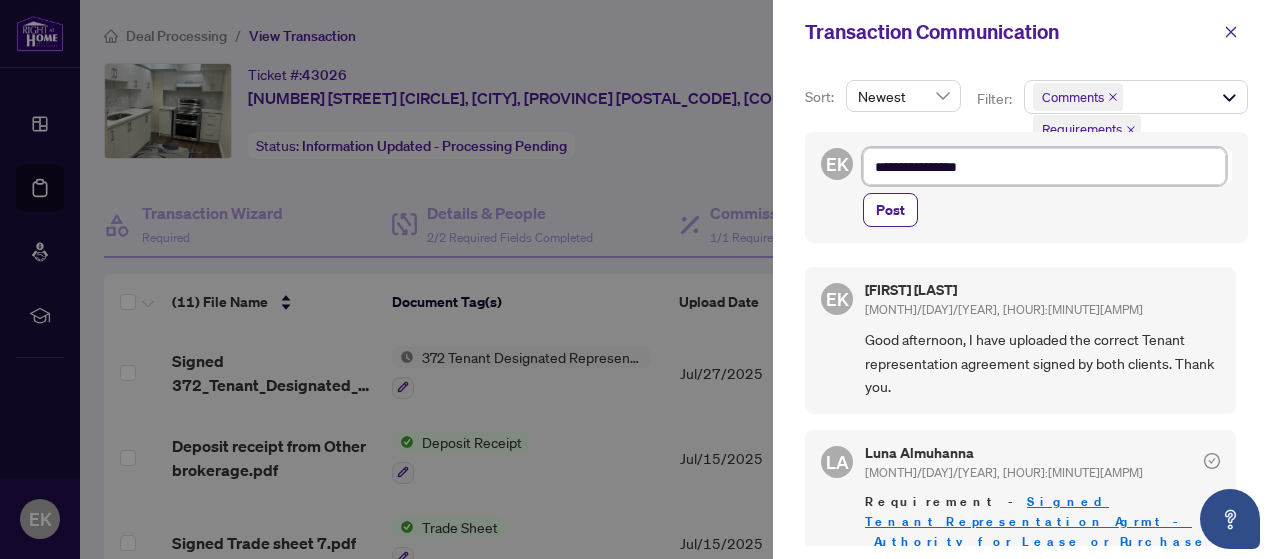 type on "**********" 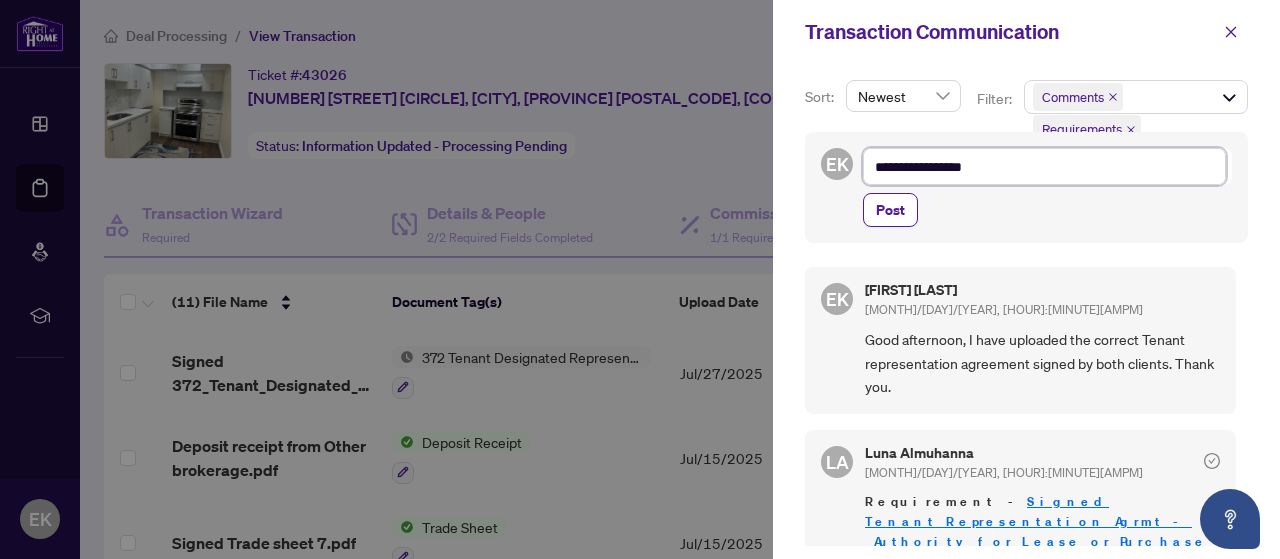 type on "**********" 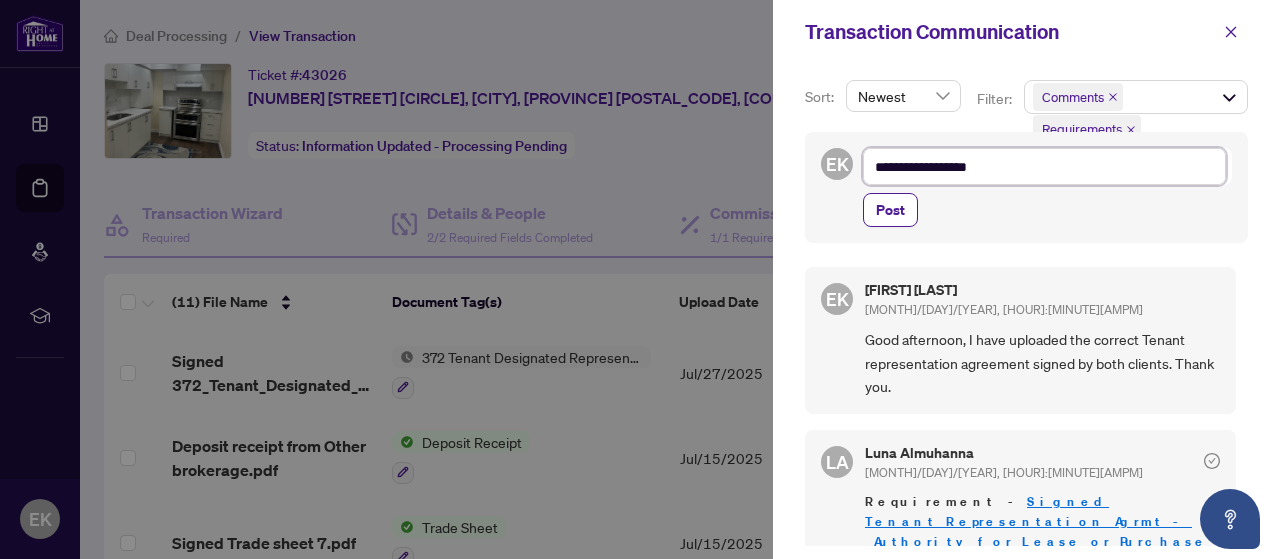 type on "**********" 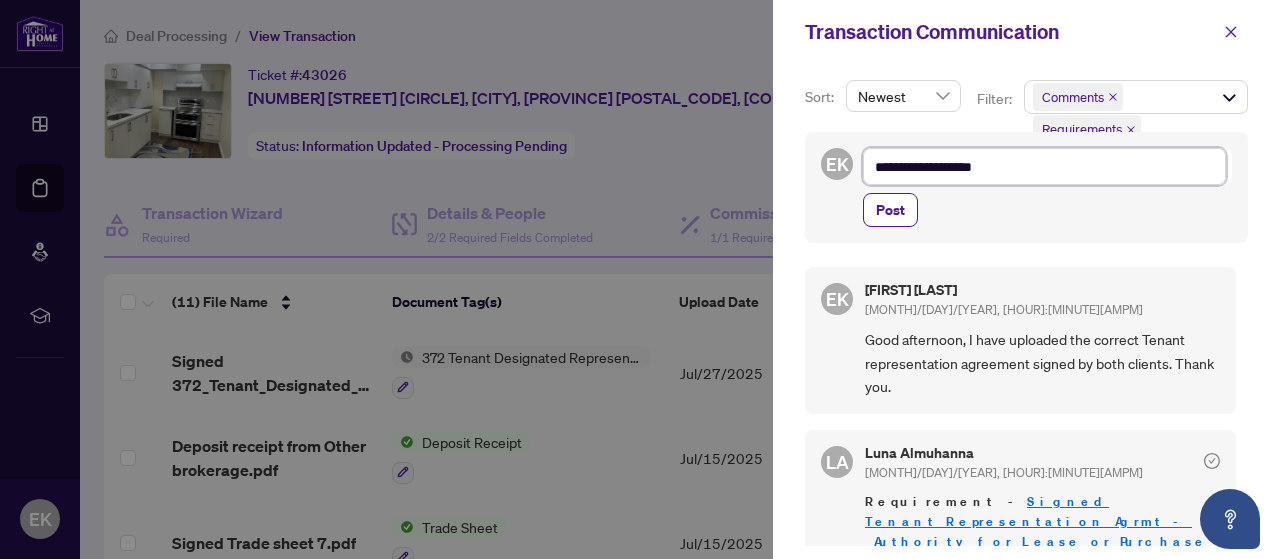 type on "**********" 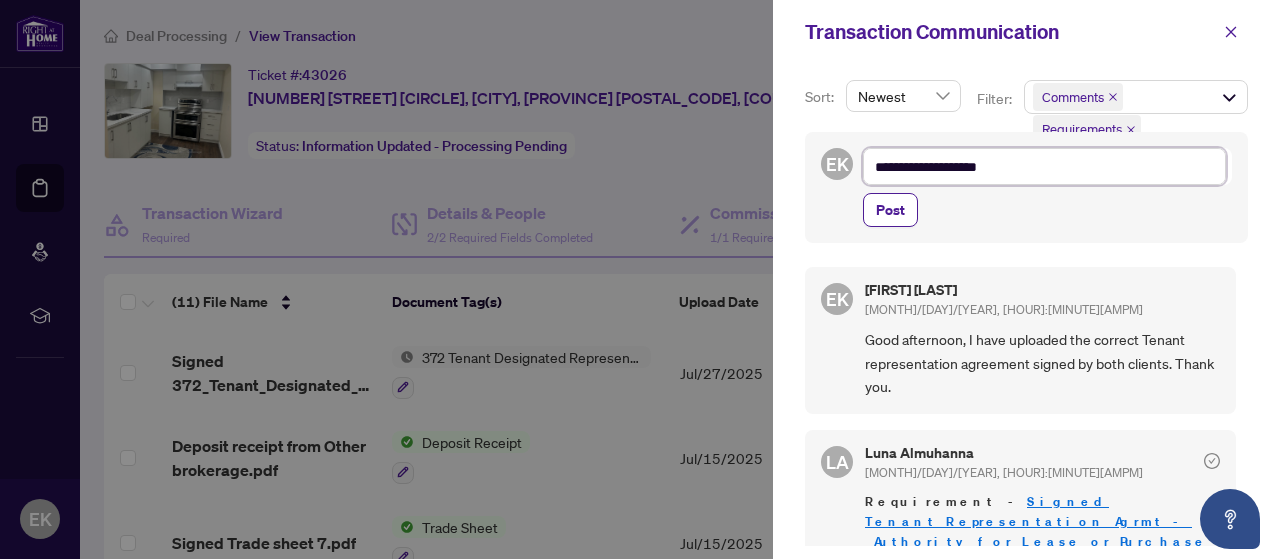 type on "**********" 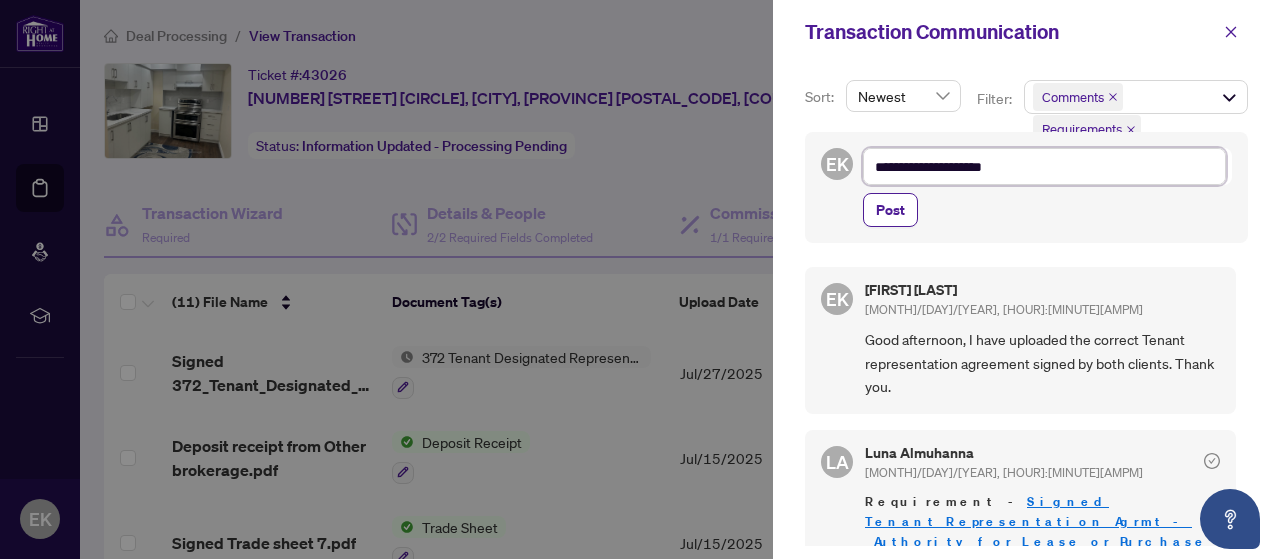 type on "**********" 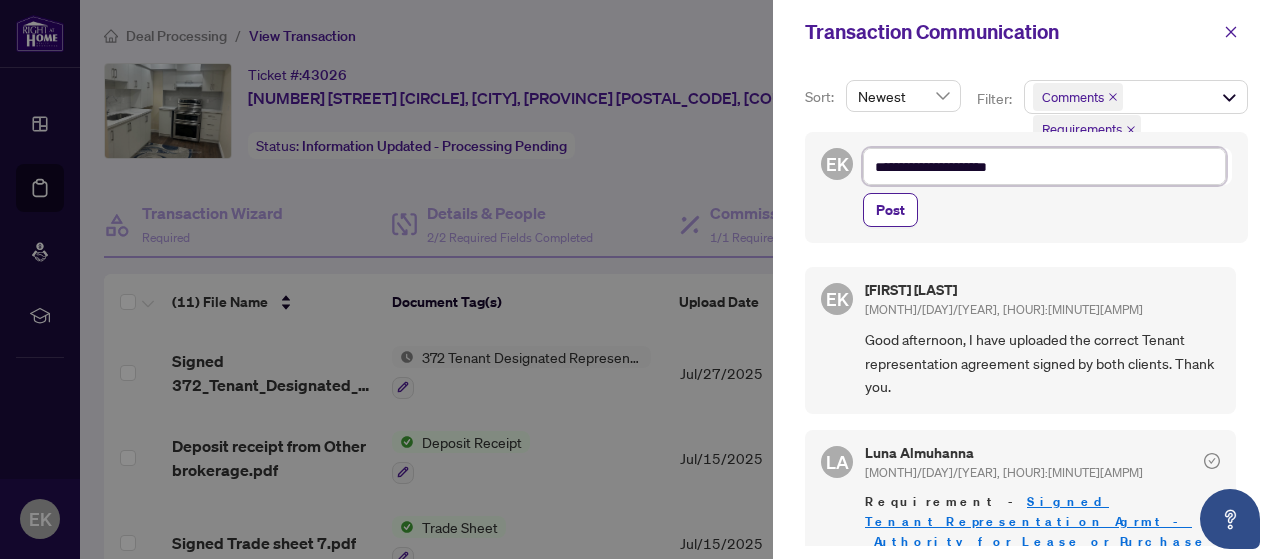 type on "**********" 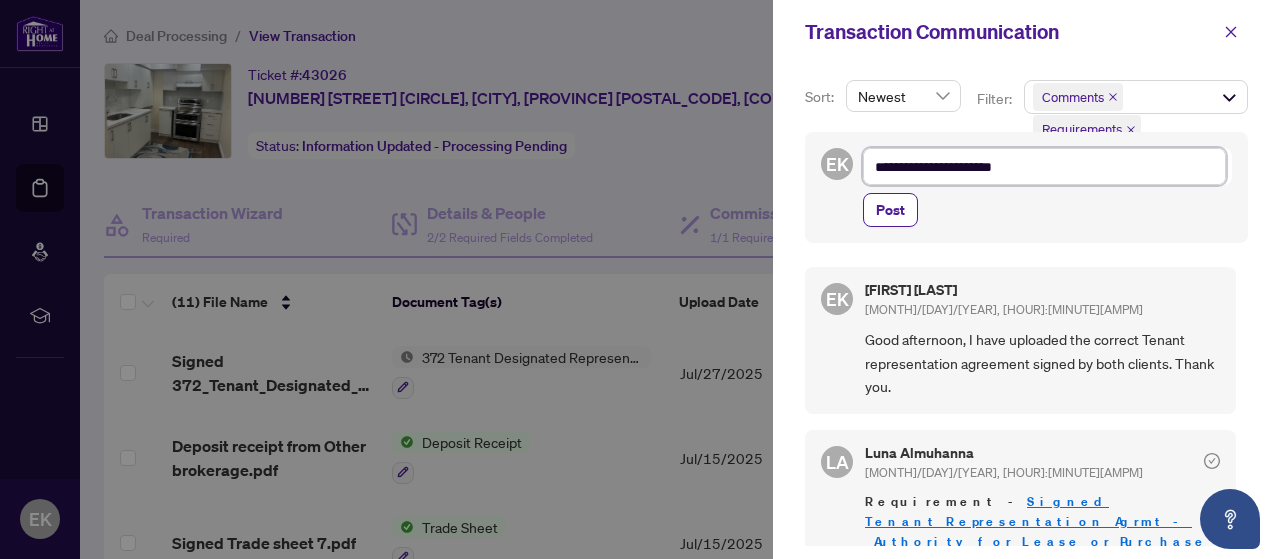 type on "**********" 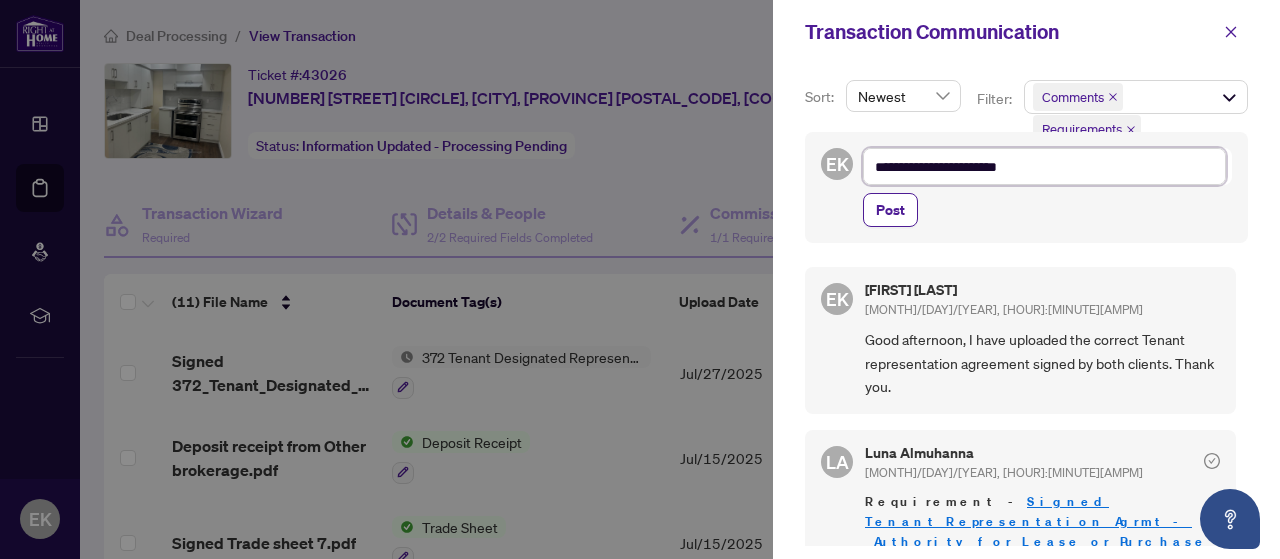 type on "**********" 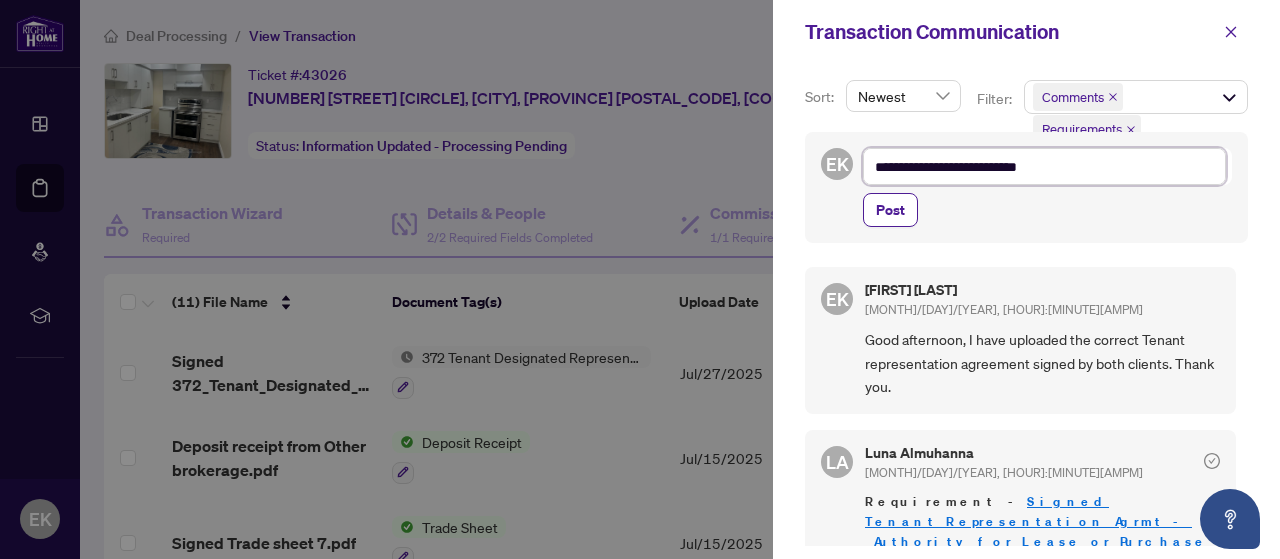 type on "**********" 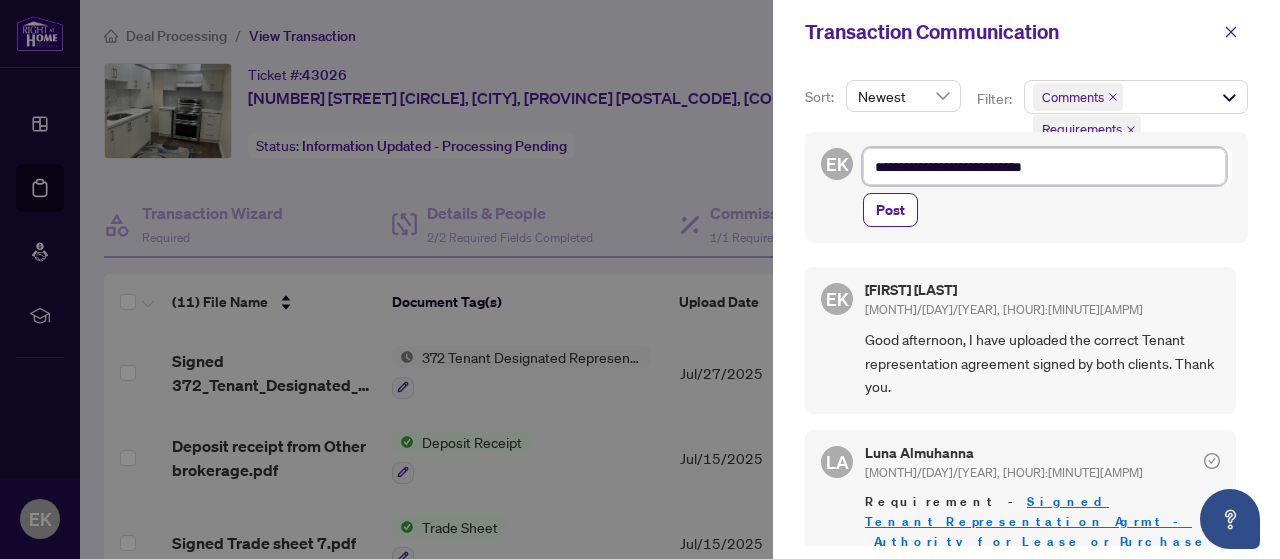 type on "**********" 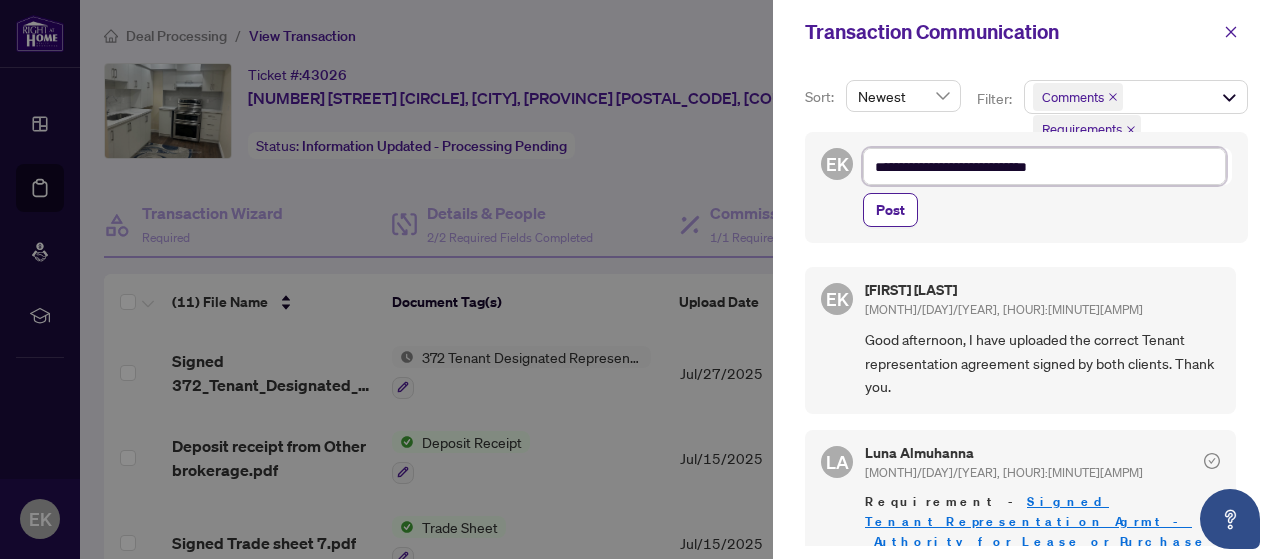 type on "**********" 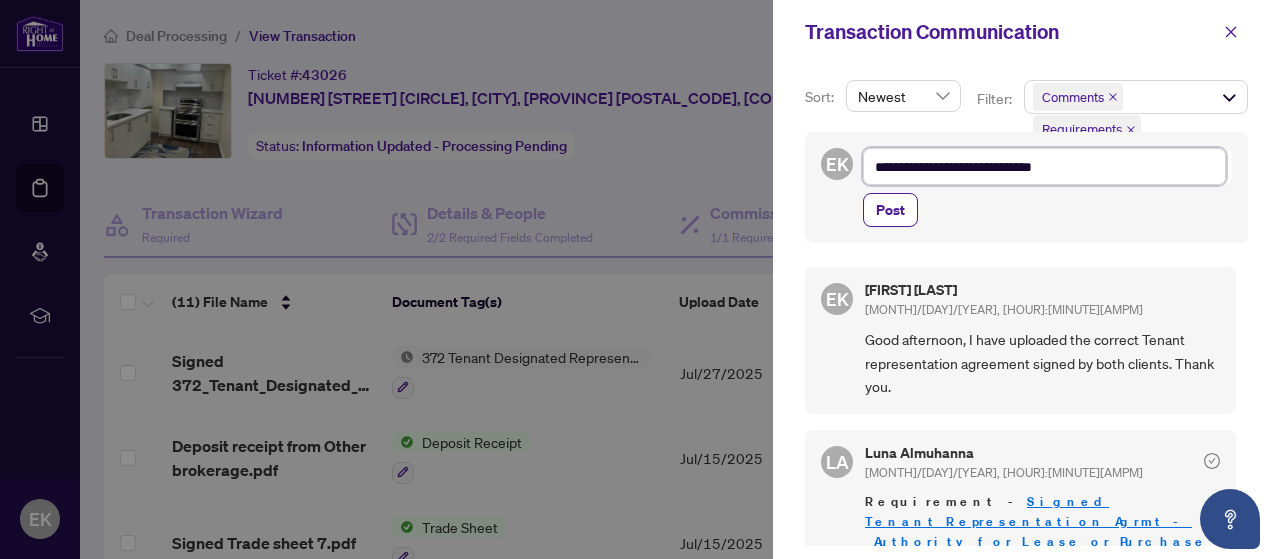 type on "**********" 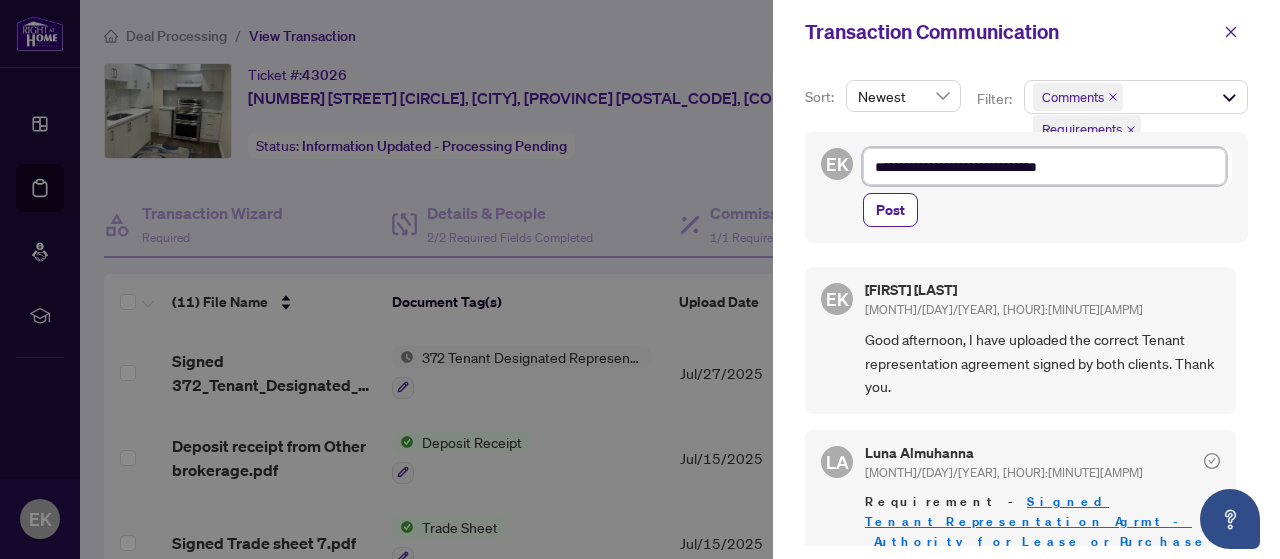 type on "**********" 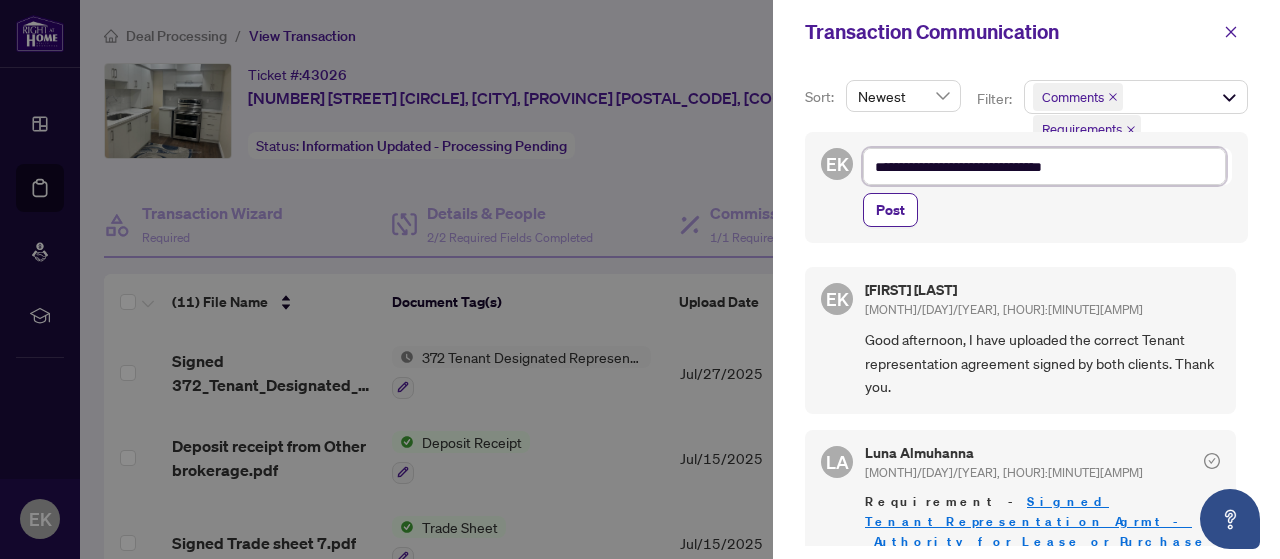 type on "**********" 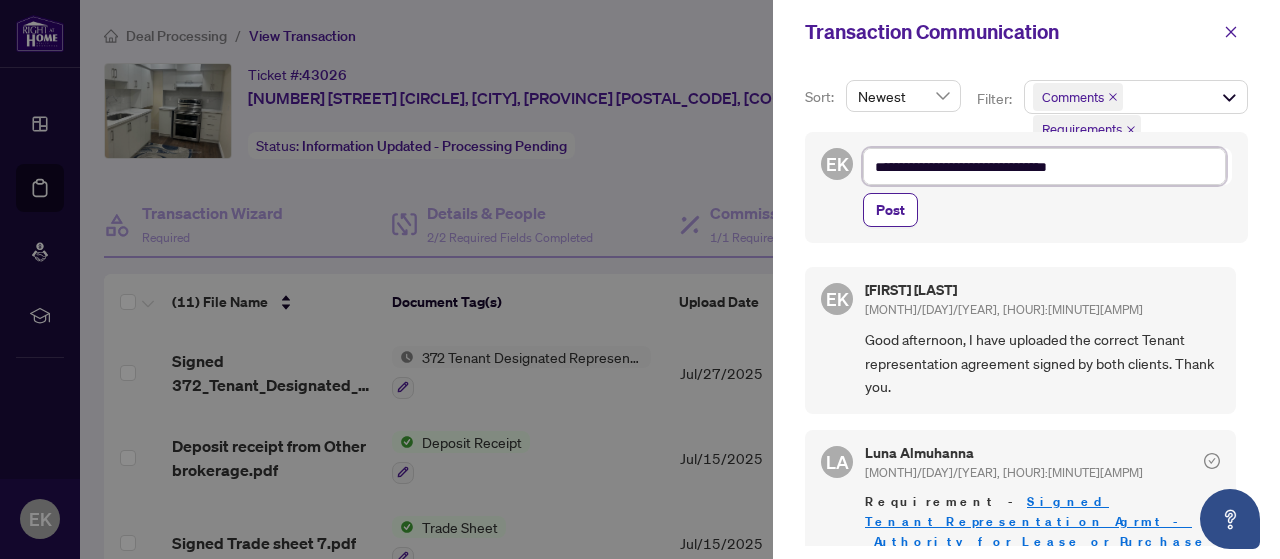 type on "**********" 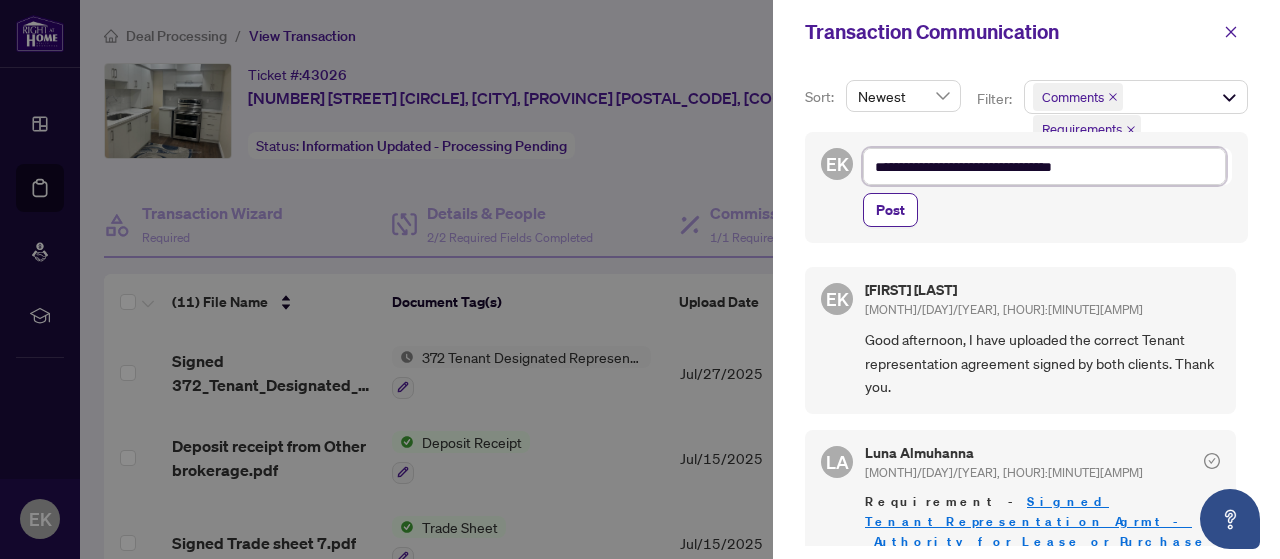 type on "**********" 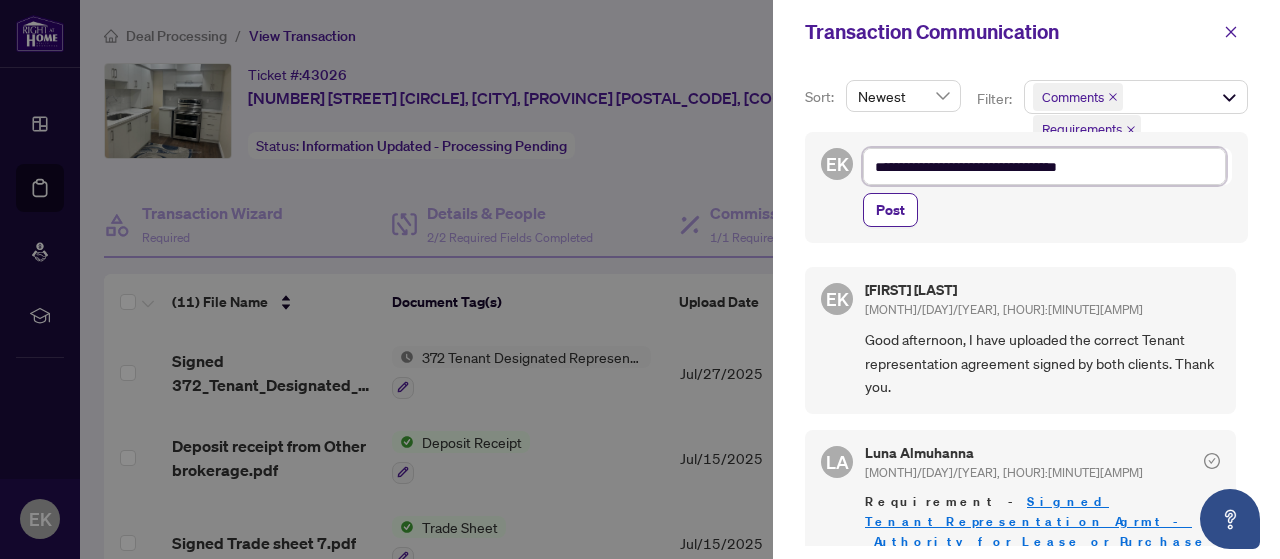 type on "**********" 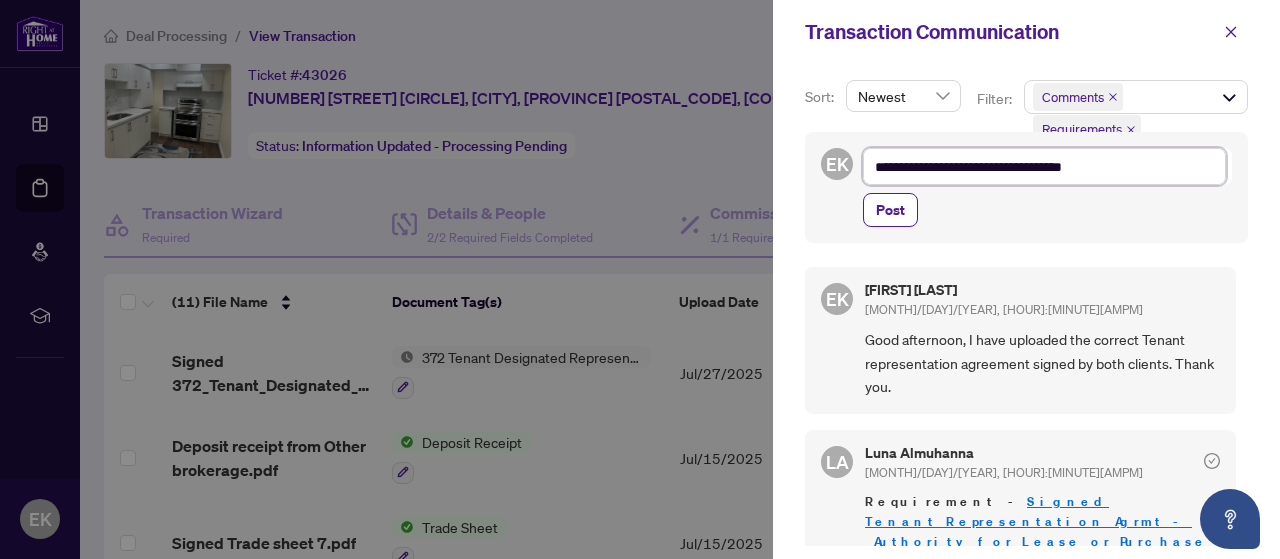 type on "**********" 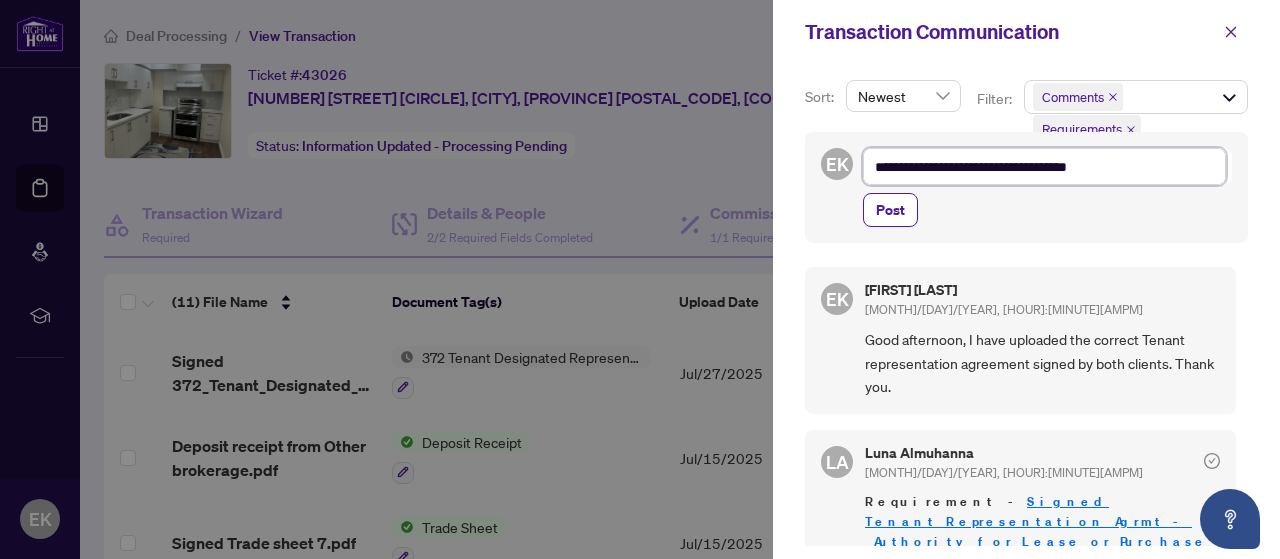 type on "**********" 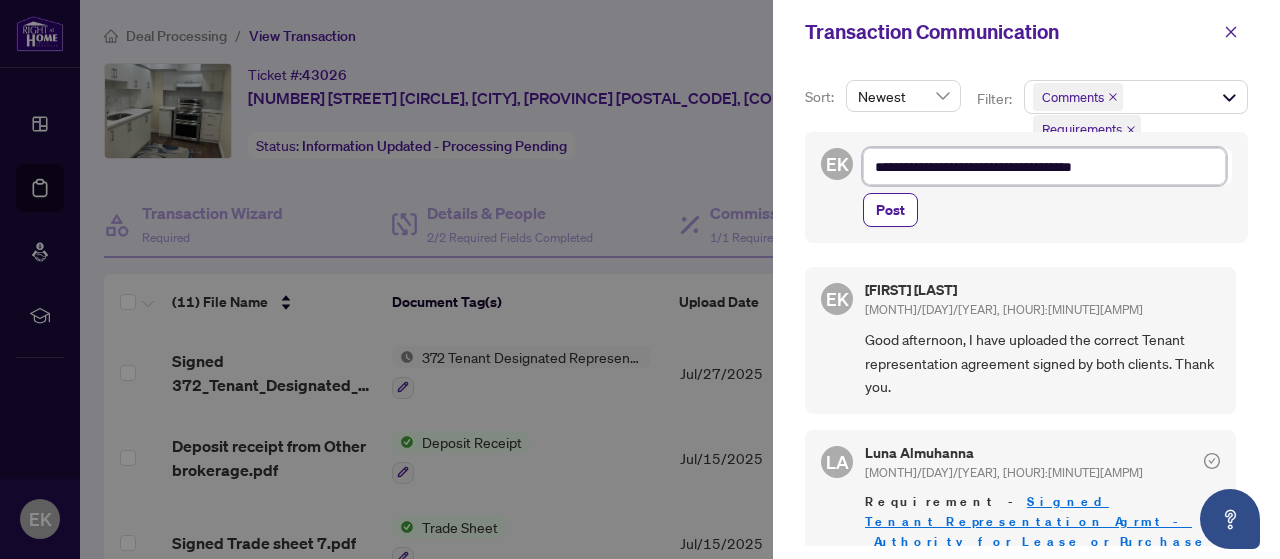 type on "**********" 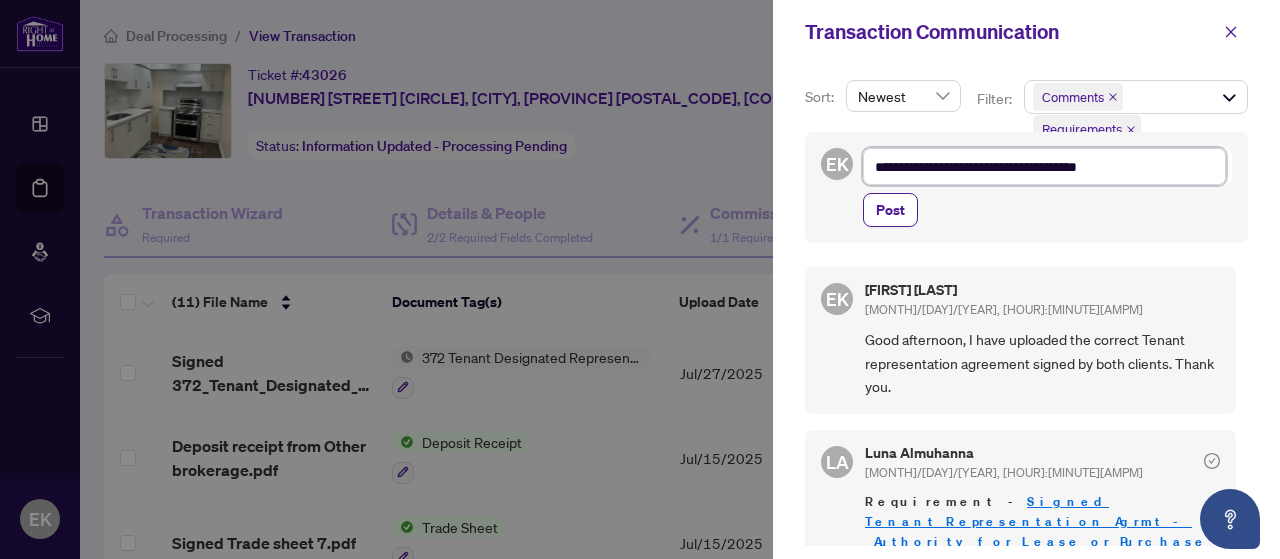 type on "**********" 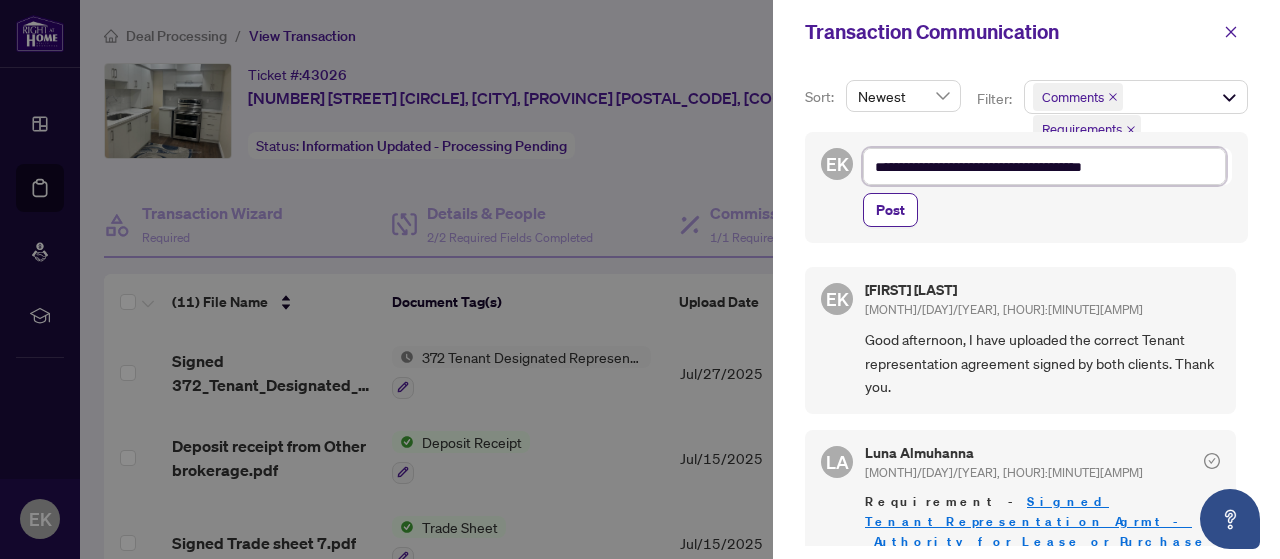type on "**********" 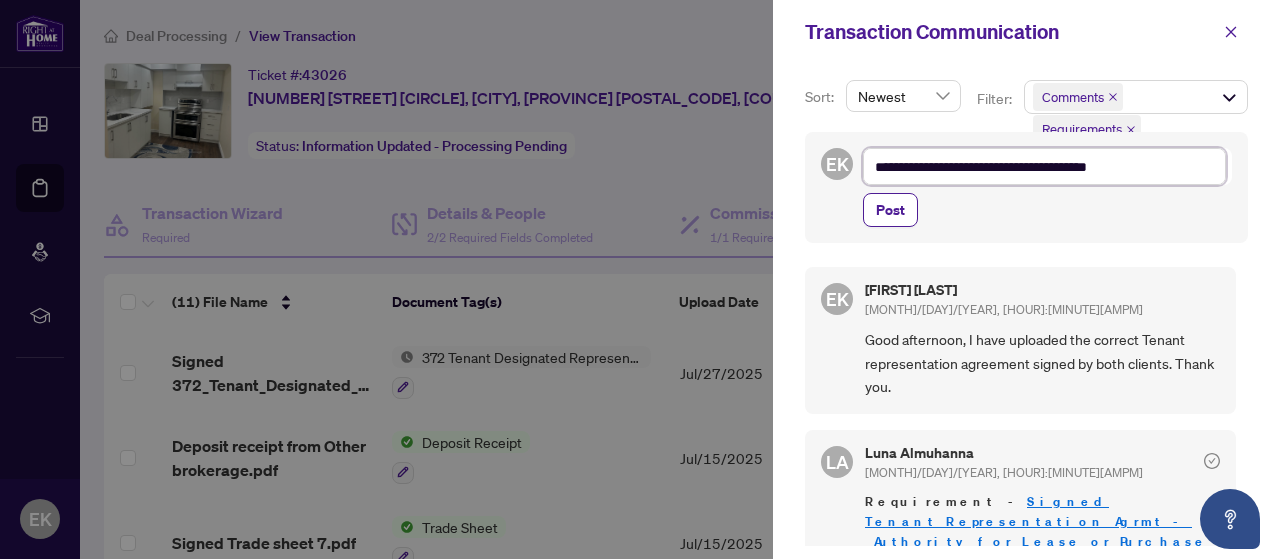 type on "**********" 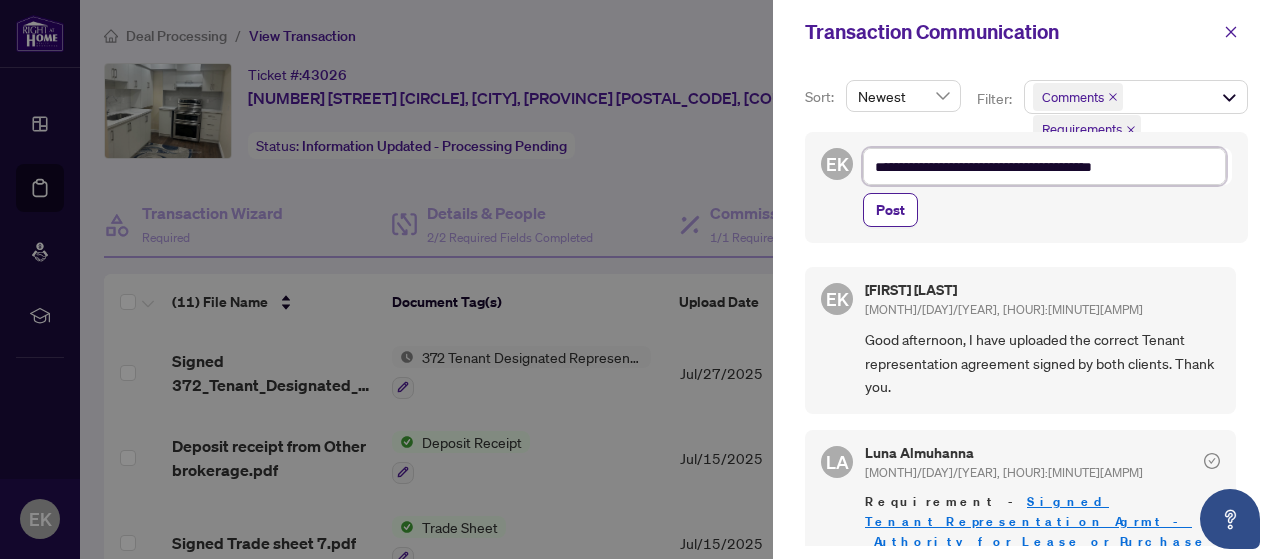 type on "**********" 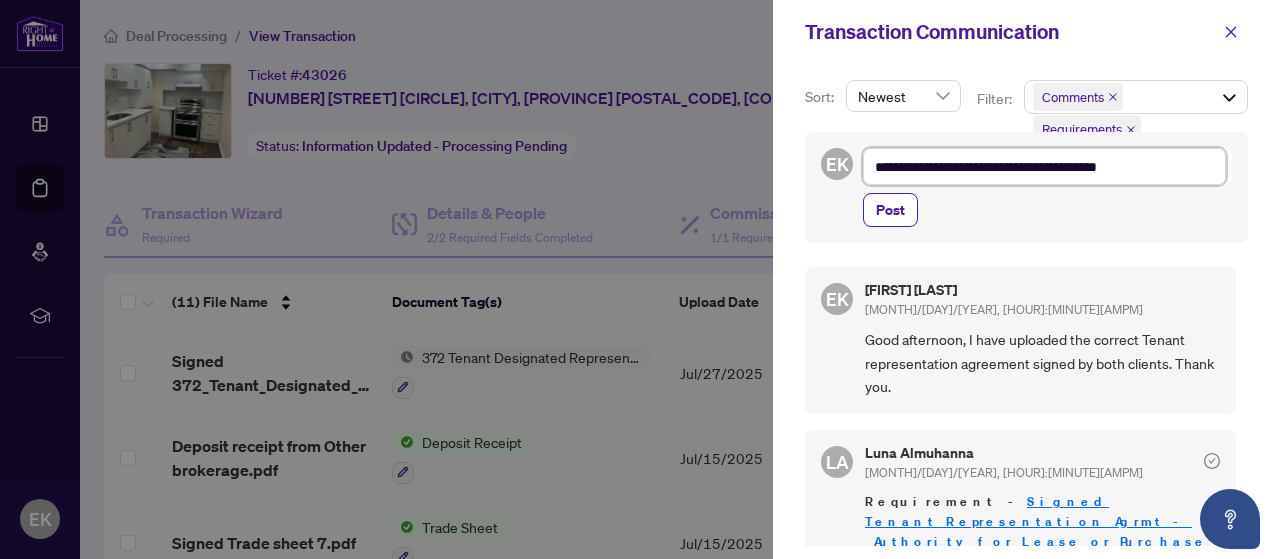 type on "**********" 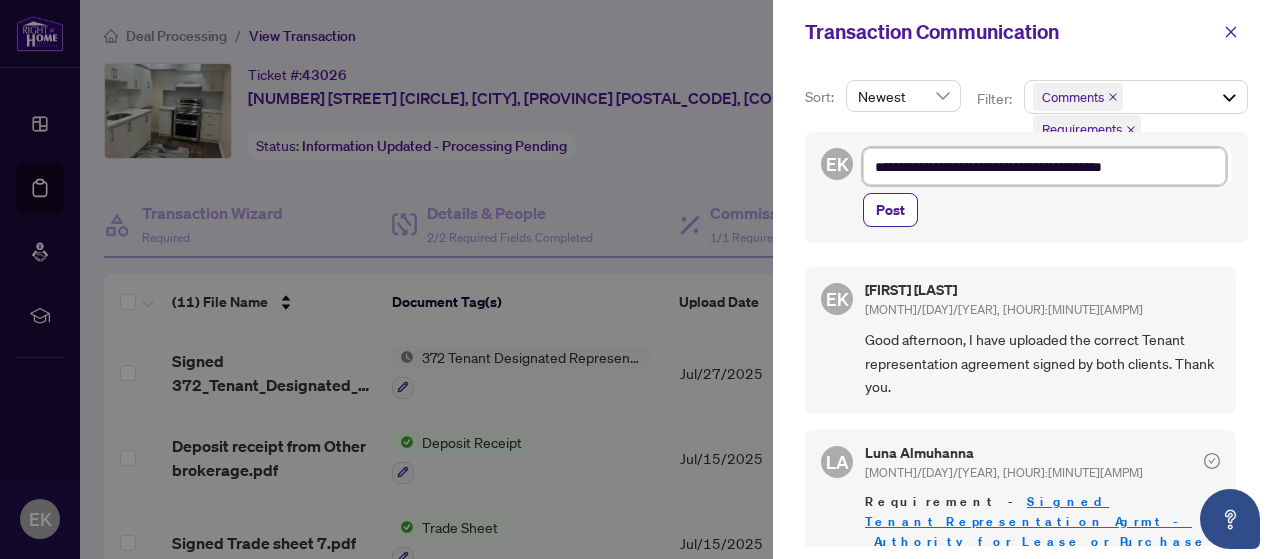 type on "**********" 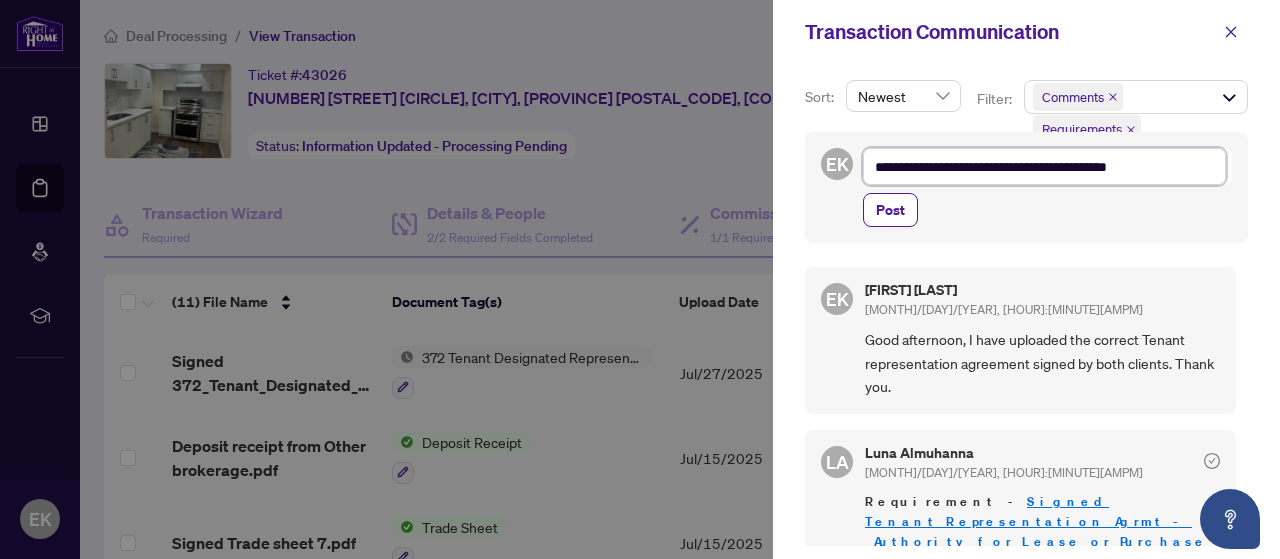 type on "**********" 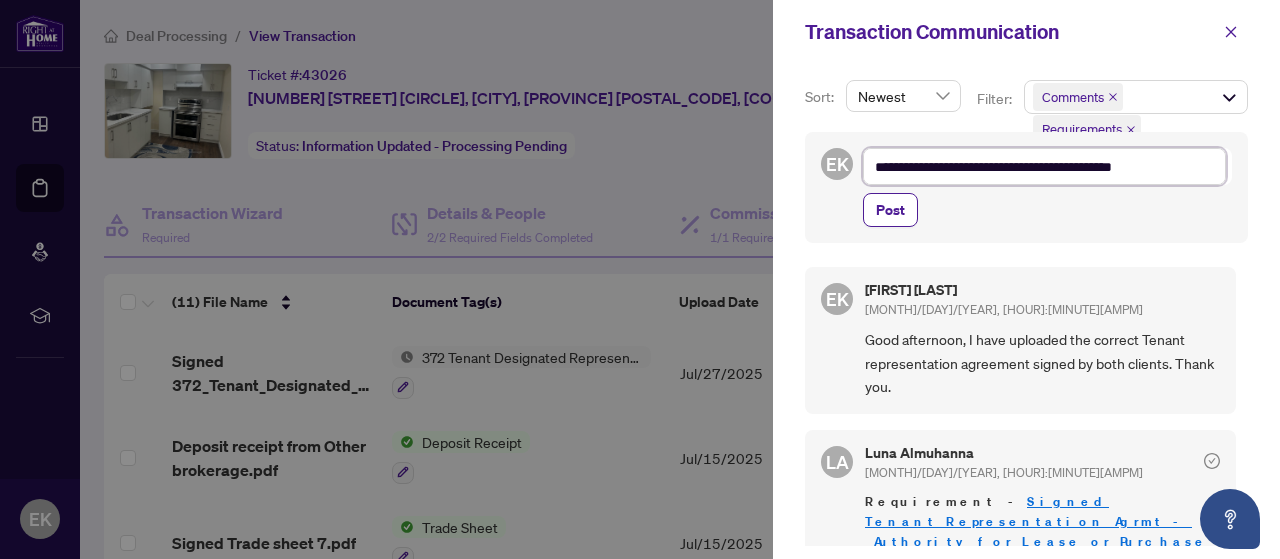 type on "**********" 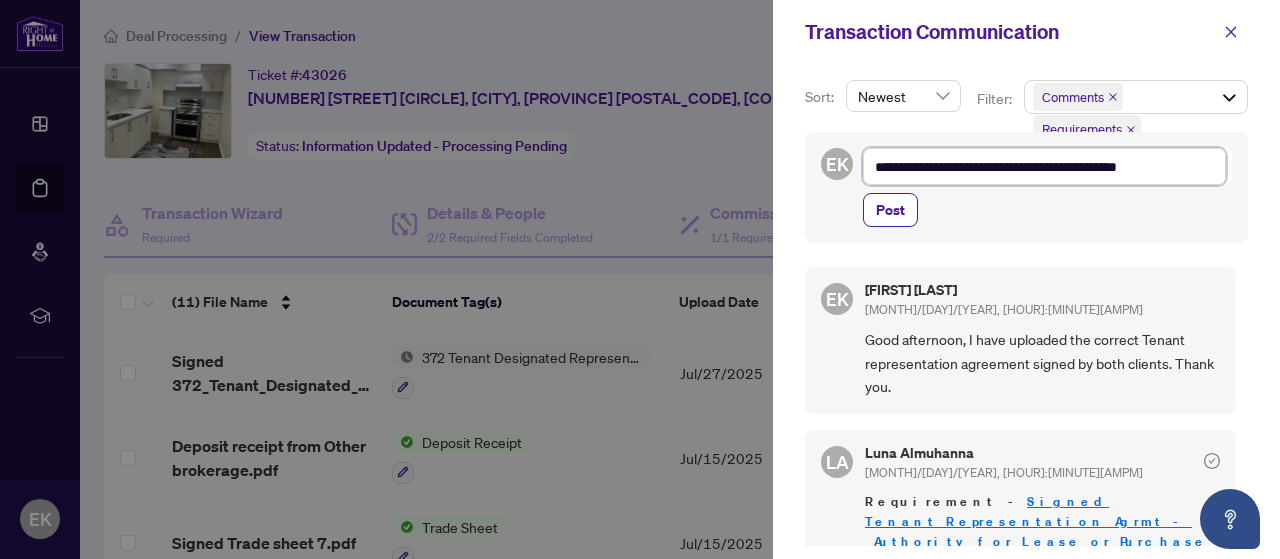 type on "**********" 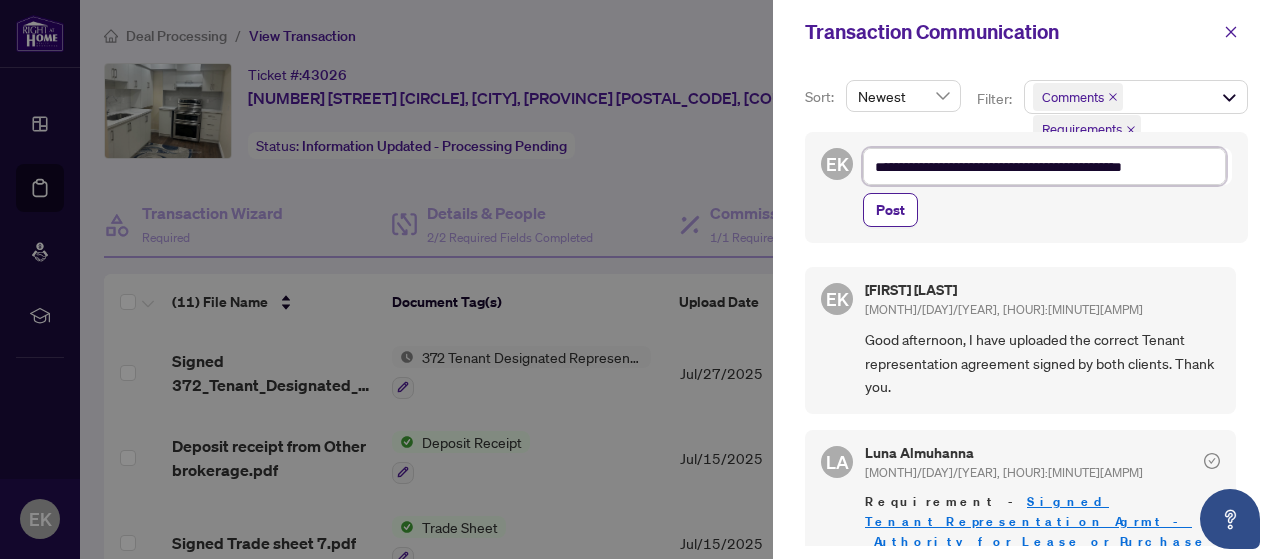 type on "**********" 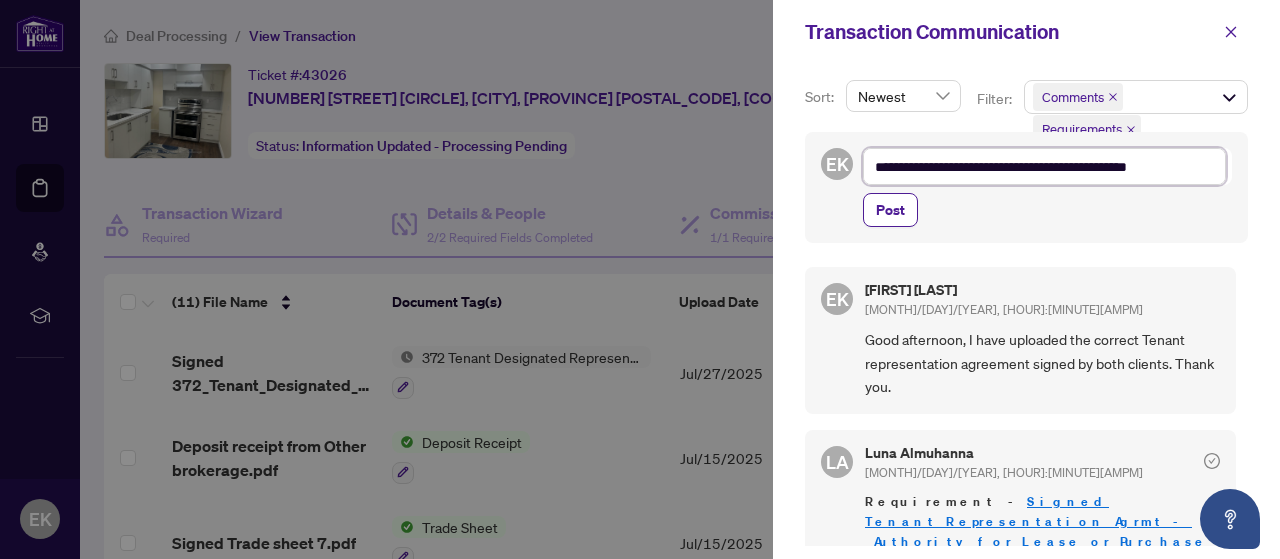 type on "**********" 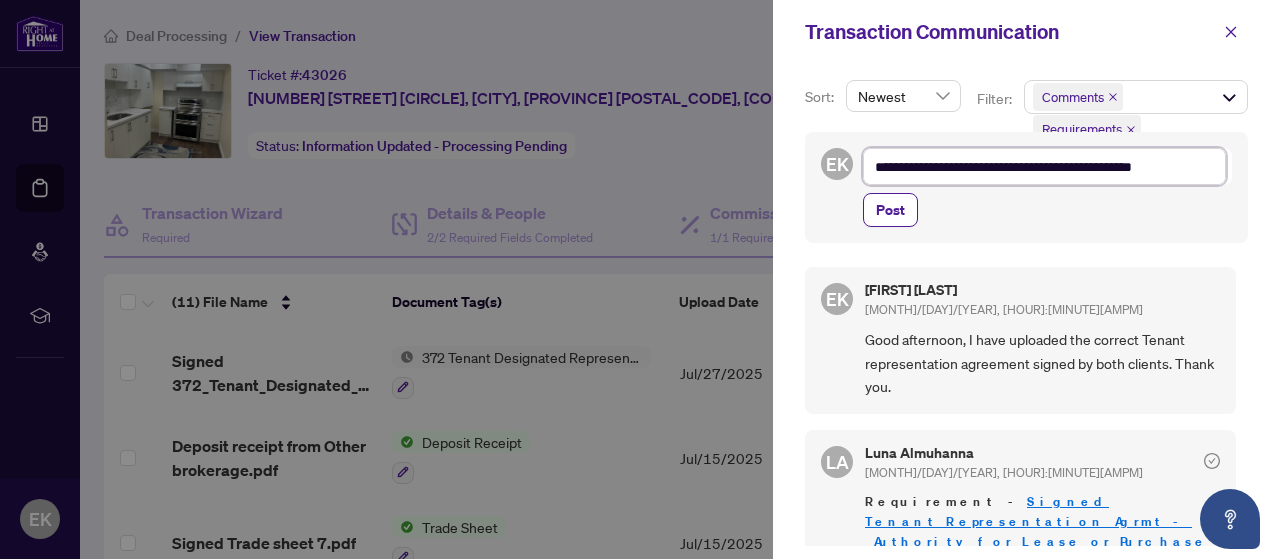 type on "**********" 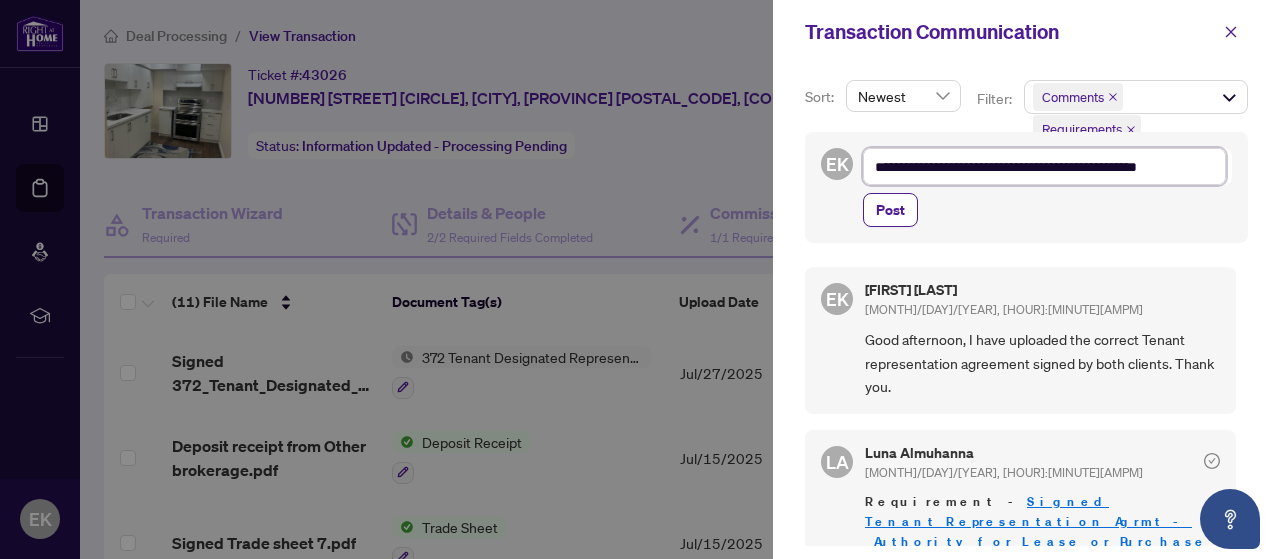 type on "**********" 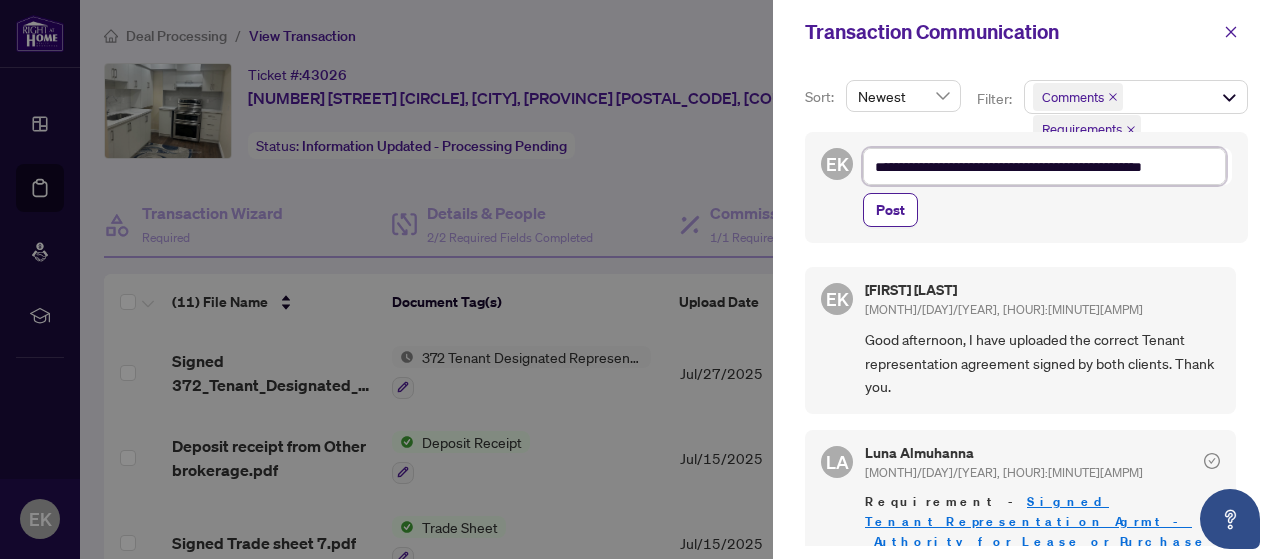 type on "**********" 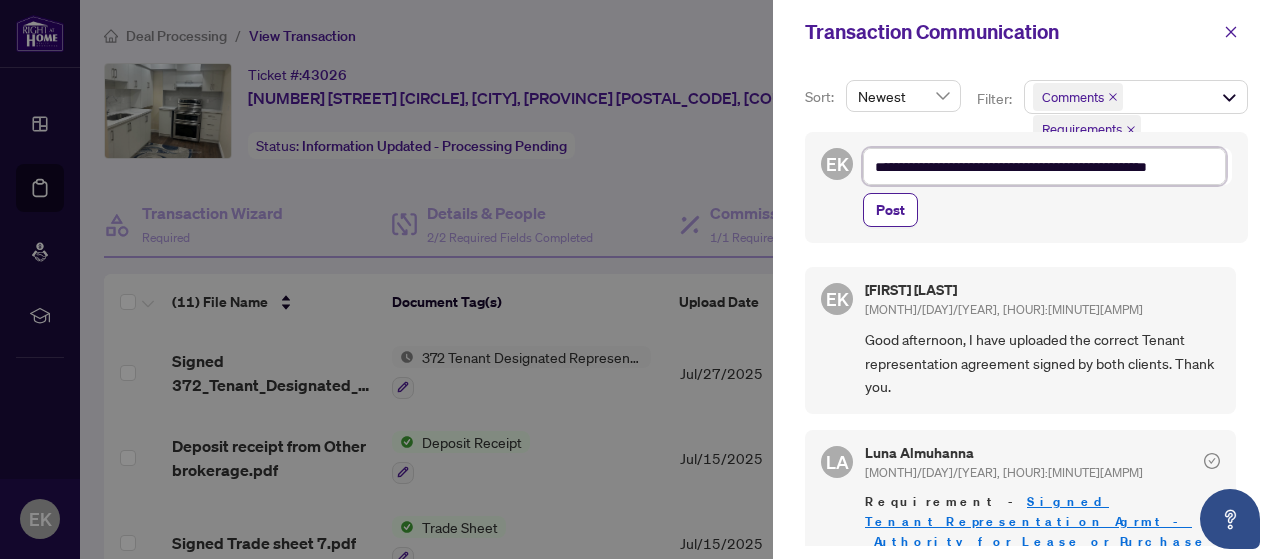 type on "**********" 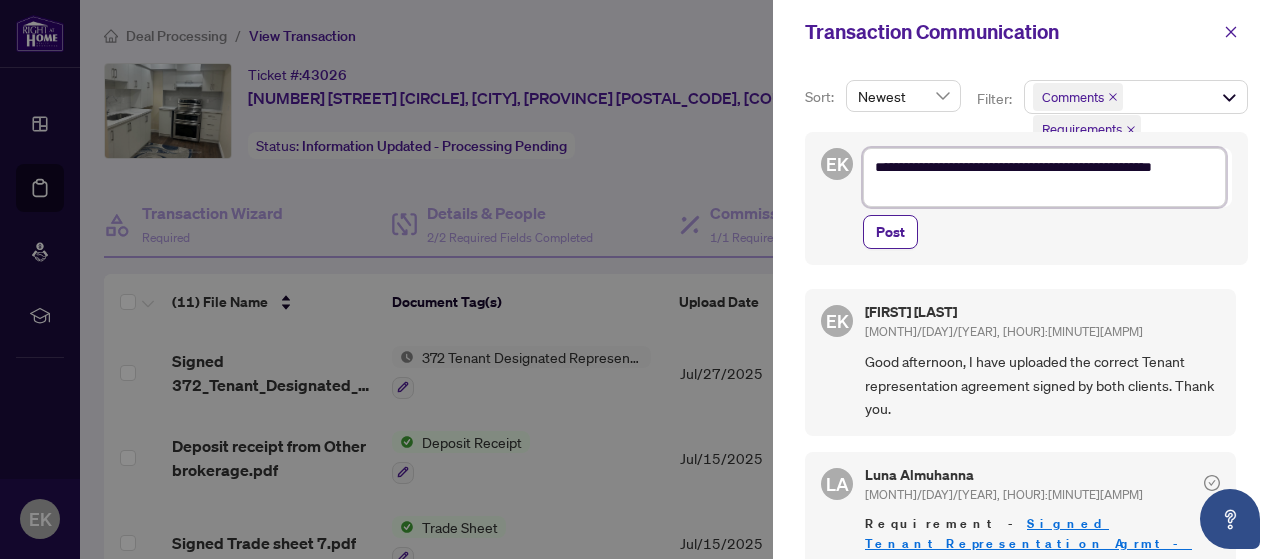 type on "**********" 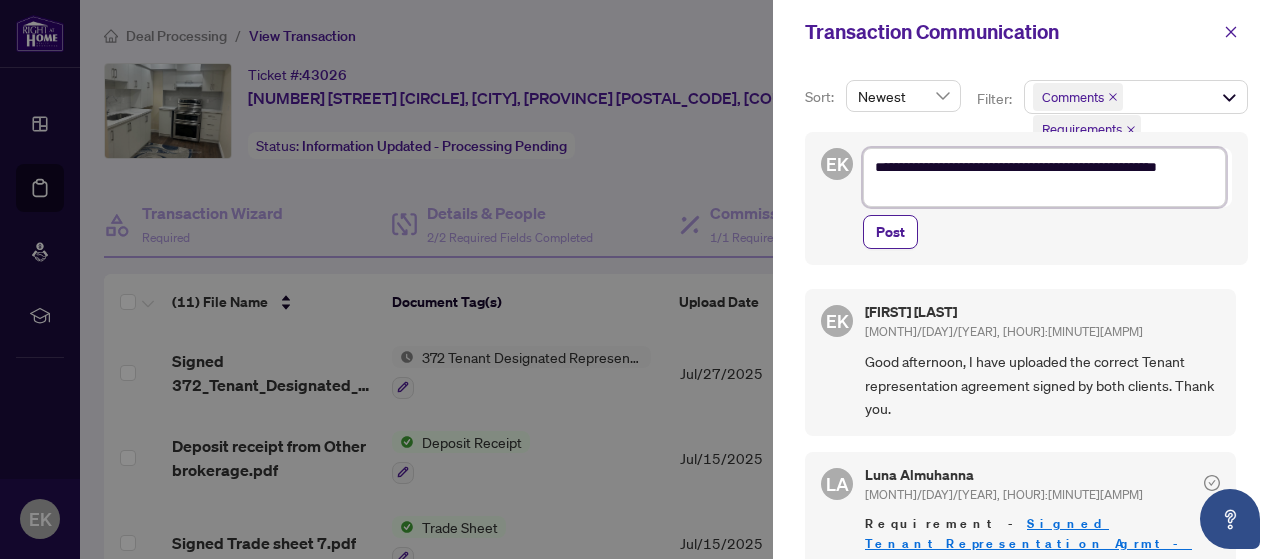 type on "**********" 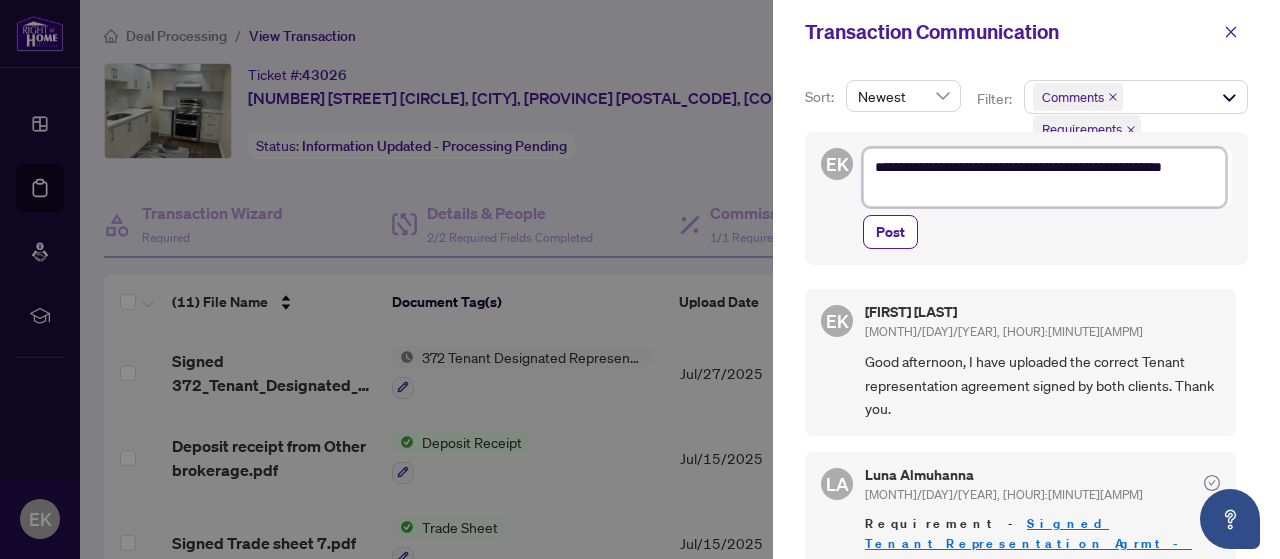 type on "**********" 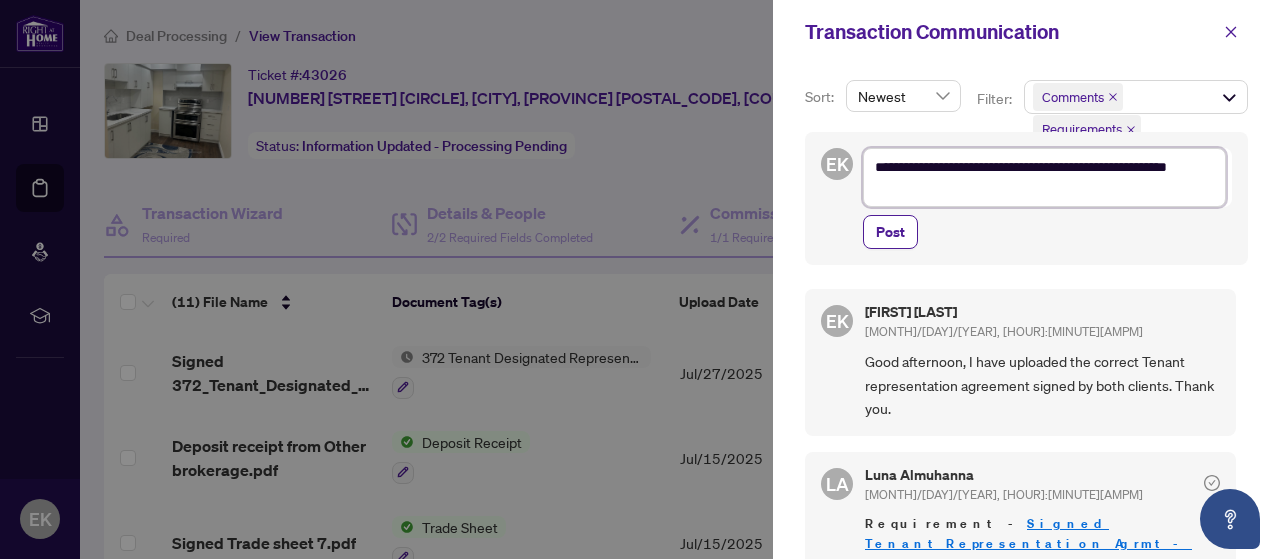 type on "**********" 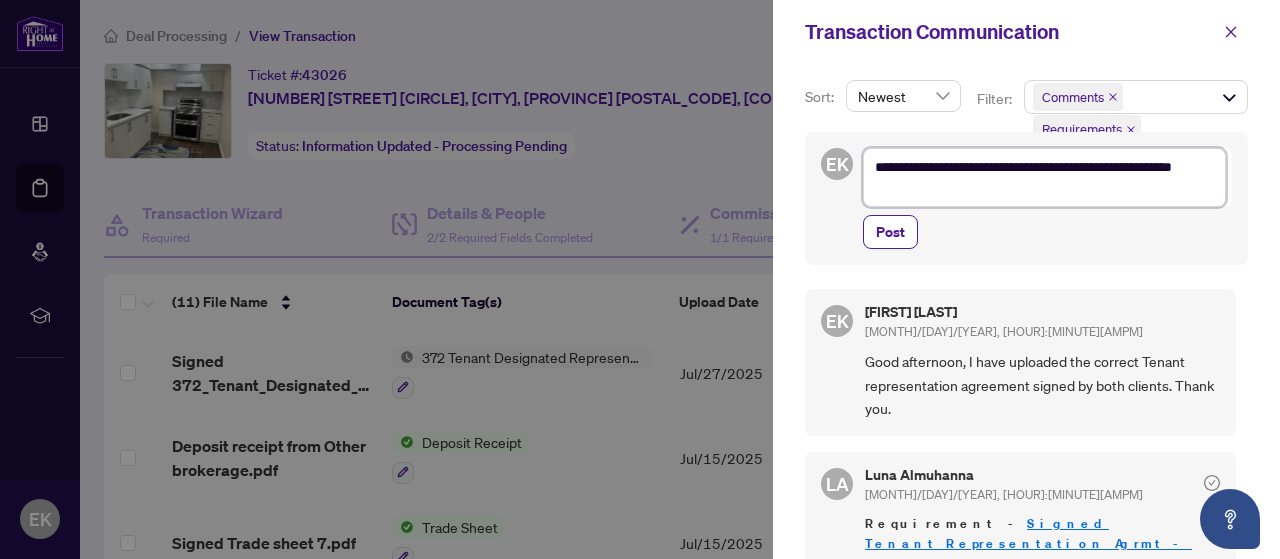 type on "**********" 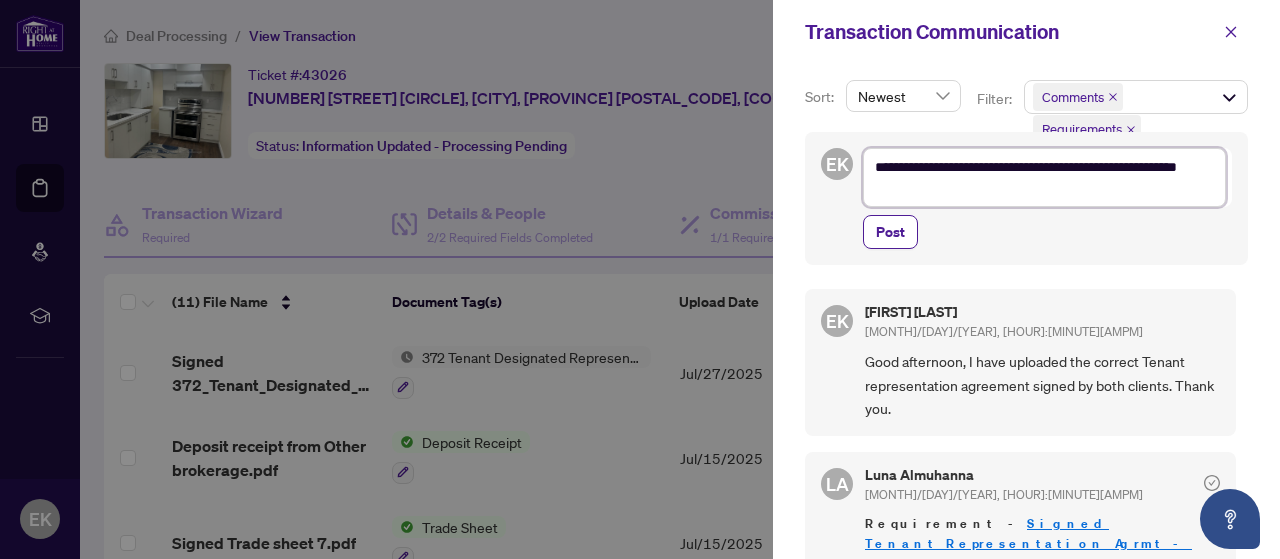 type on "**********" 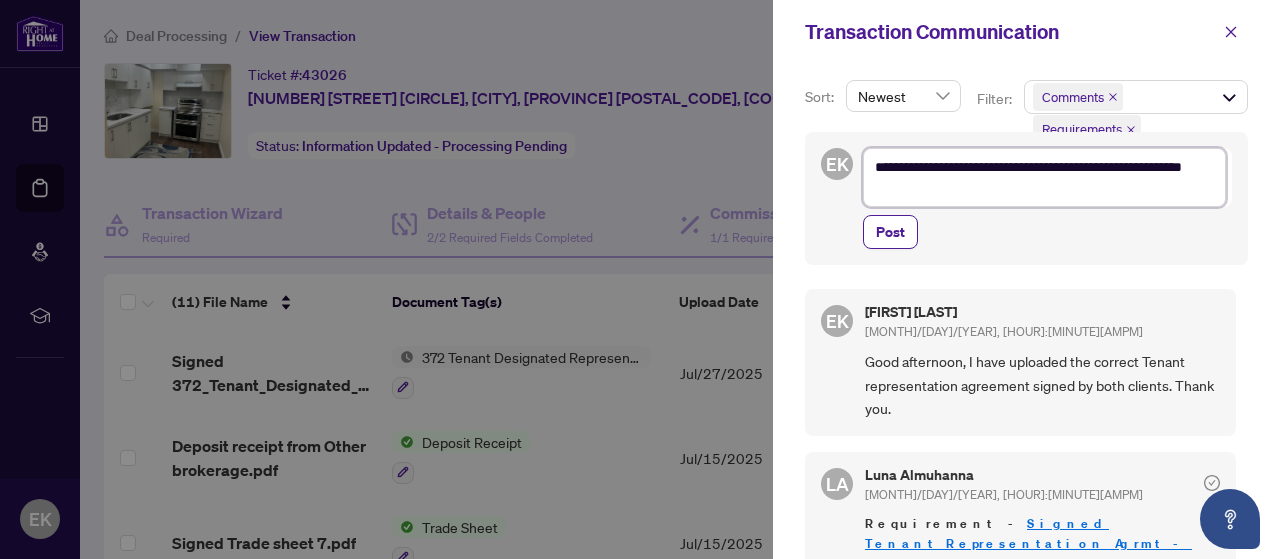 type on "**********" 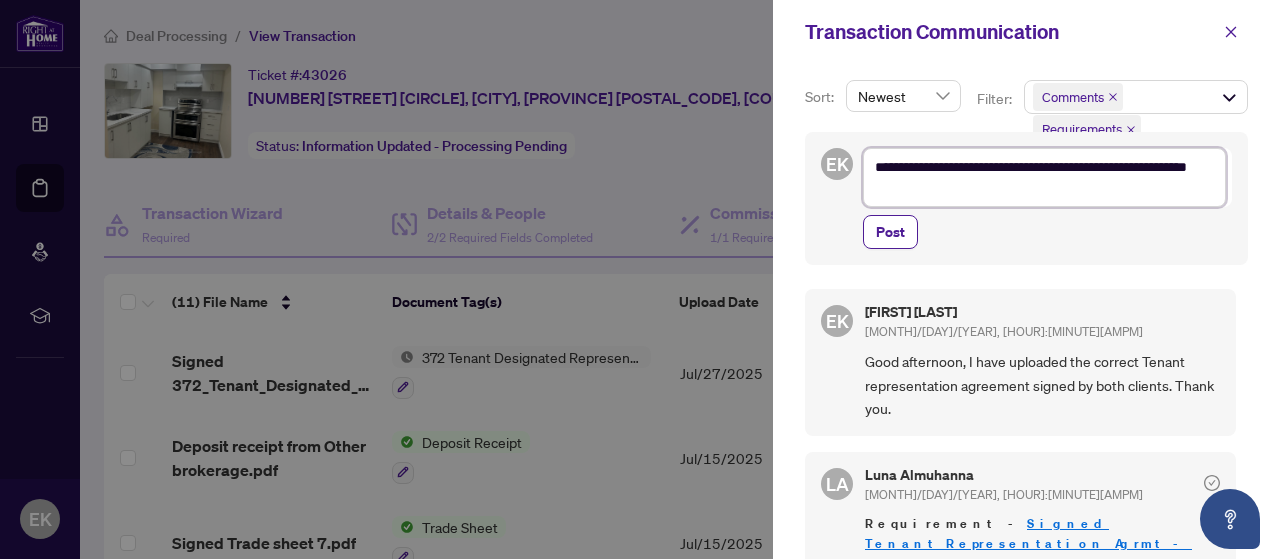 type on "**********" 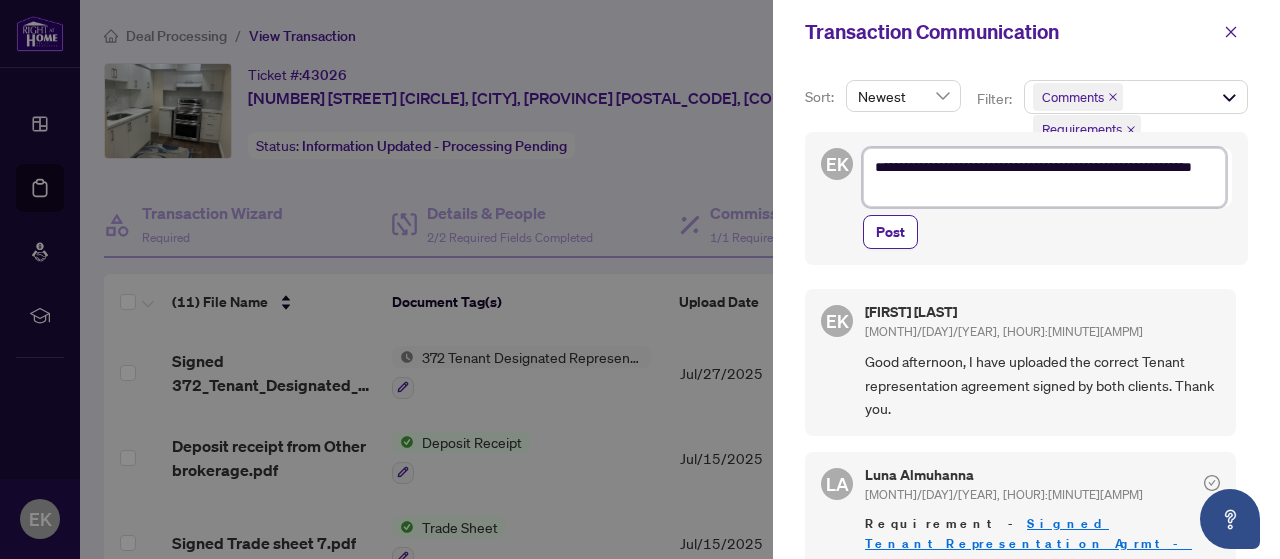 type on "**********" 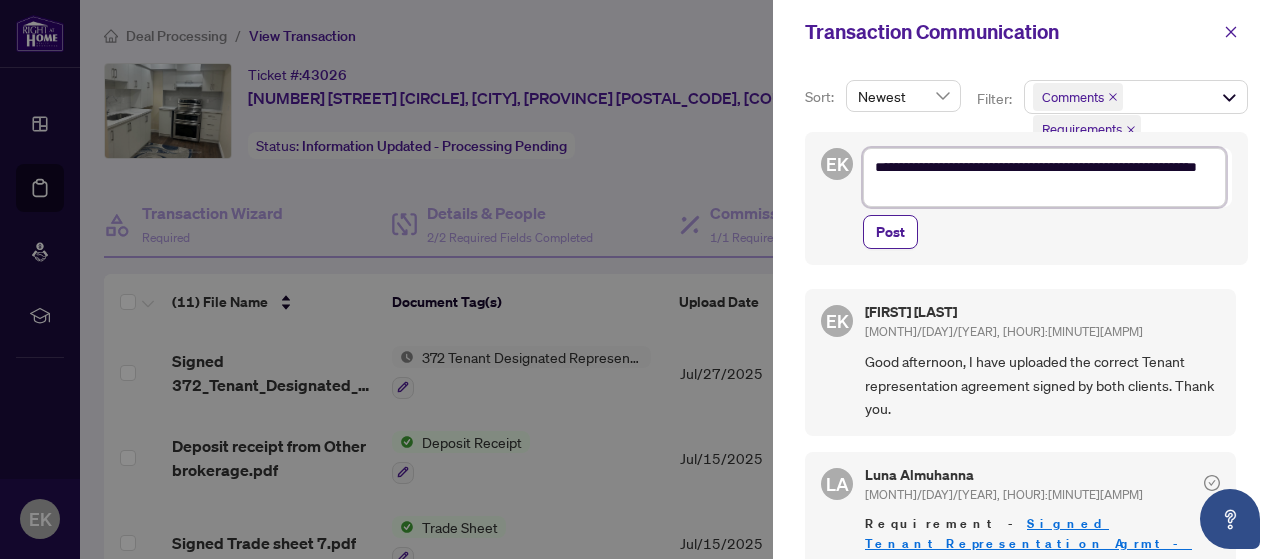 type on "**********" 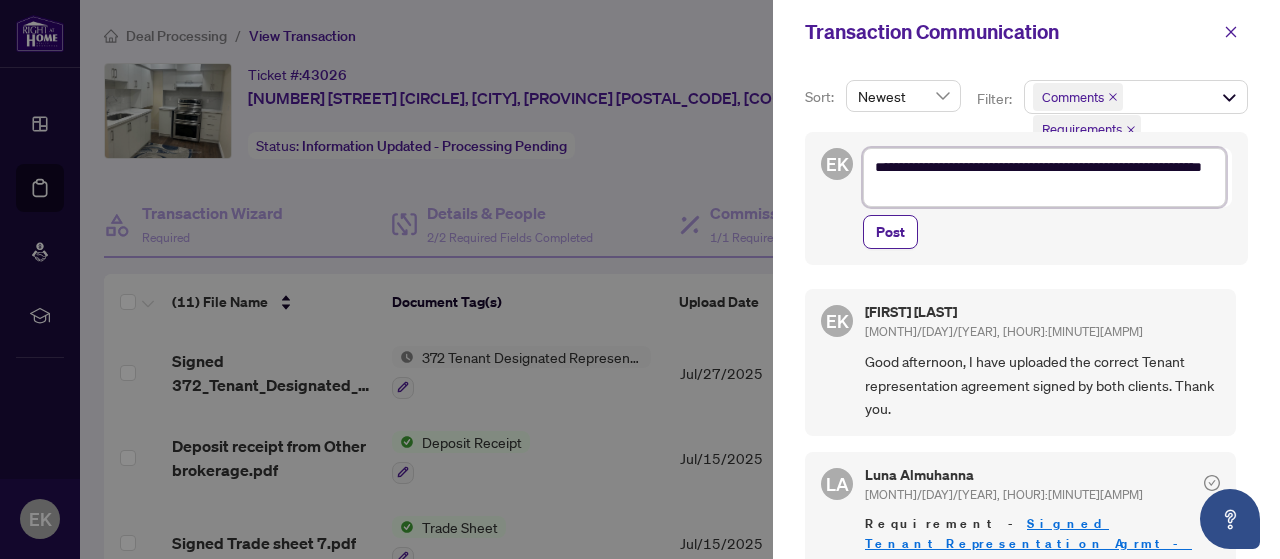 type on "**********" 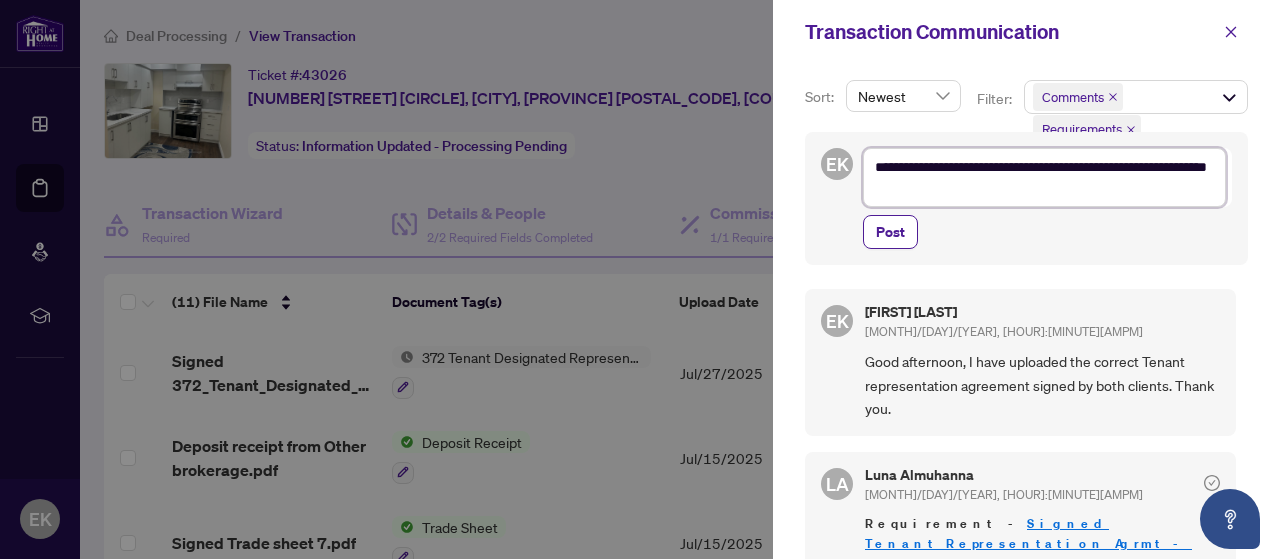 type on "**********" 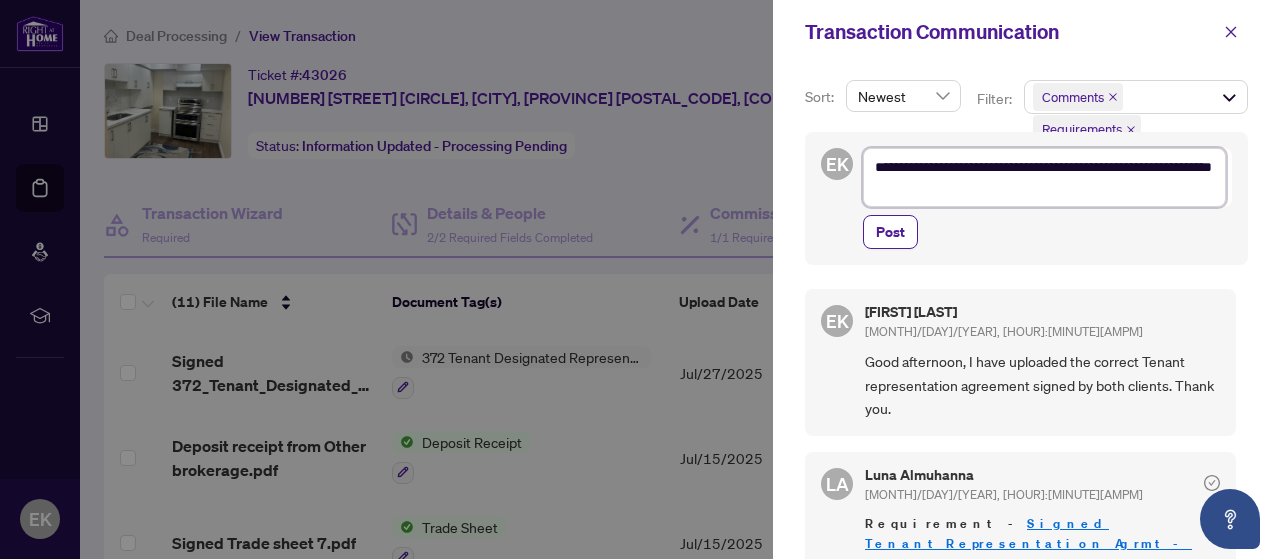 type on "**********" 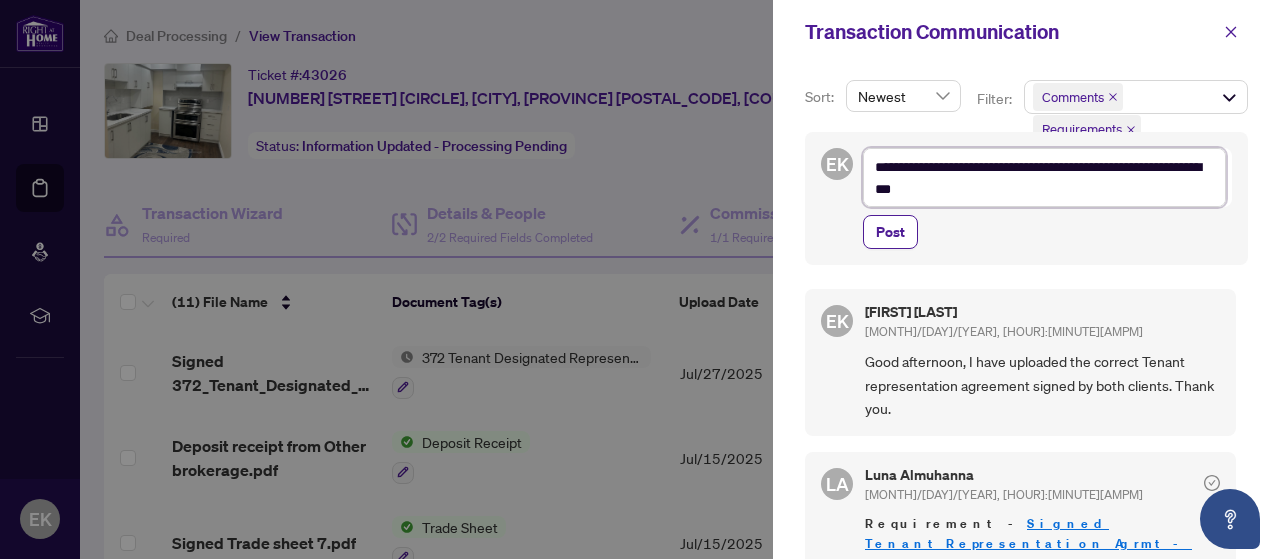 type on "**********" 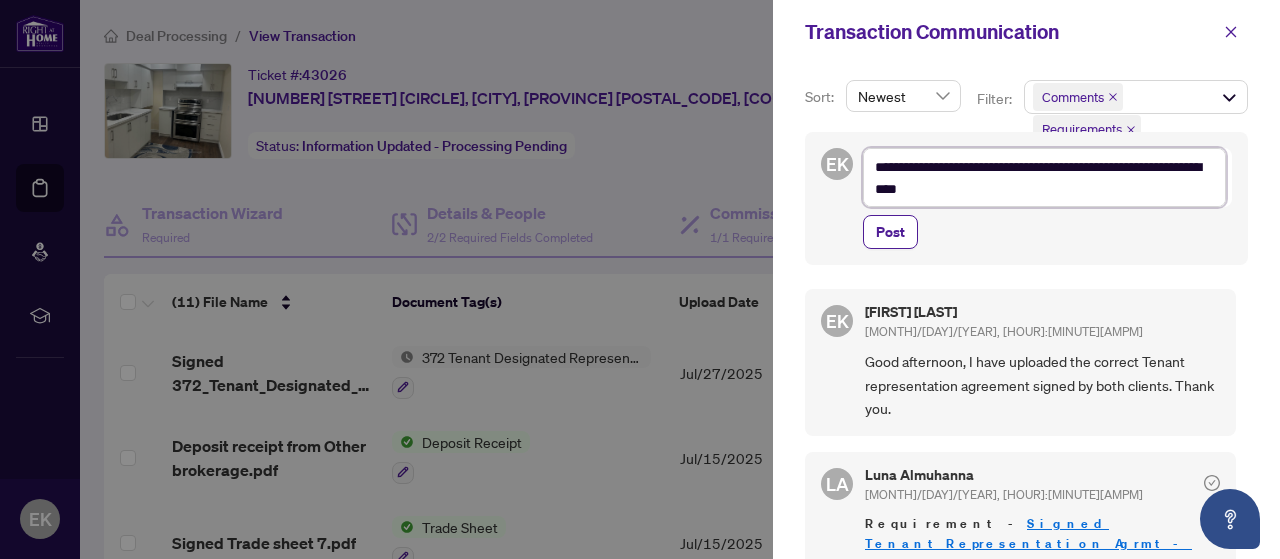 type on "**********" 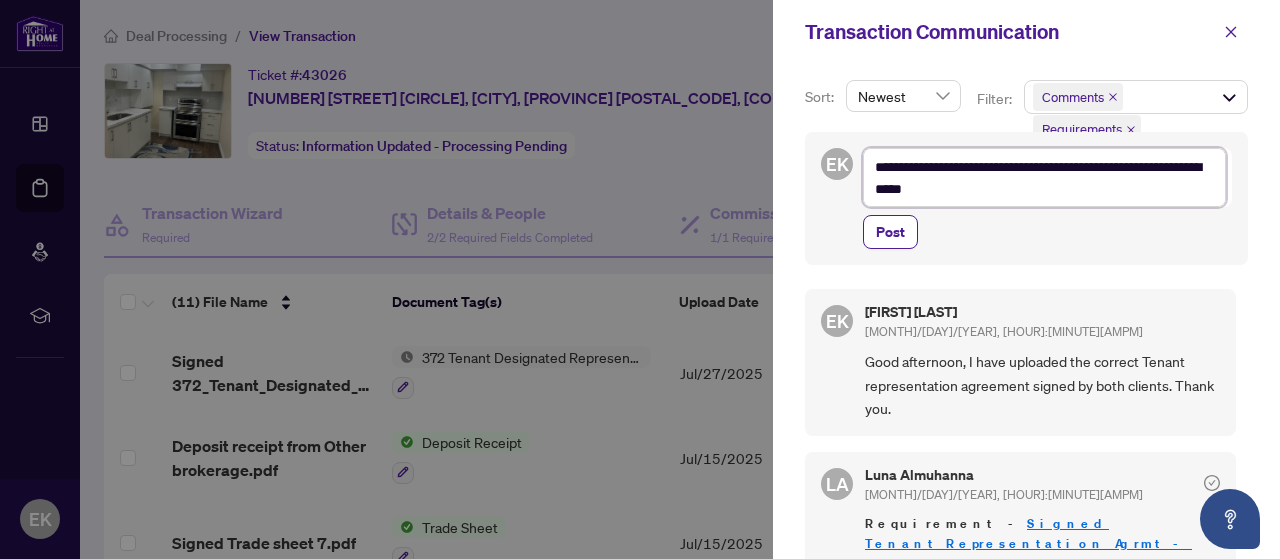type on "**********" 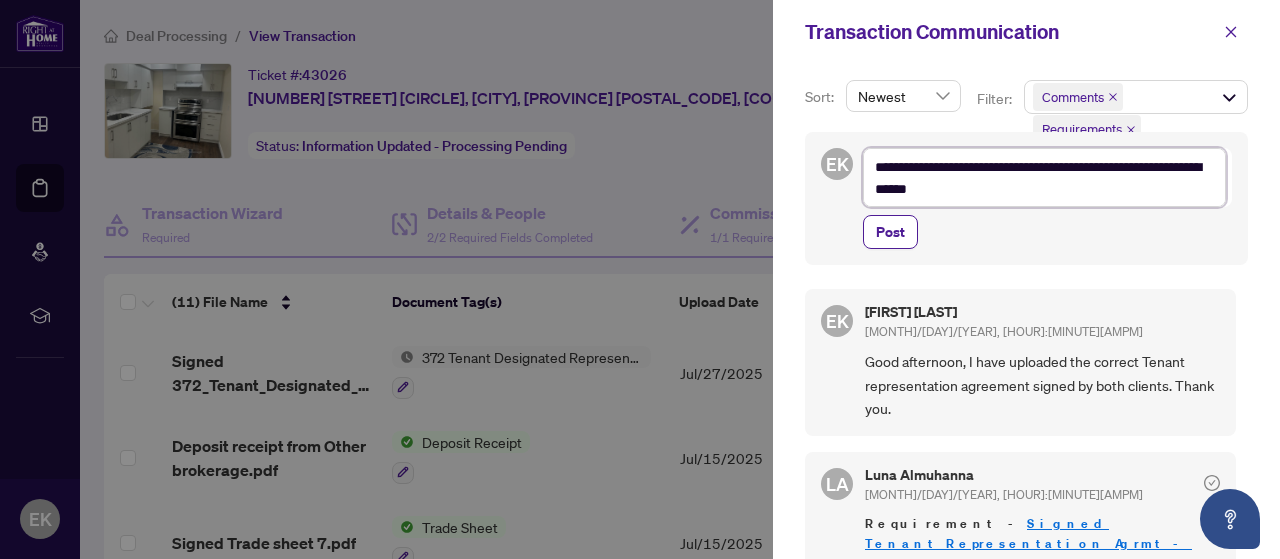 type on "**********" 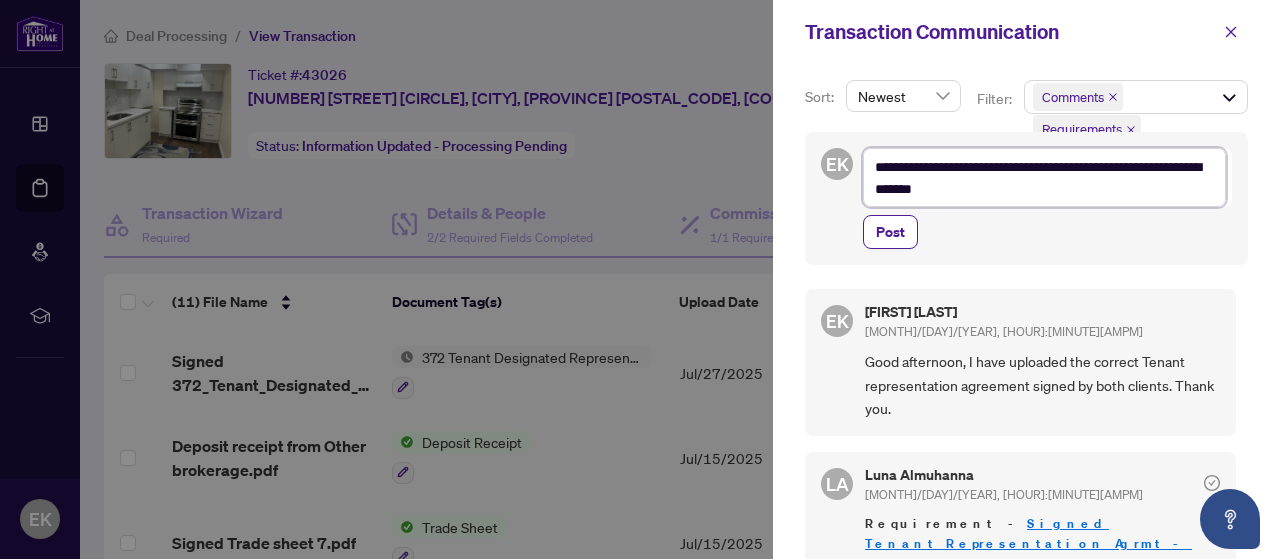 type on "**********" 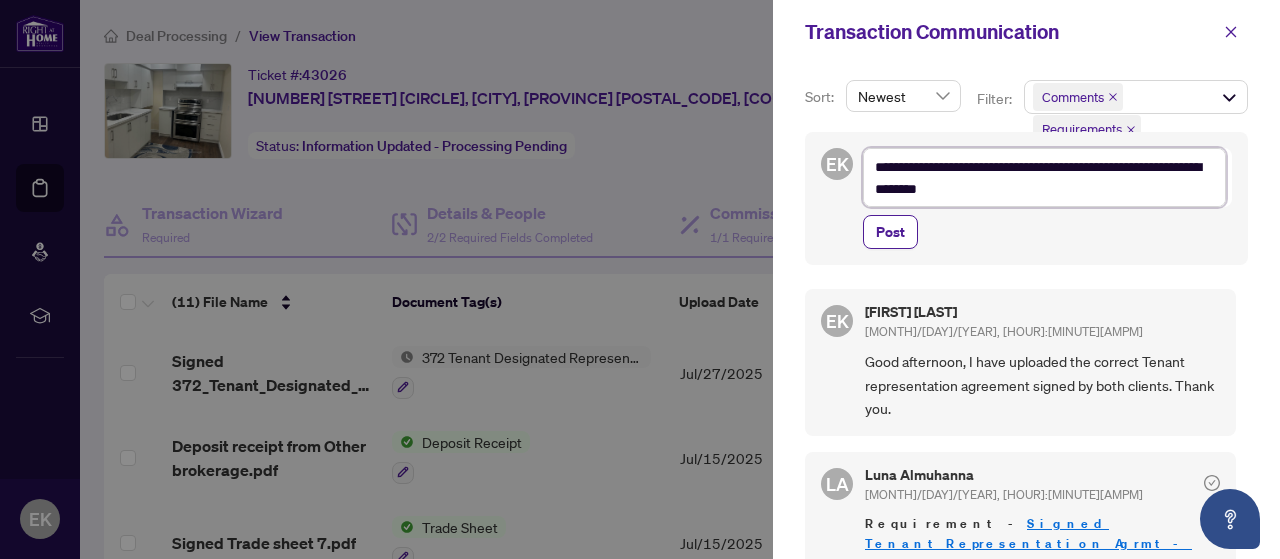 type on "**********" 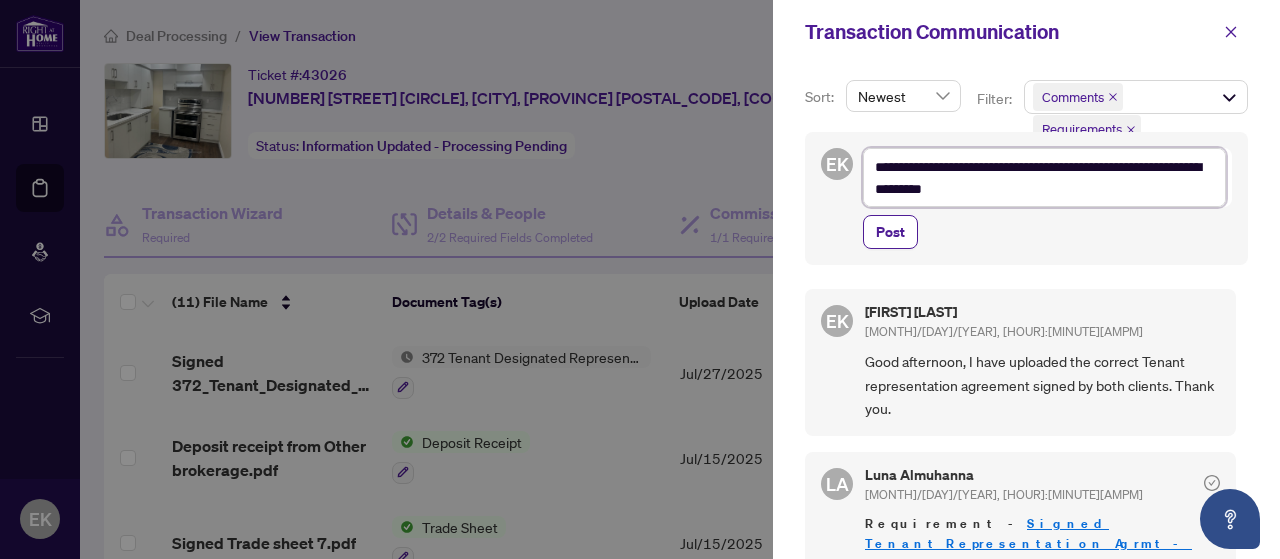 type on "**********" 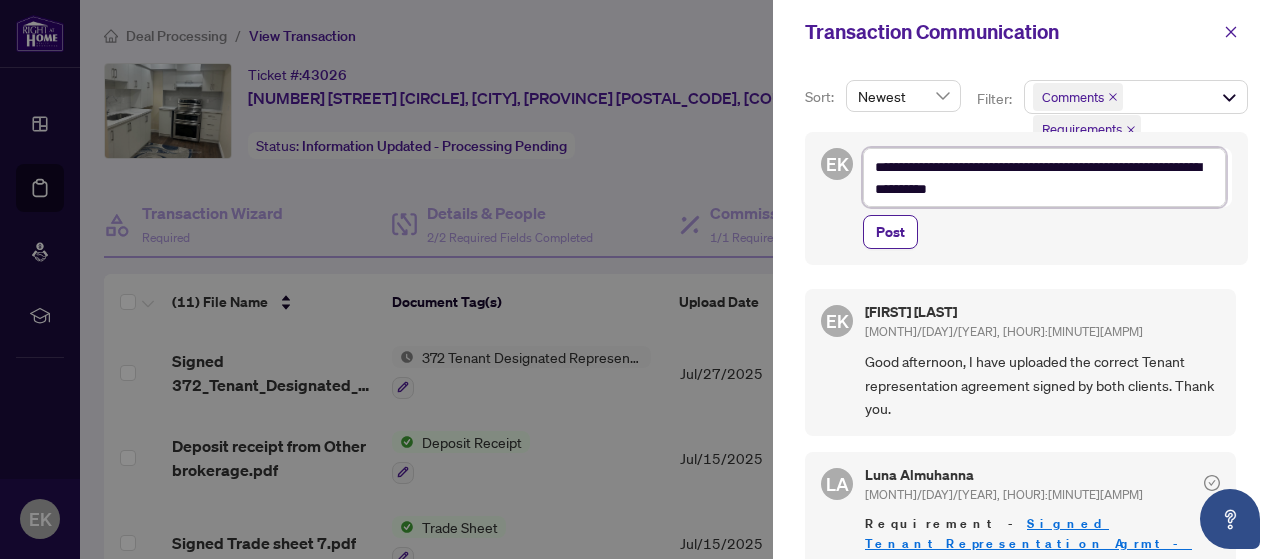 type on "**********" 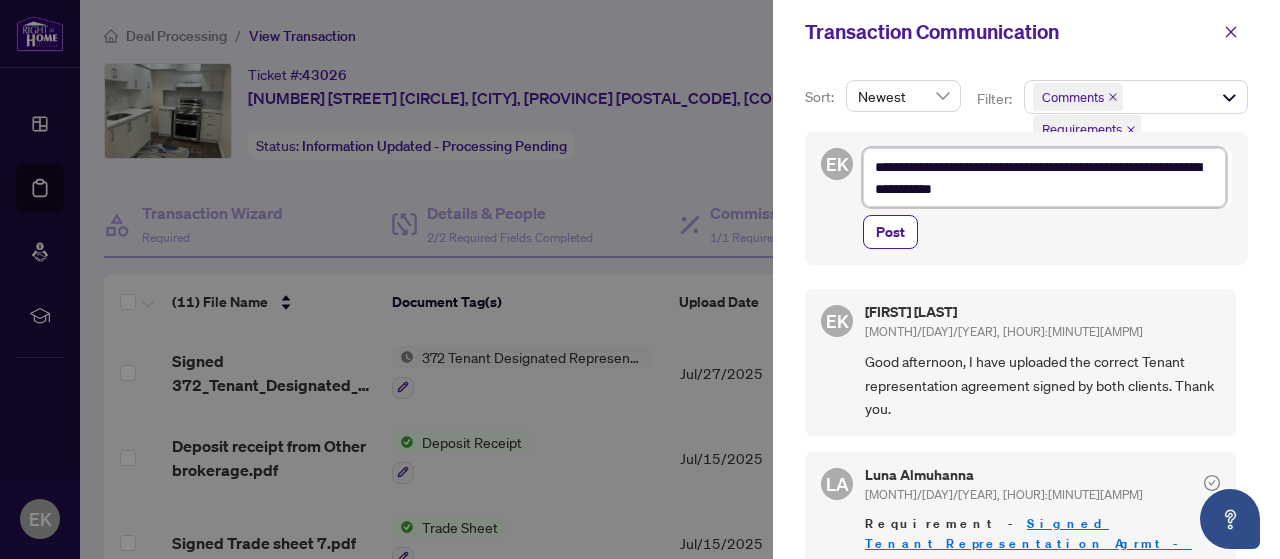 type on "**********" 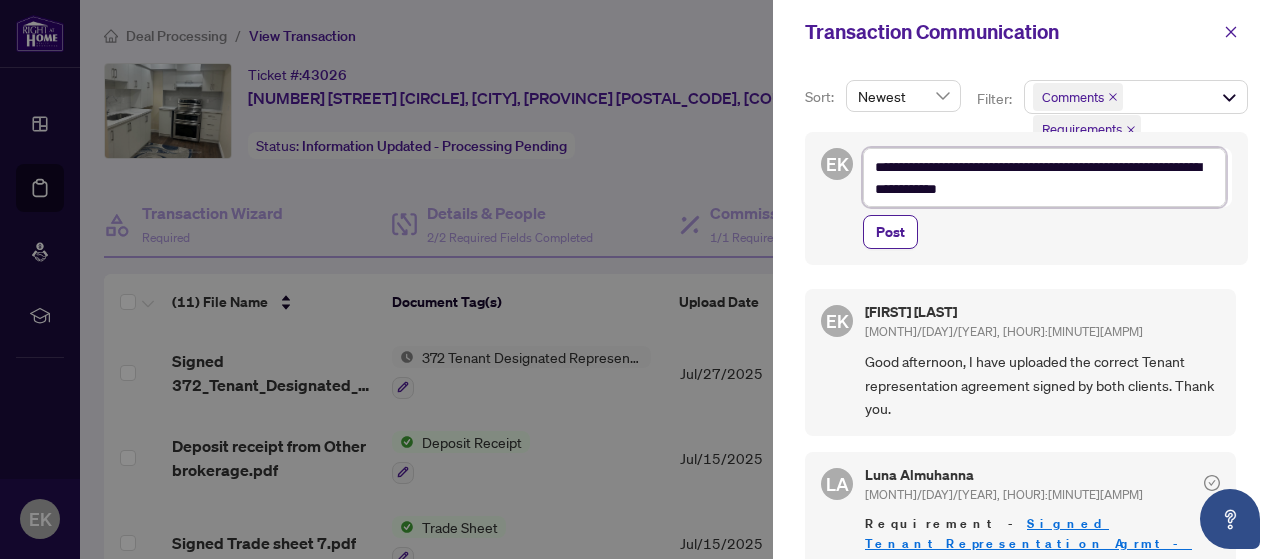 type on "**********" 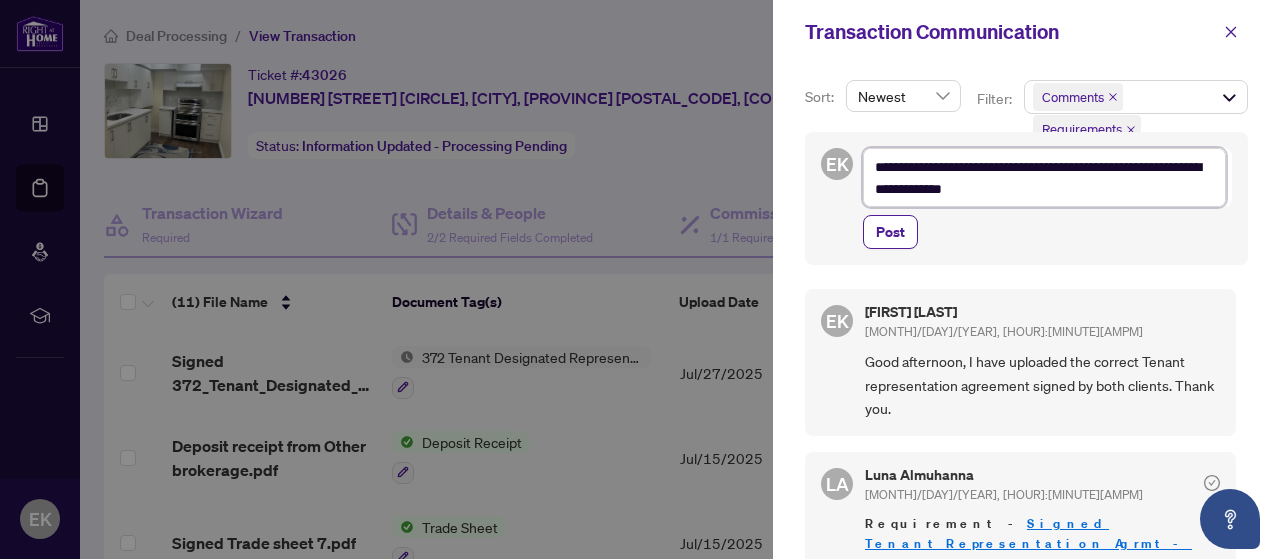 type on "**********" 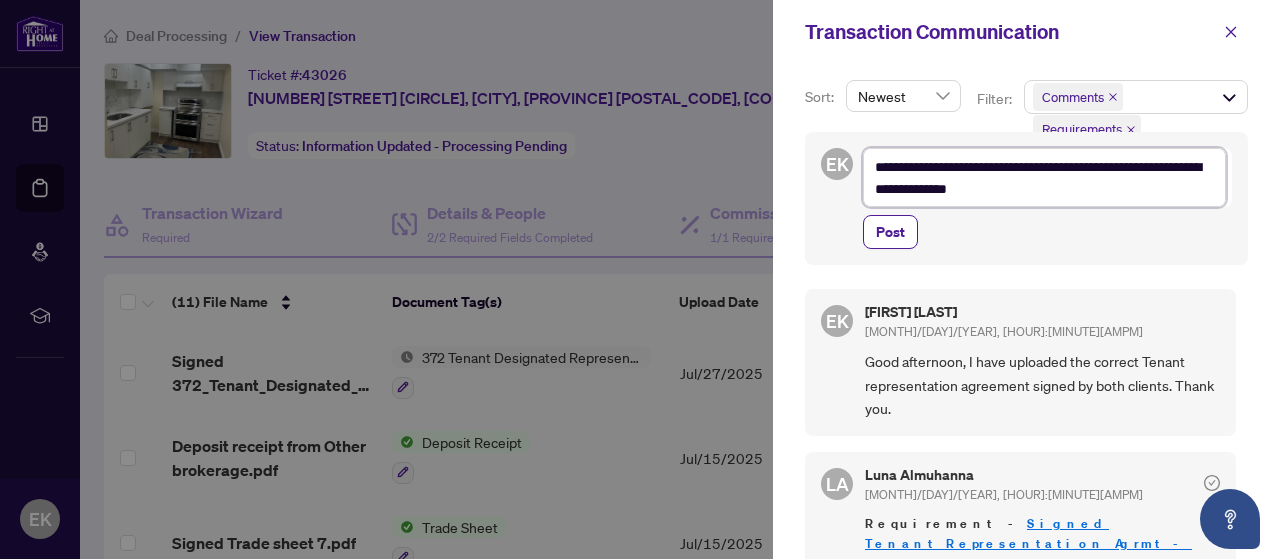 type on "**********" 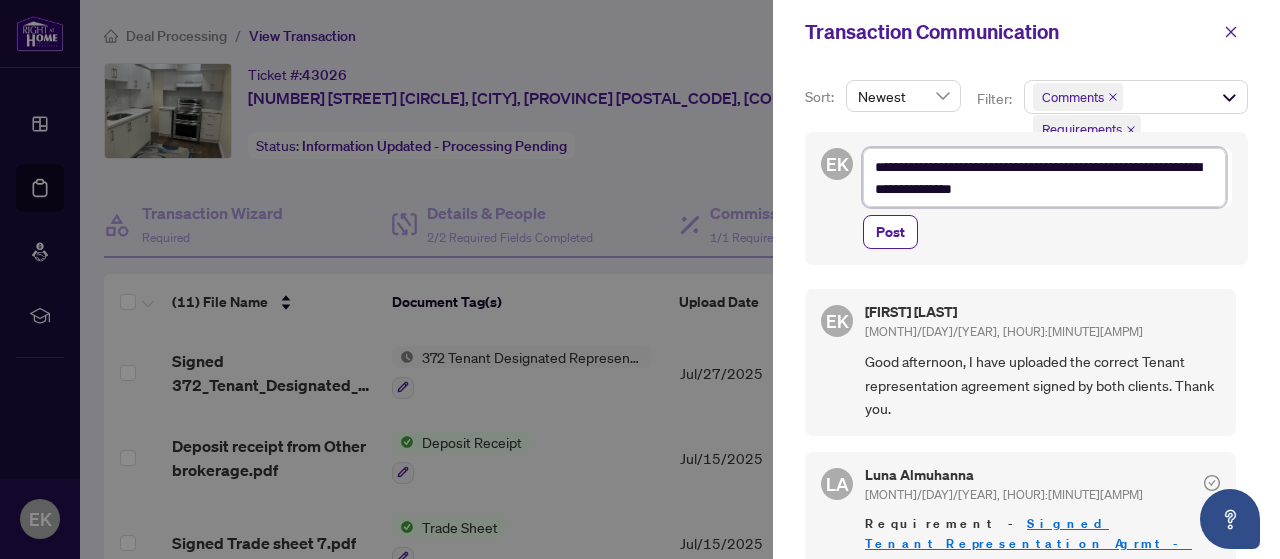 type on "**********" 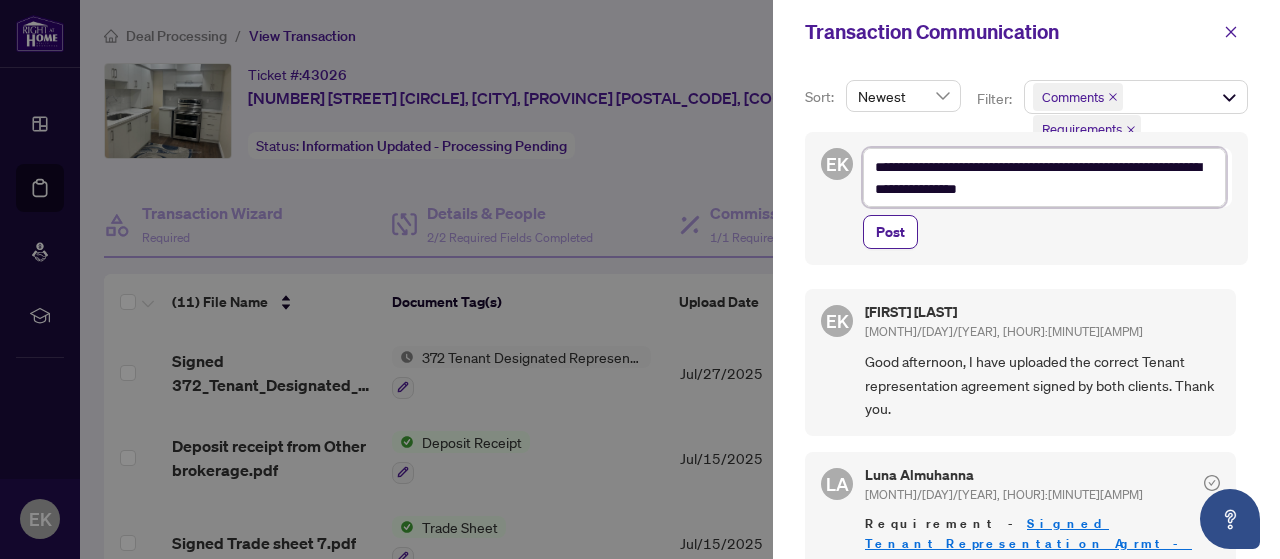 type on "**********" 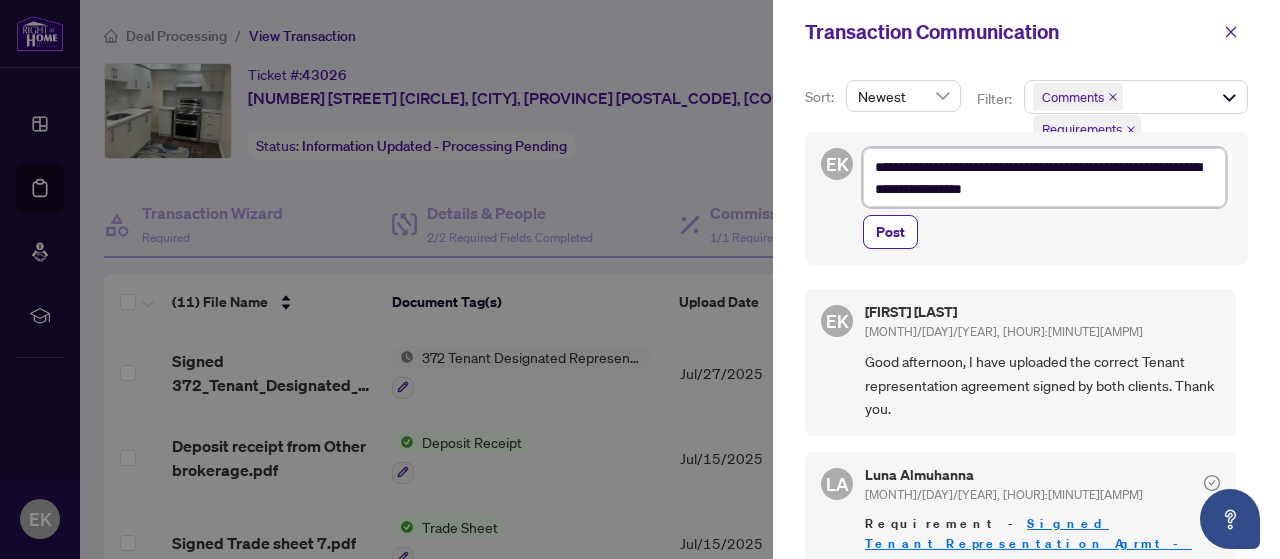 type on "**********" 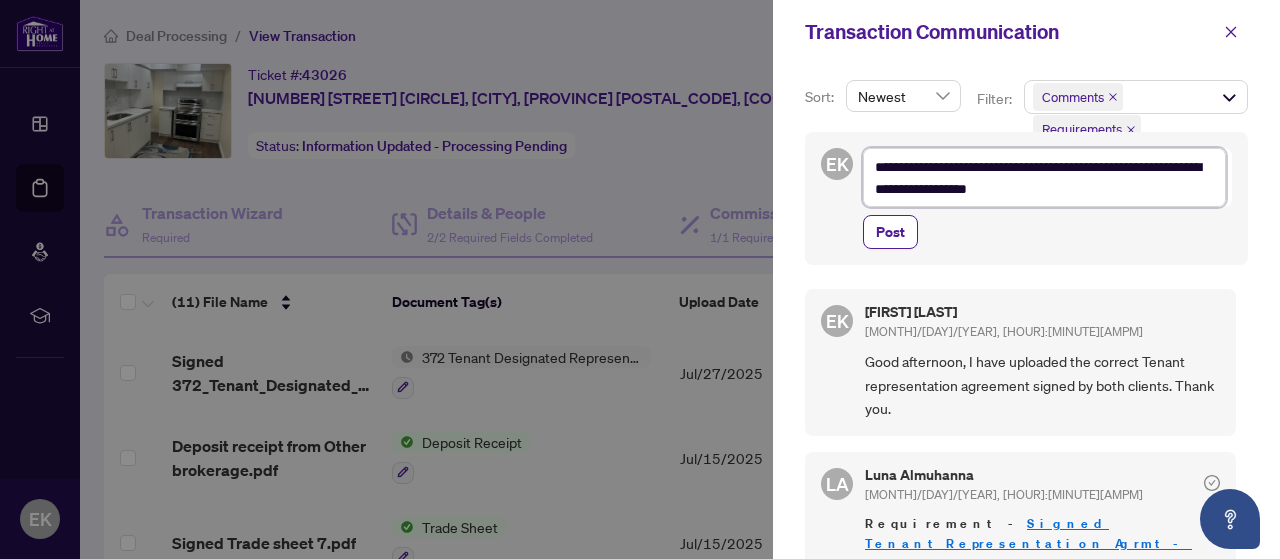 type 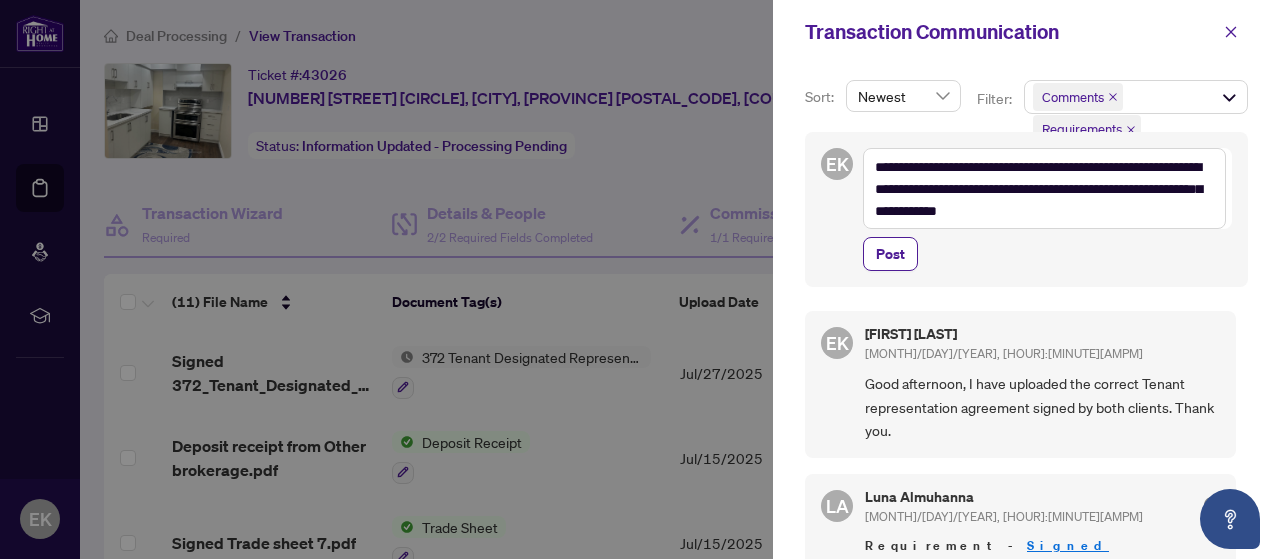 click on "Post" at bounding box center (890, 254) 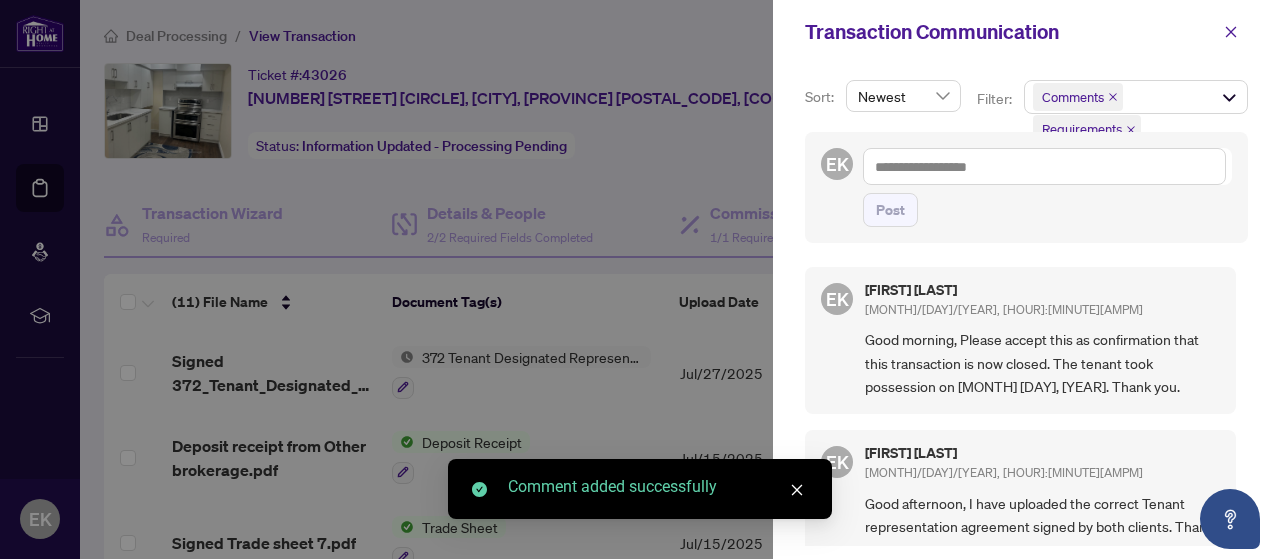 click 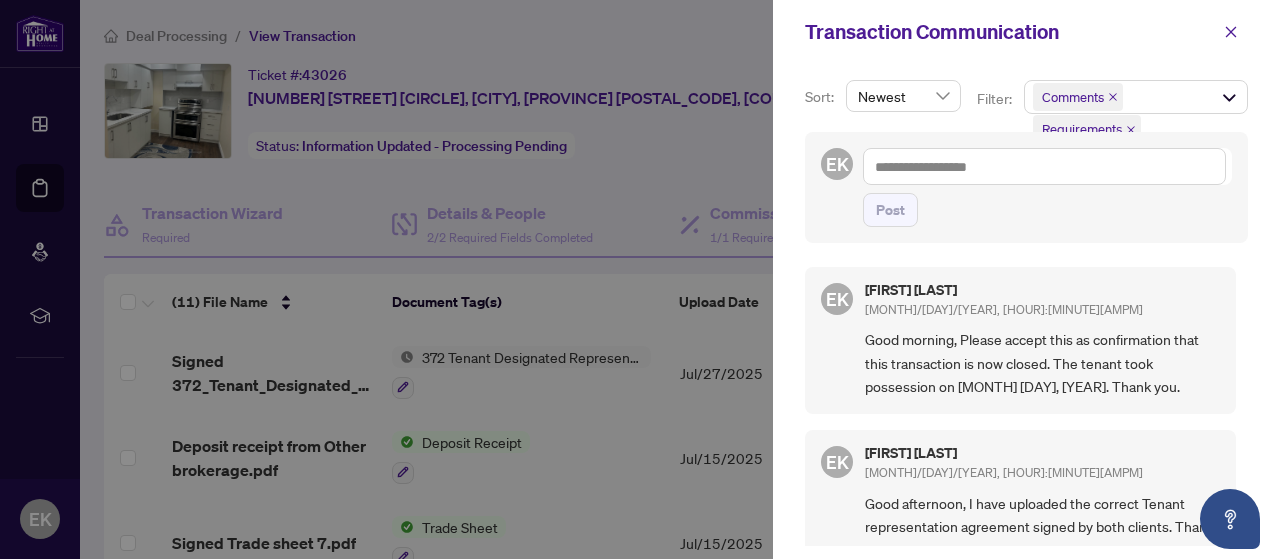 click 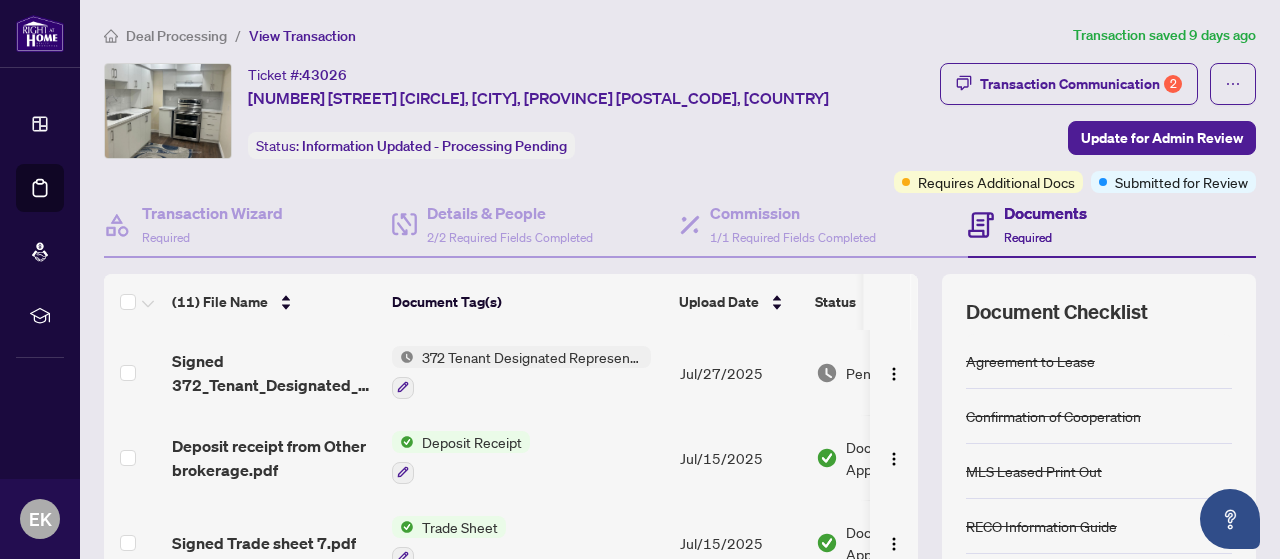 click on "Update for Admin Review" at bounding box center [1162, 138] 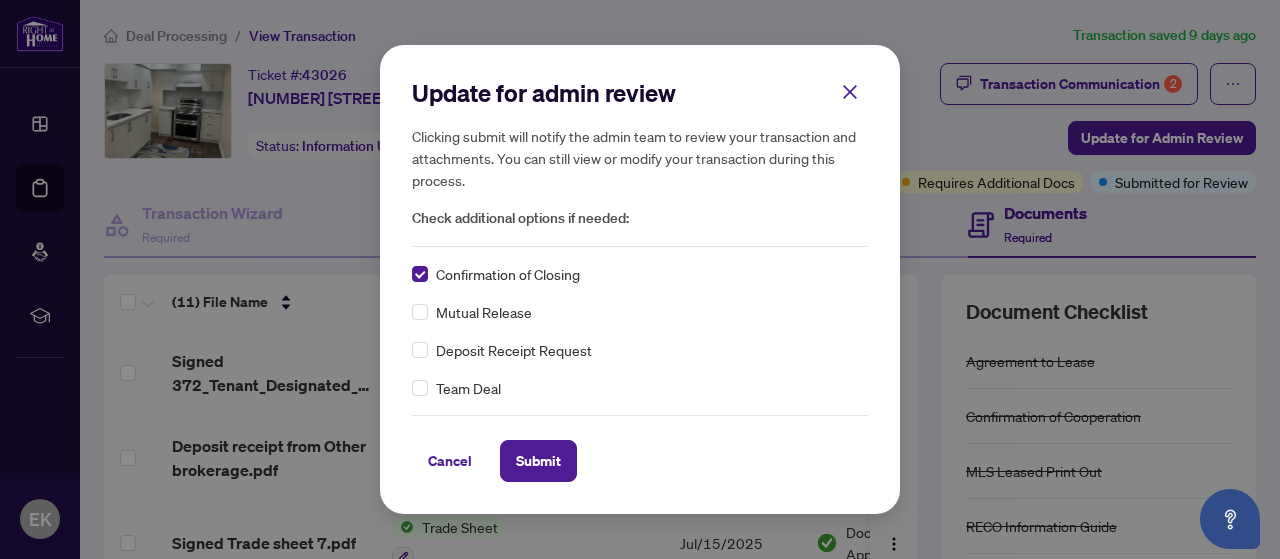 click on "Submit" at bounding box center (538, 461) 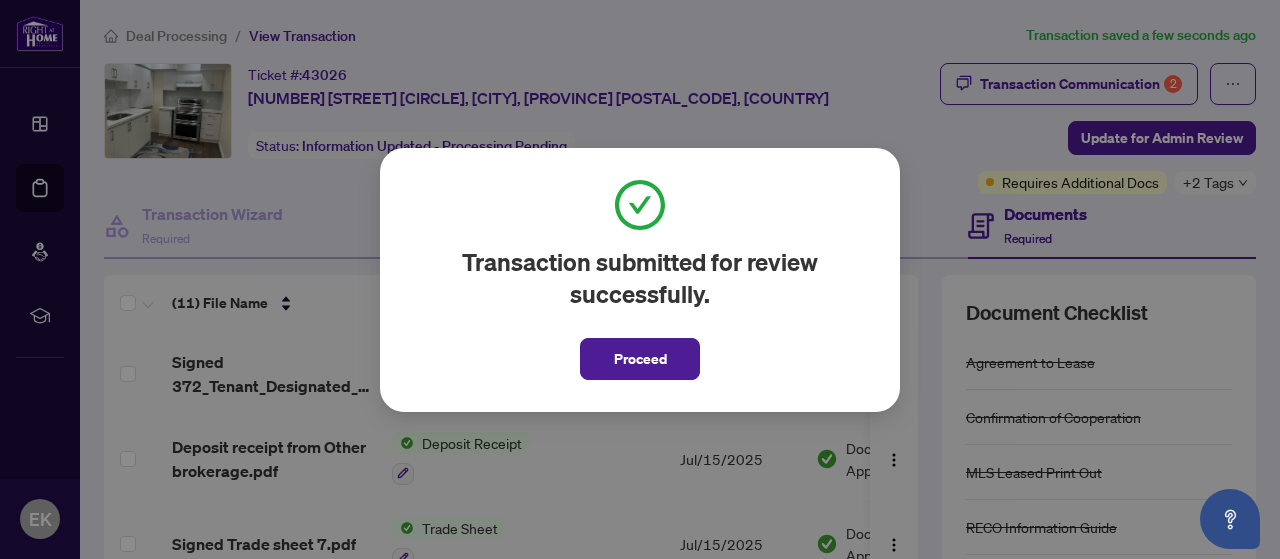 click on "Proceed" at bounding box center [640, 359] 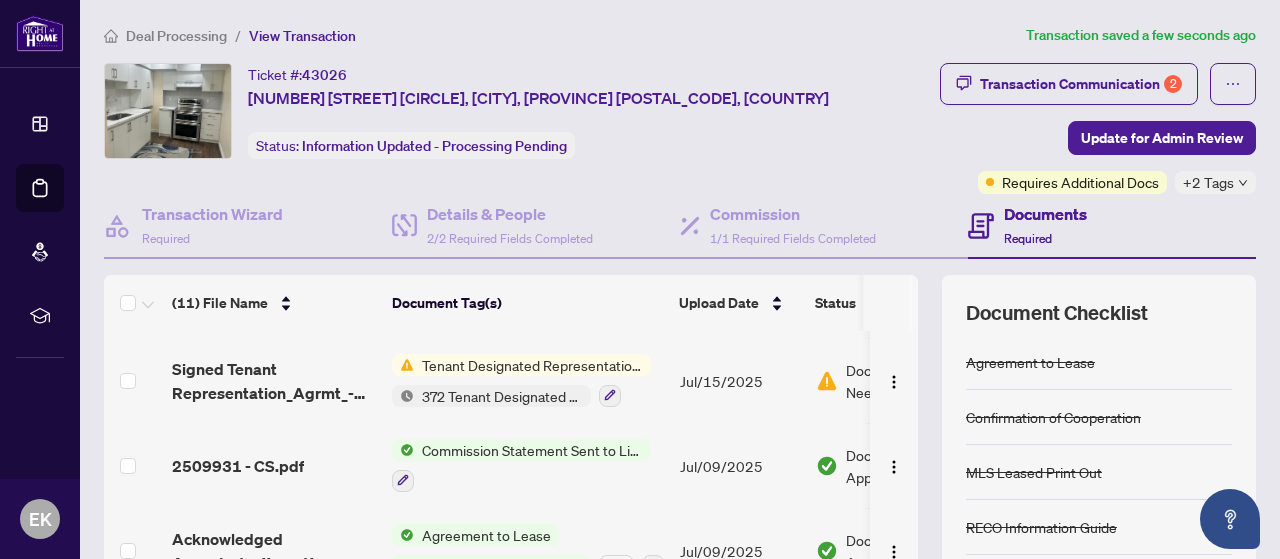 scroll, scrollTop: 334, scrollLeft: 0, axis: vertical 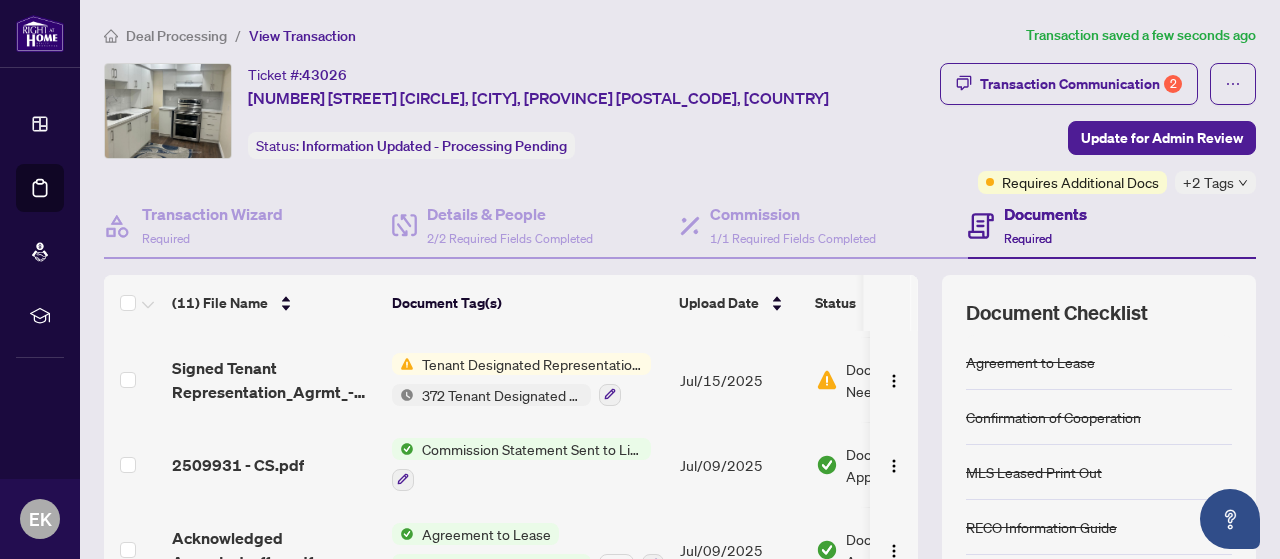 click on "Tenant Designated Representation Agreement" at bounding box center [532, 364] 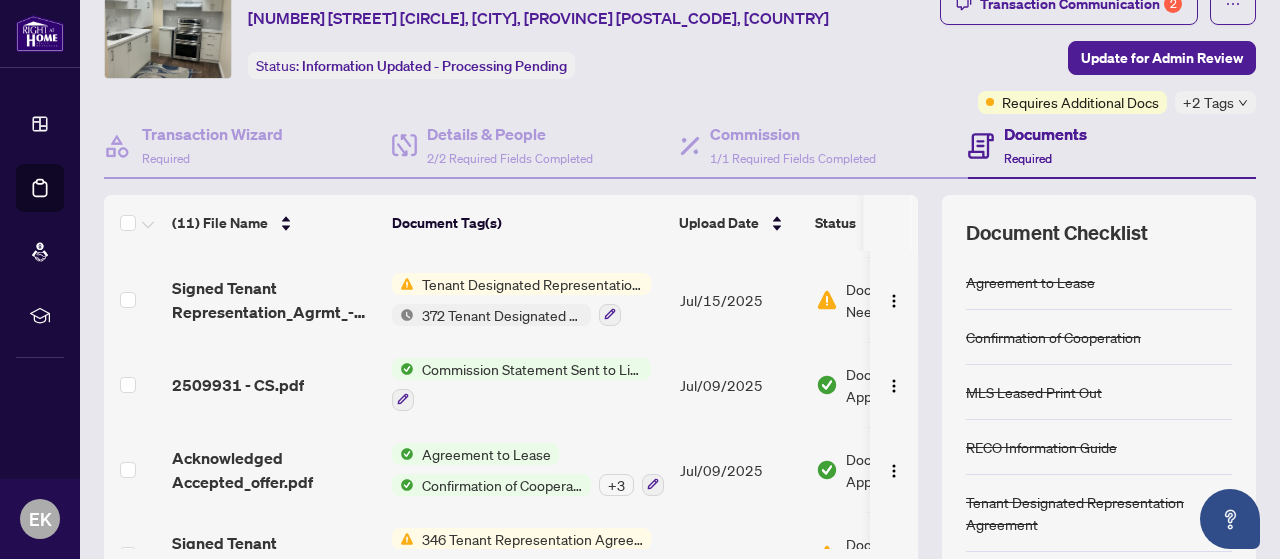 scroll, scrollTop: 120, scrollLeft: 0, axis: vertical 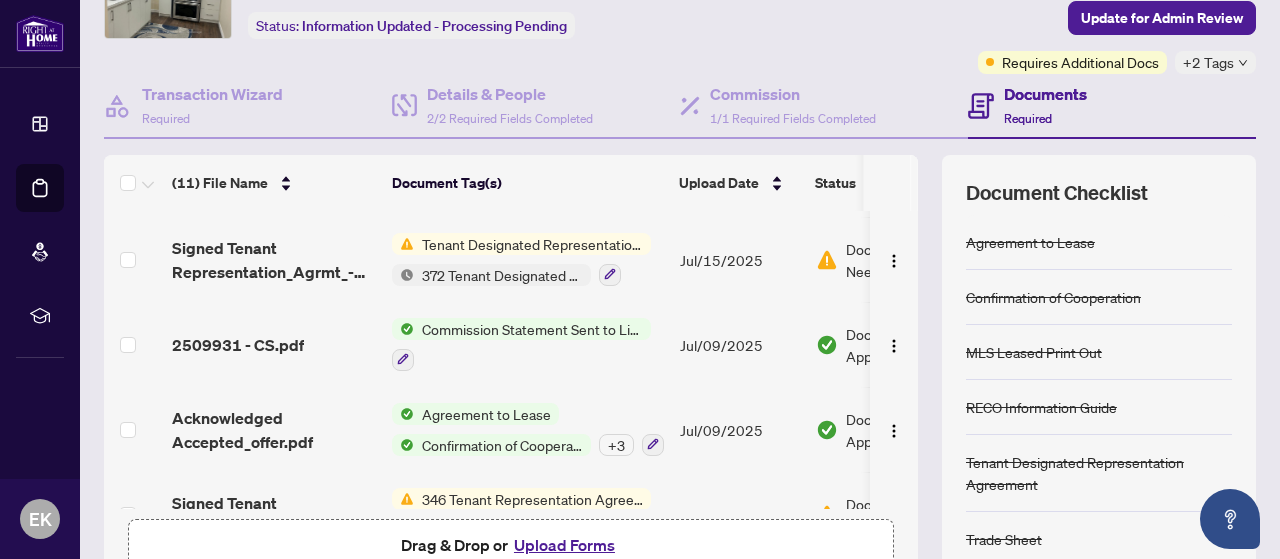 click on "Tenant Designated Representation Agreement" at bounding box center [532, 244] 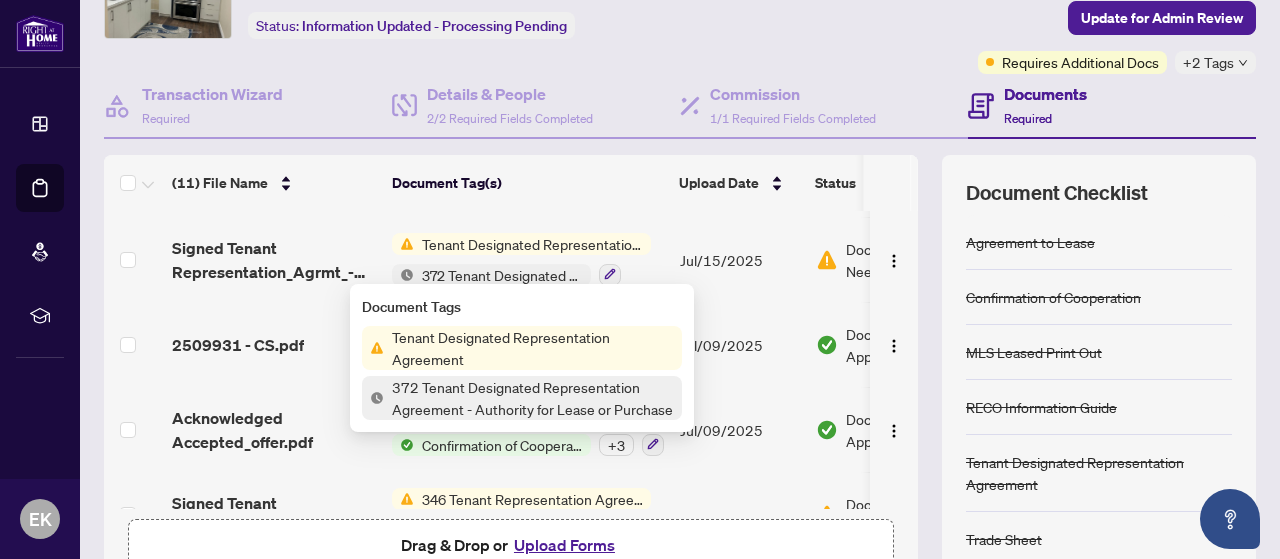 click on "Tenant Designated Representation Agreement" at bounding box center (533, 348) 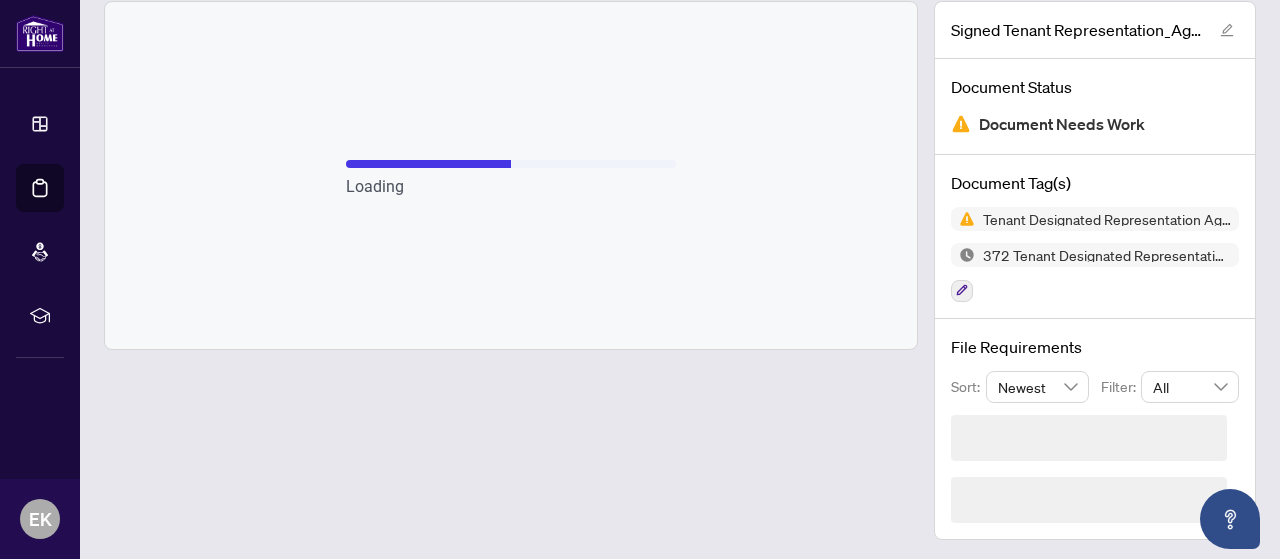 scroll, scrollTop: 120, scrollLeft: 0, axis: vertical 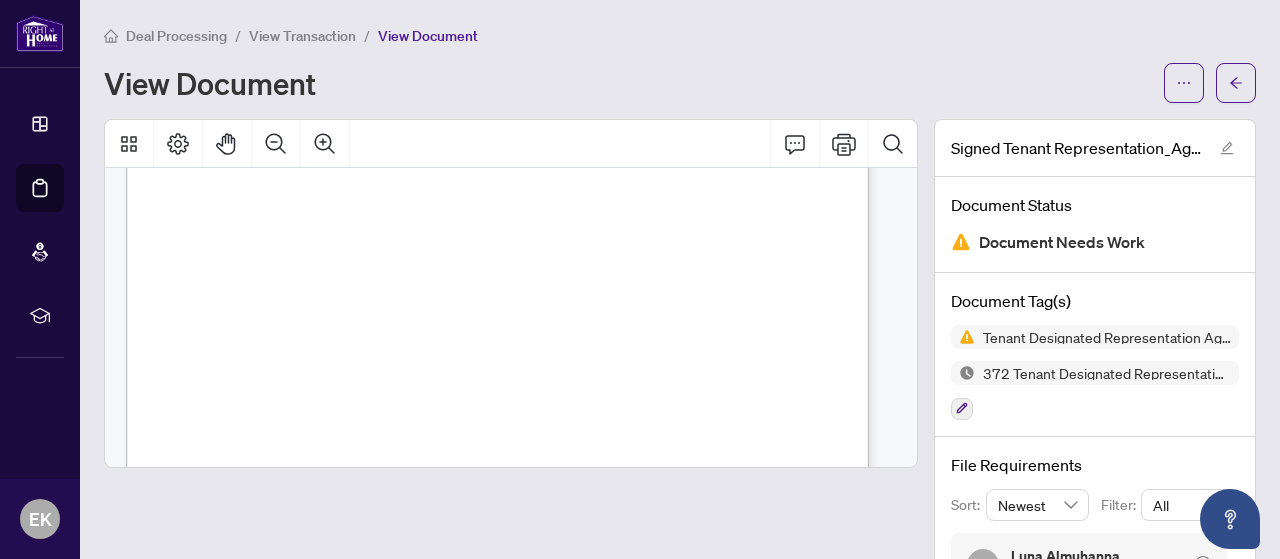 click 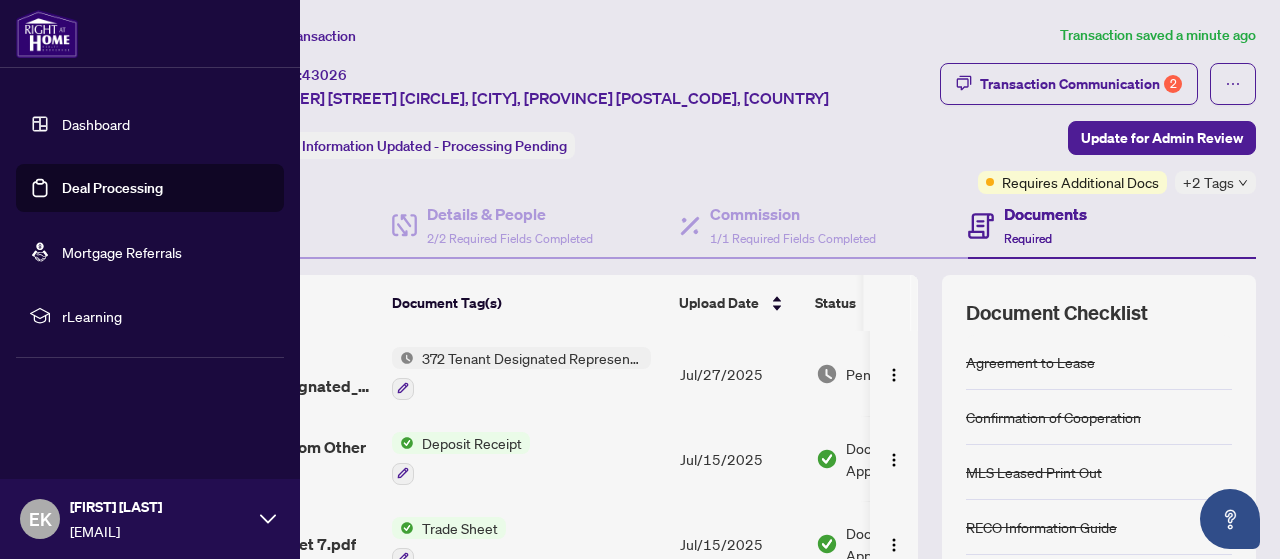 click on "Dashboard" at bounding box center (96, 124) 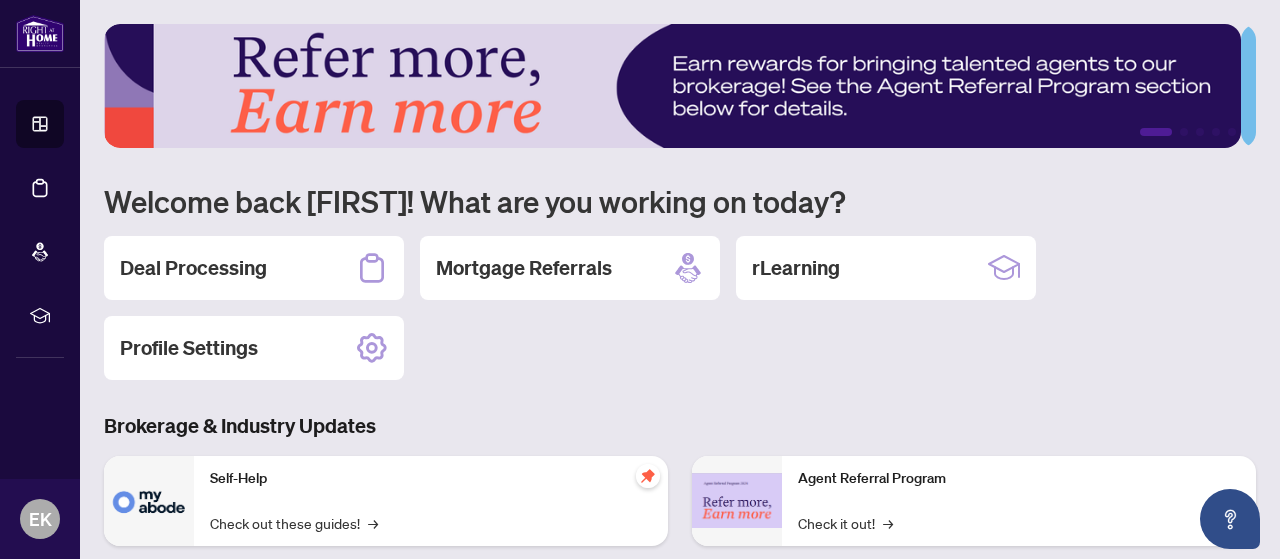 click on "Deal Processing" at bounding box center [193, 268] 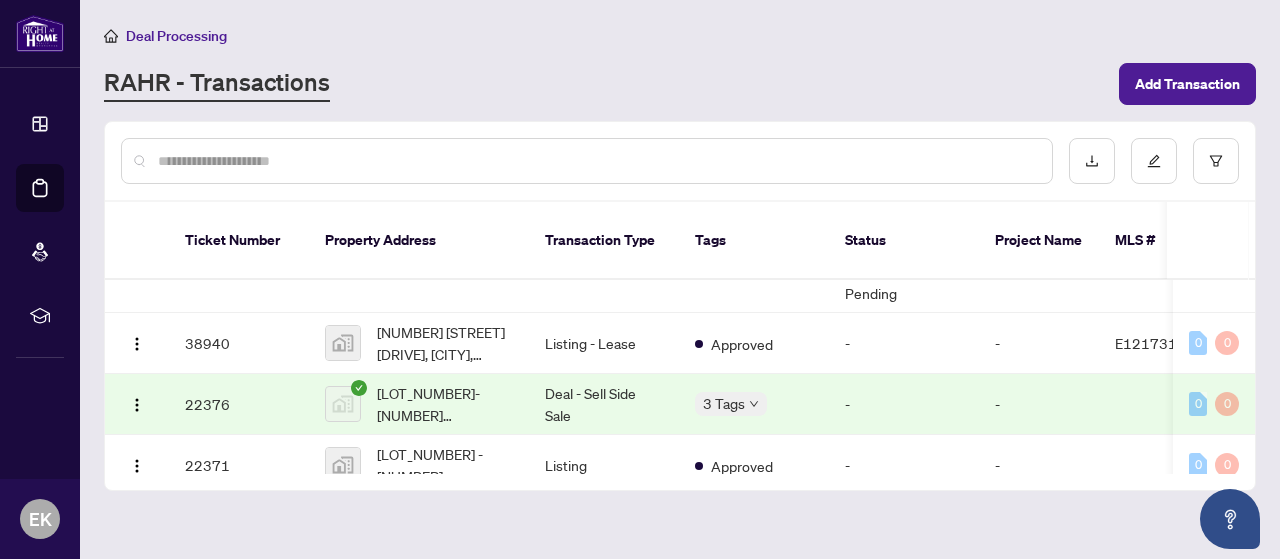 scroll, scrollTop: 239, scrollLeft: 0, axis: vertical 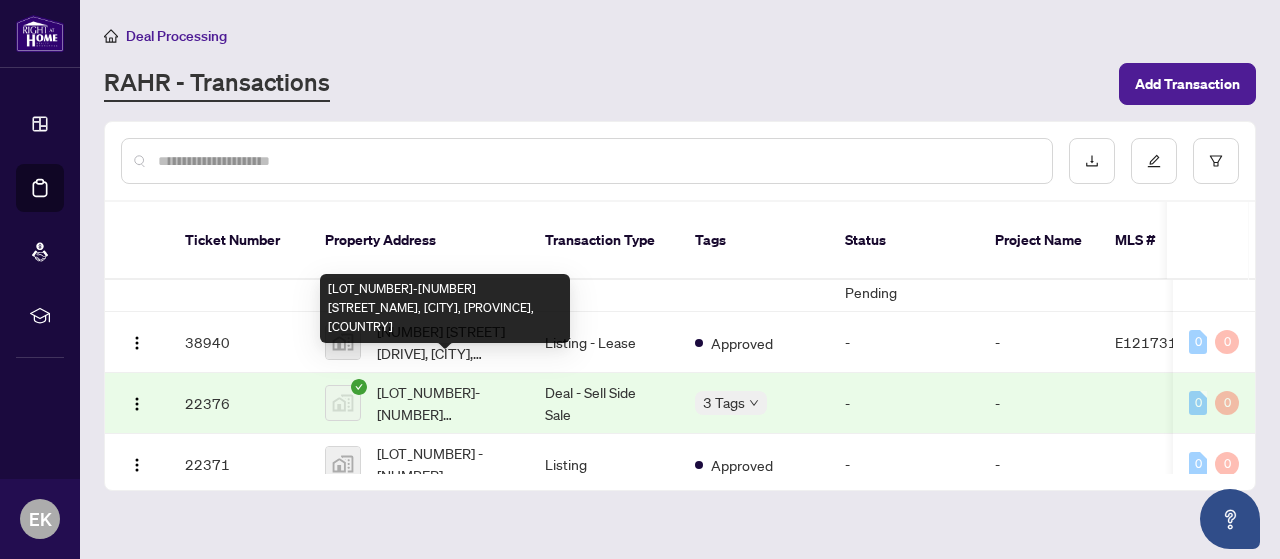 click on "[LOT_NUMBER]-[NUMBER] [STREET_NAME], [CITY], [PROVINCE], [COUNTRY]" at bounding box center [445, 403] 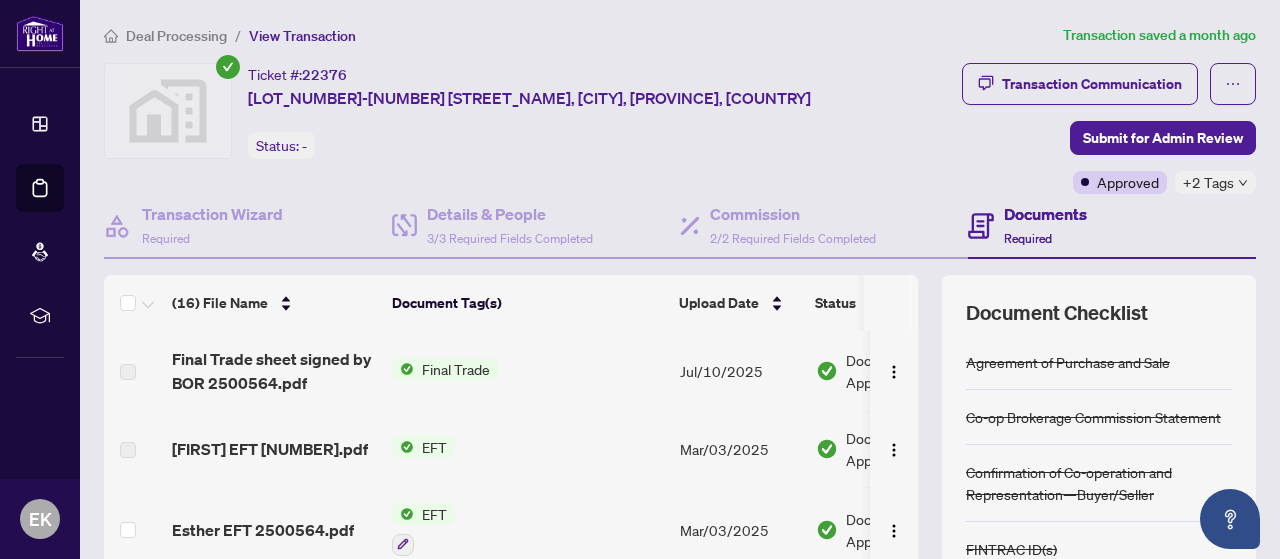 click on "Final Trade" at bounding box center [456, 369] 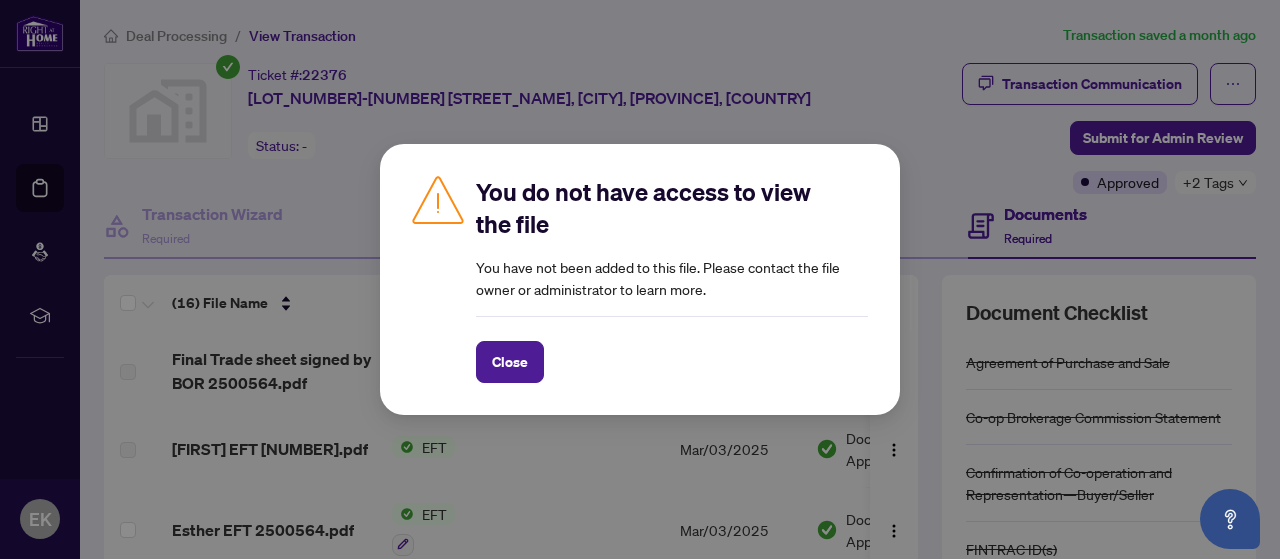 click on "Close" at bounding box center [510, 362] 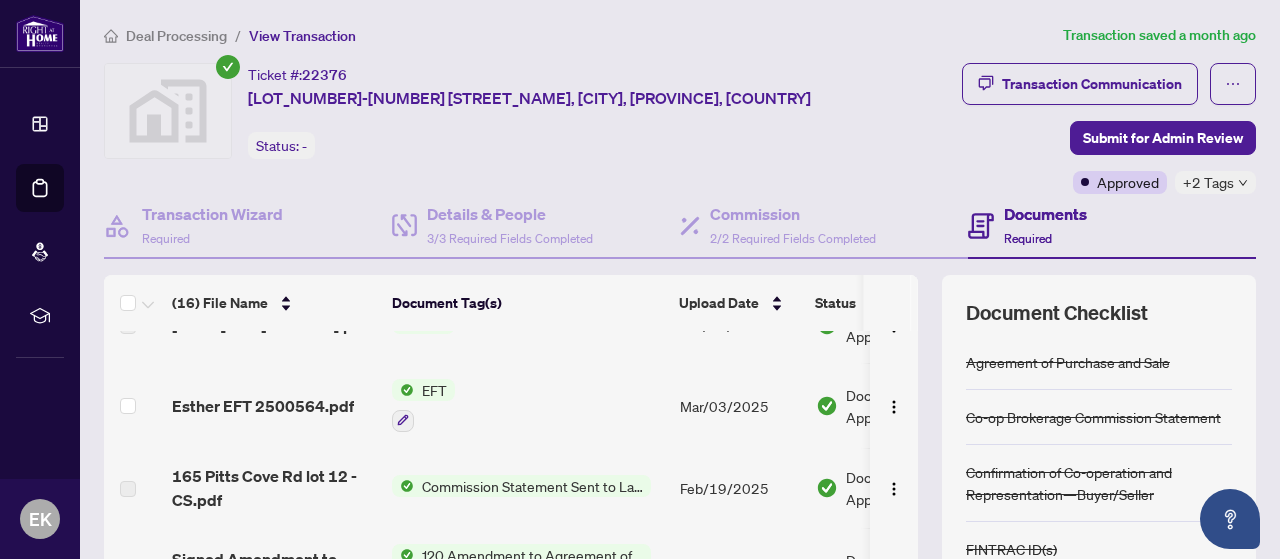 scroll, scrollTop: 122, scrollLeft: 0, axis: vertical 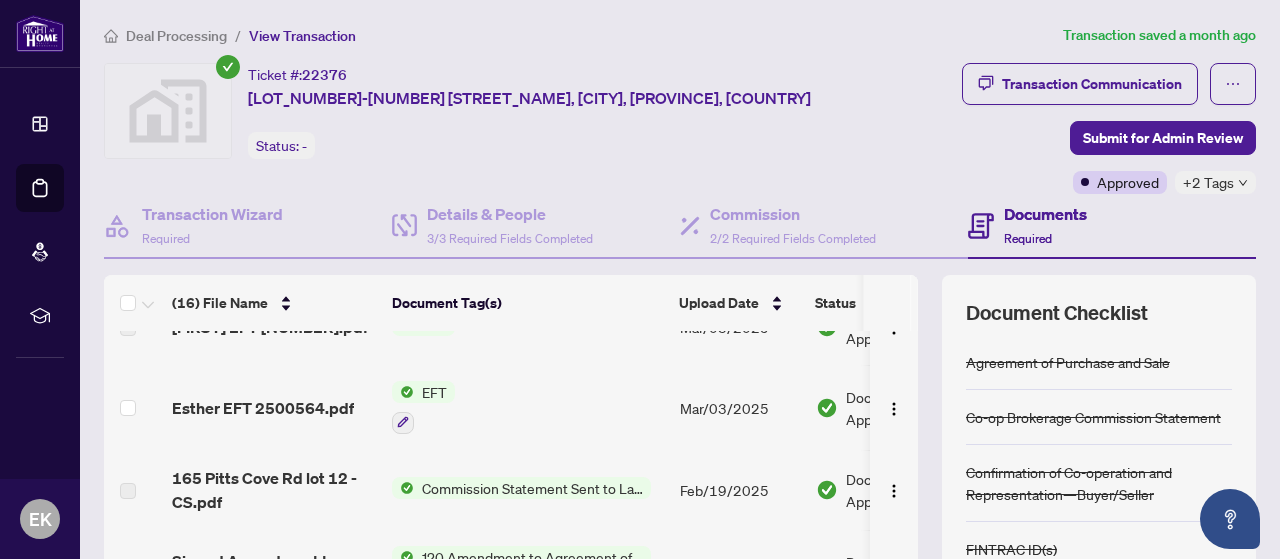 click on "EFT" at bounding box center [434, 392] 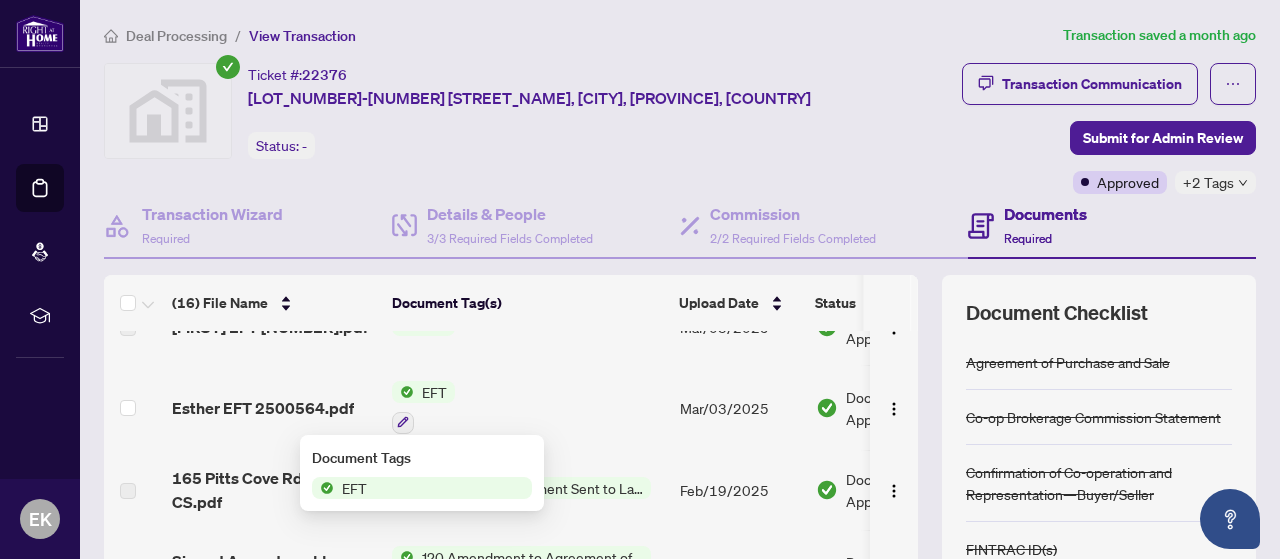 click on "EFT" at bounding box center [354, 488] 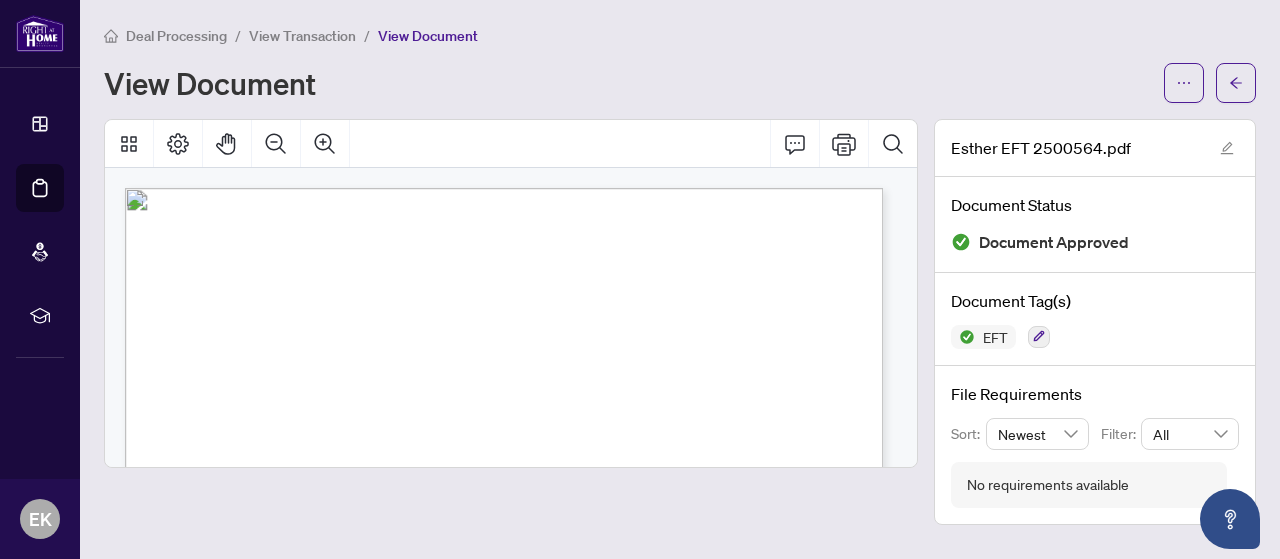 click at bounding box center (511, 322) 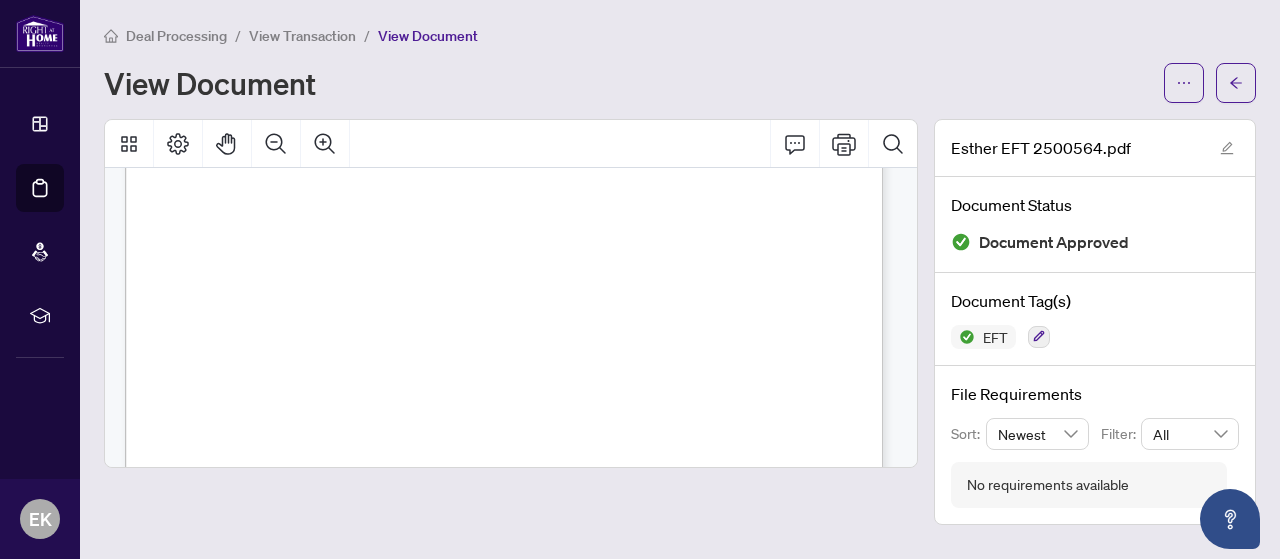 scroll, scrollTop: 160, scrollLeft: 0, axis: vertical 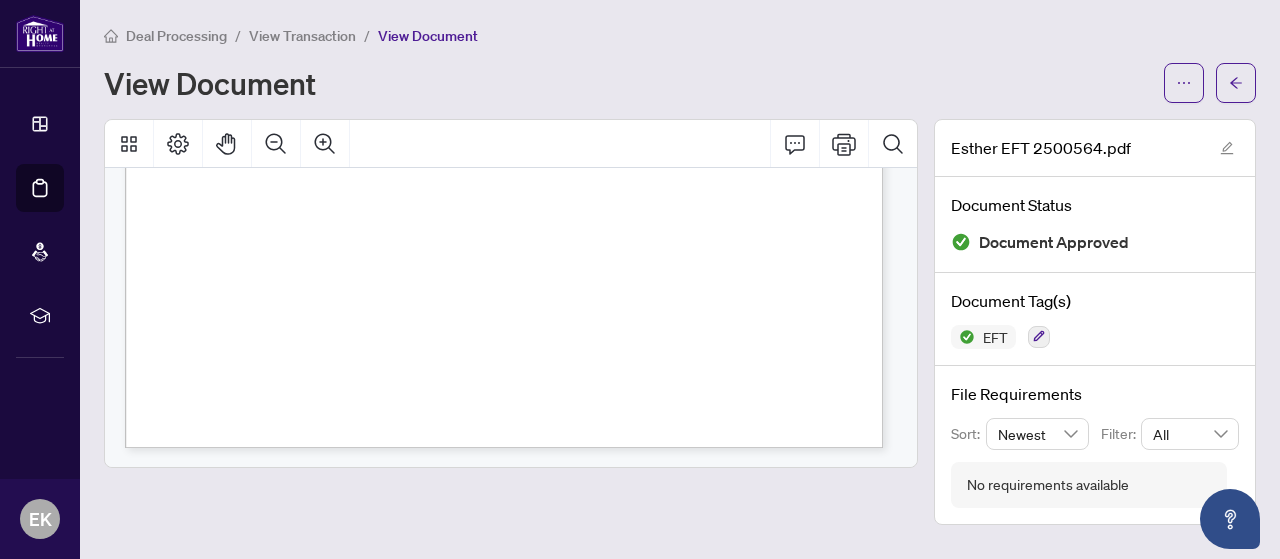 click on "Deal Processing / View Transaction / View Document View Document" at bounding box center (680, 63) 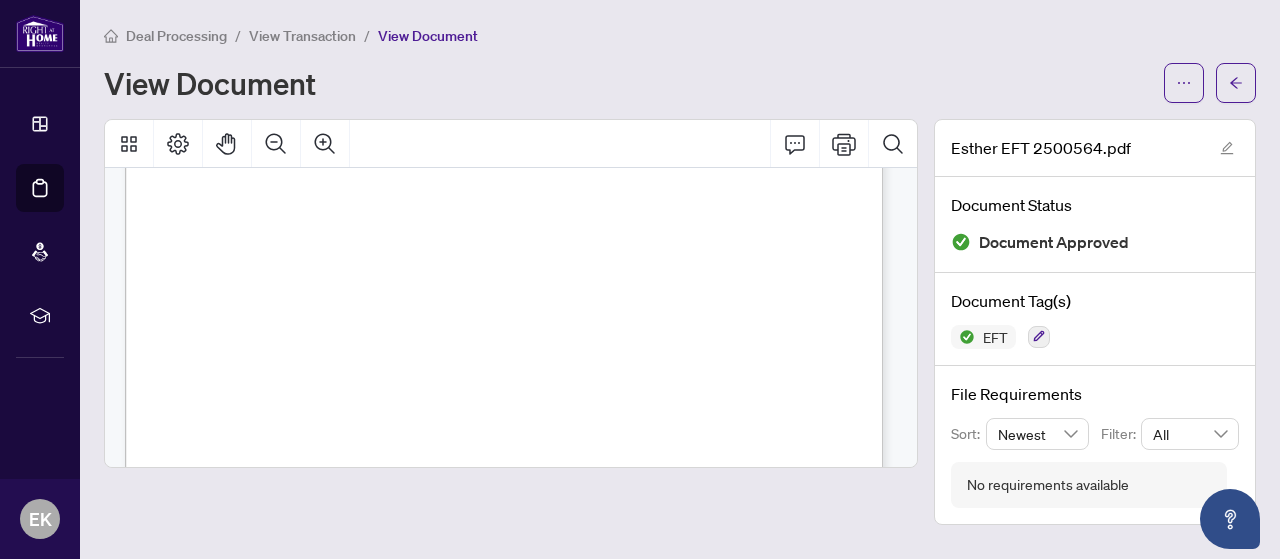 scroll, scrollTop: 456, scrollLeft: 0, axis: vertical 